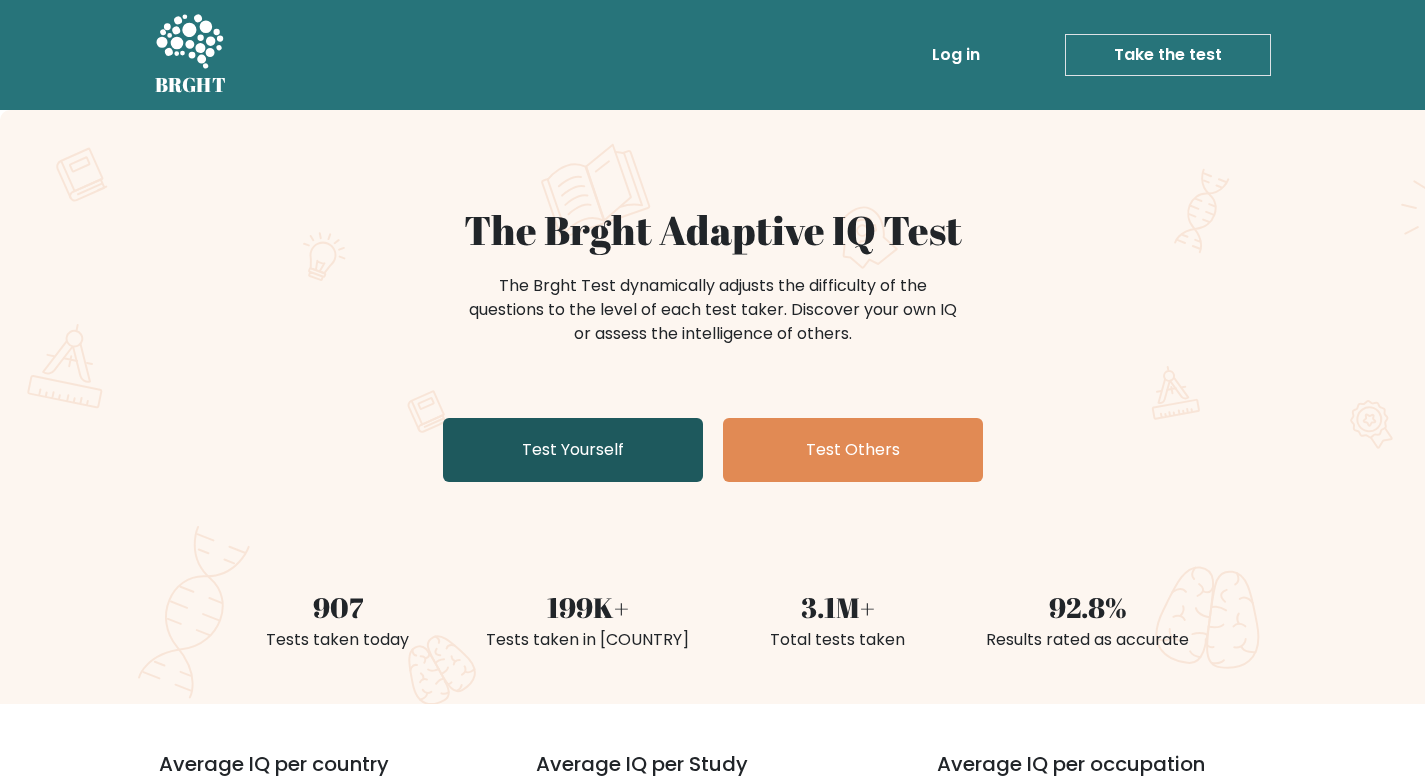 scroll, scrollTop: 0, scrollLeft: 0, axis: both 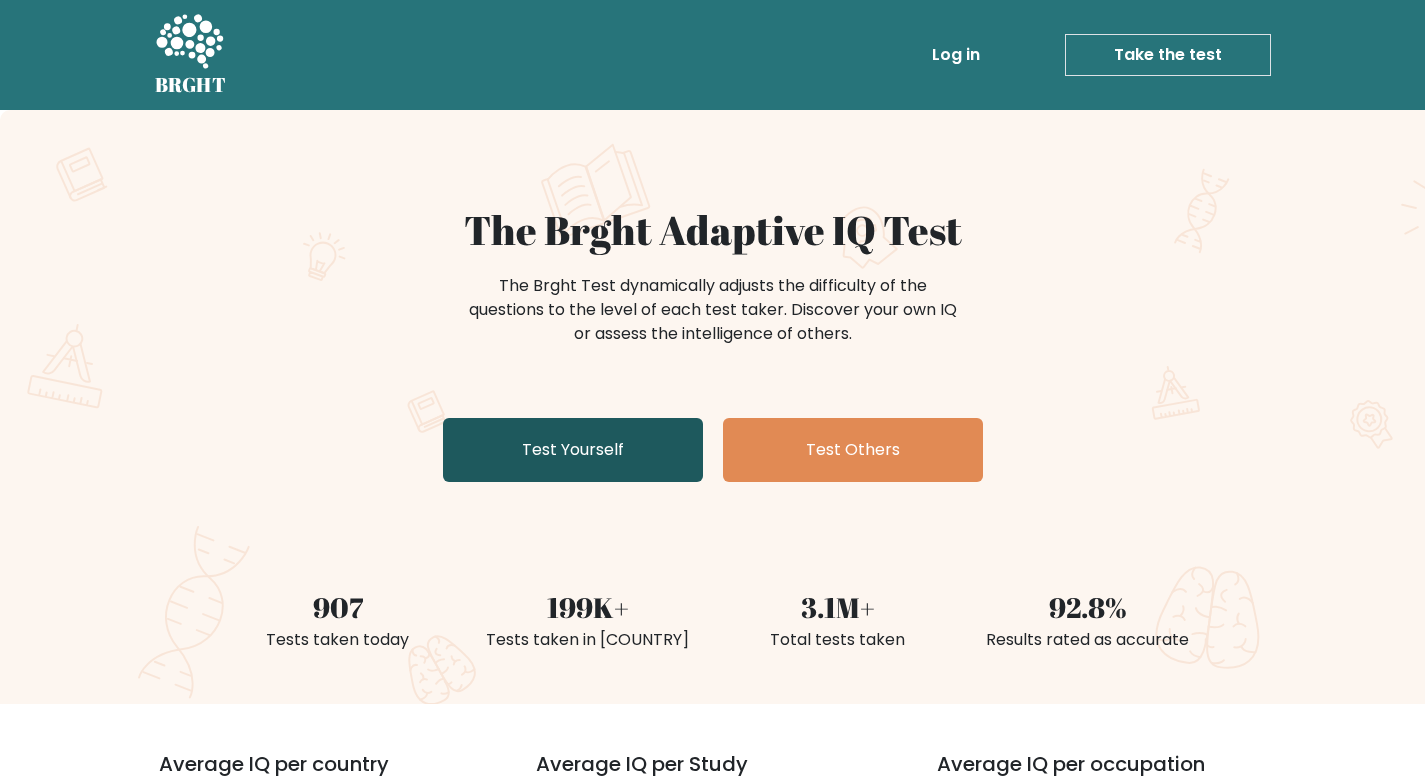 click on "Test Yourself" at bounding box center (573, 450) 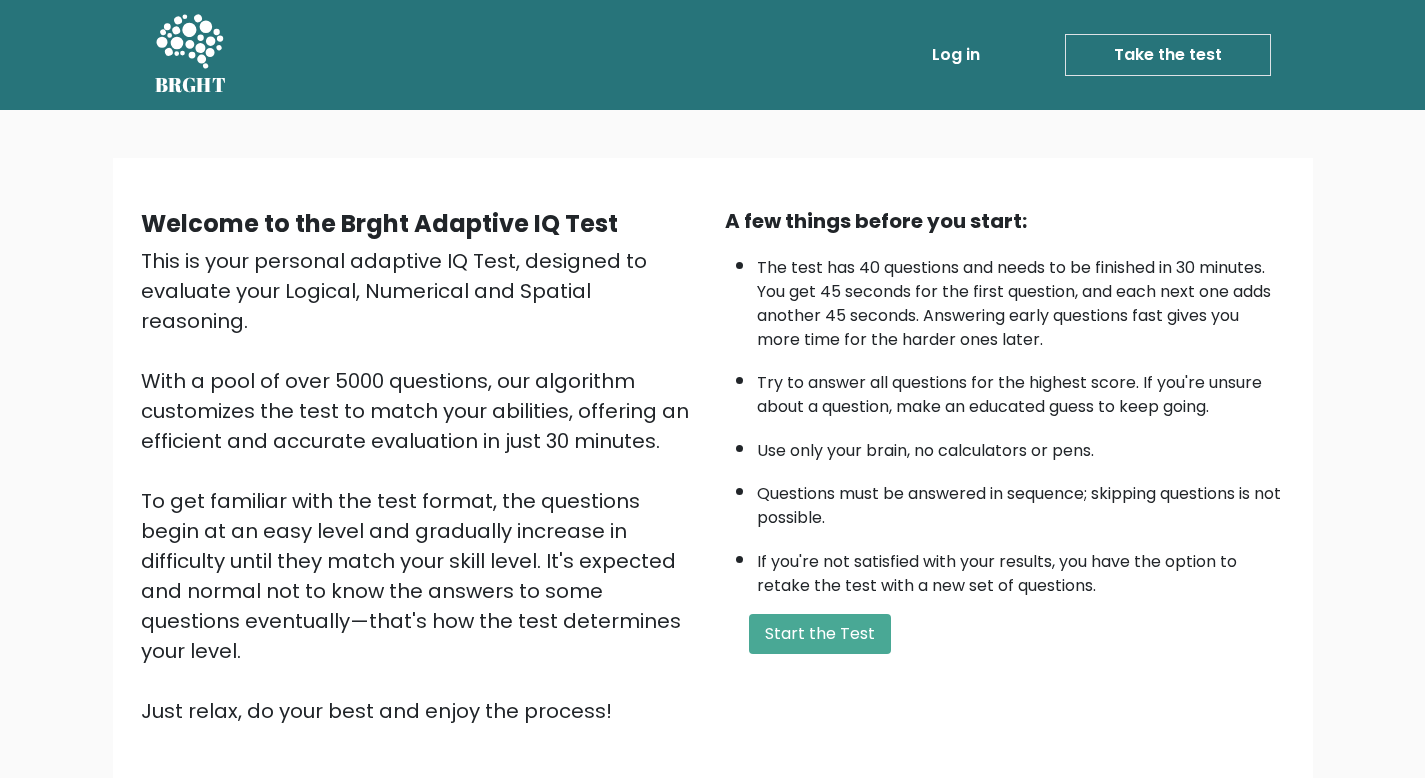 scroll, scrollTop: 0, scrollLeft: 0, axis: both 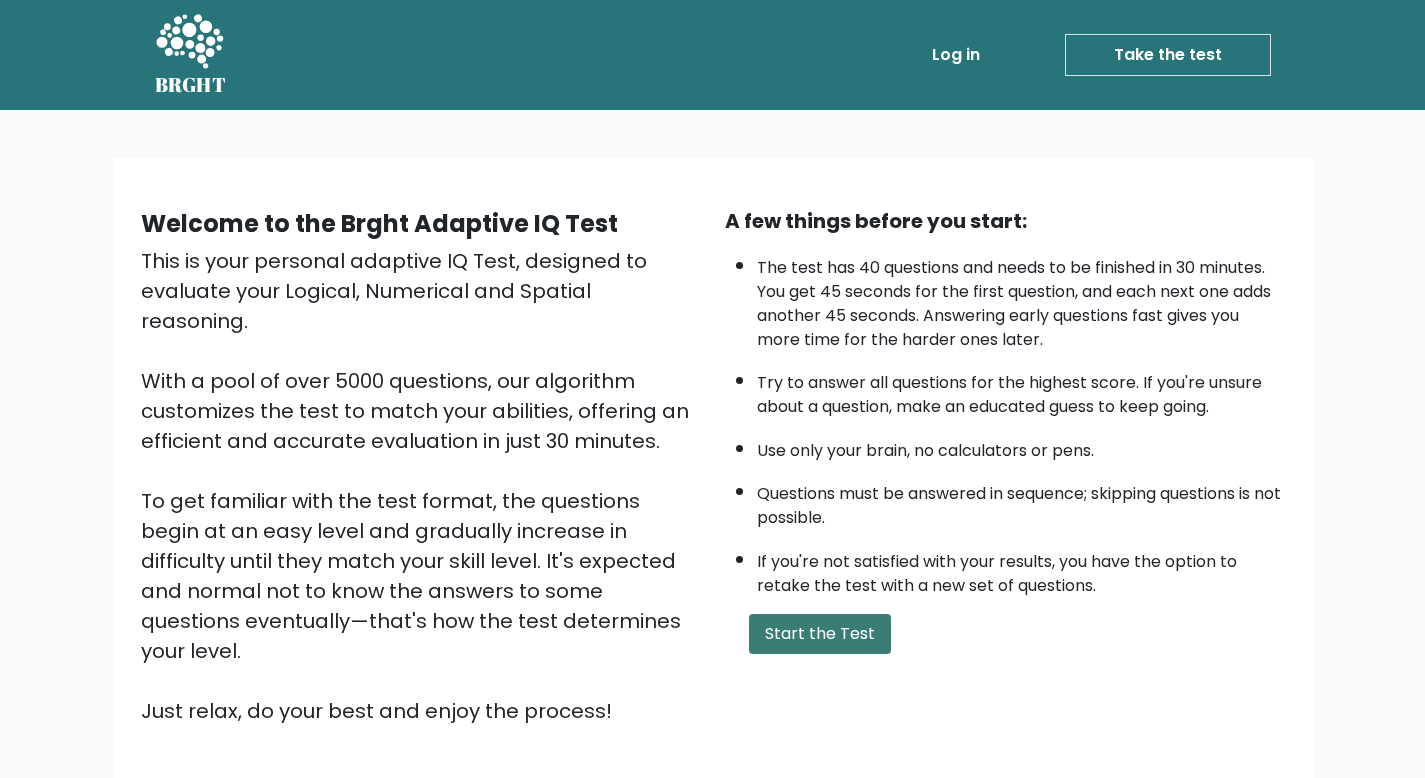 click on "Start the Test" at bounding box center [820, 634] 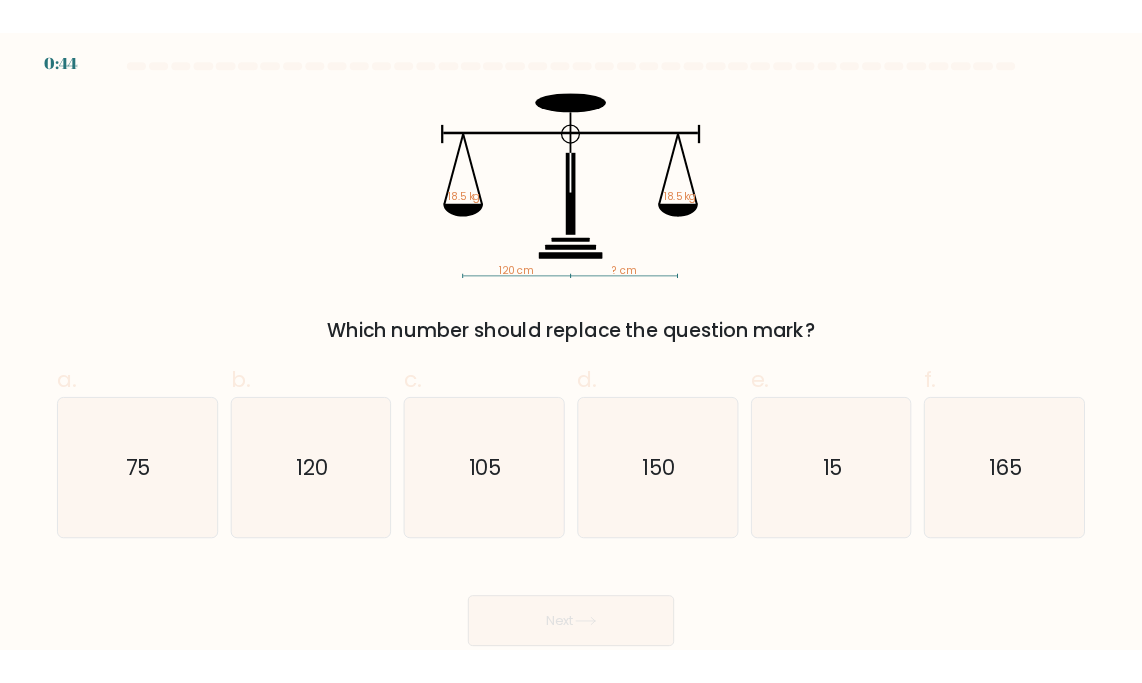 scroll, scrollTop: 0, scrollLeft: 0, axis: both 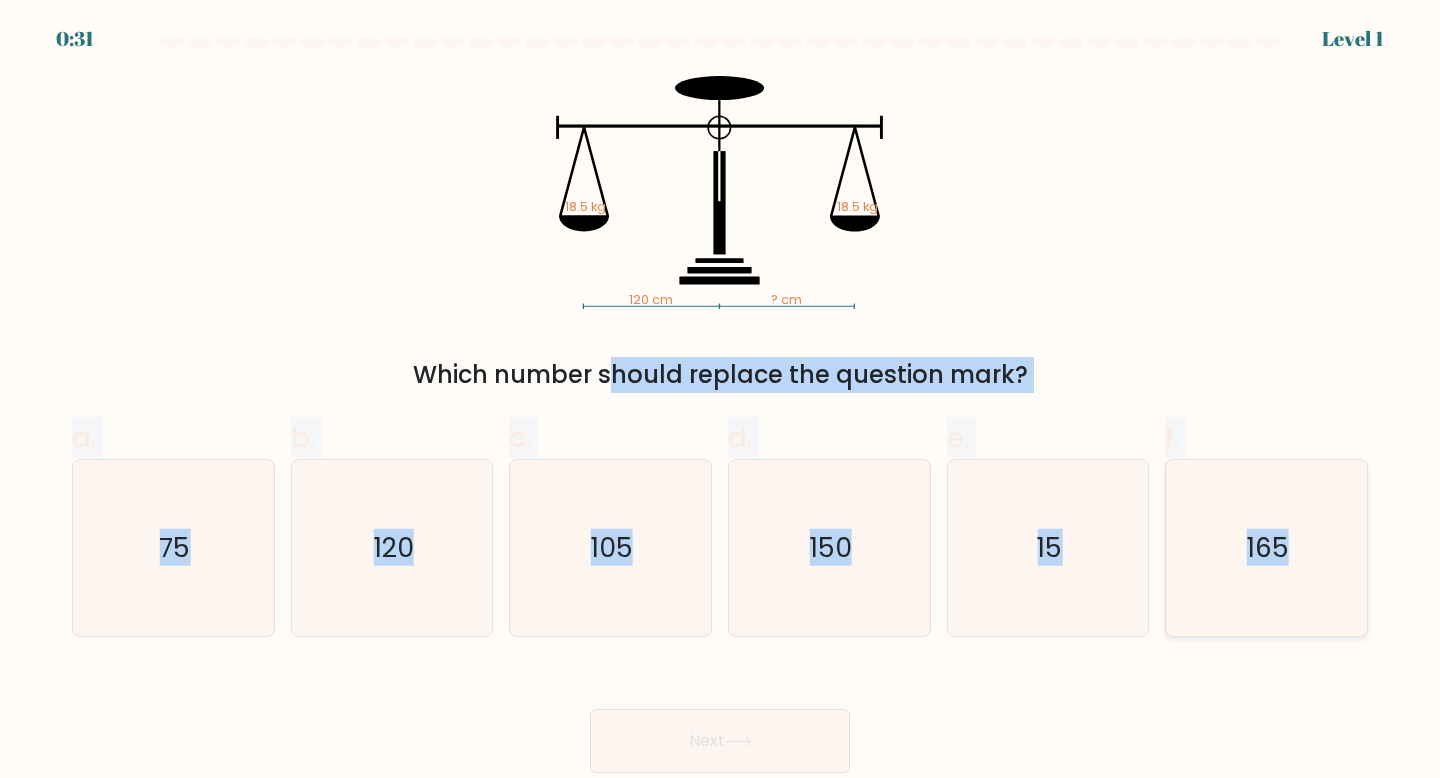 drag, startPoint x: 419, startPoint y: 377, endPoint x: 1298, endPoint y: 569, distance: 899.725 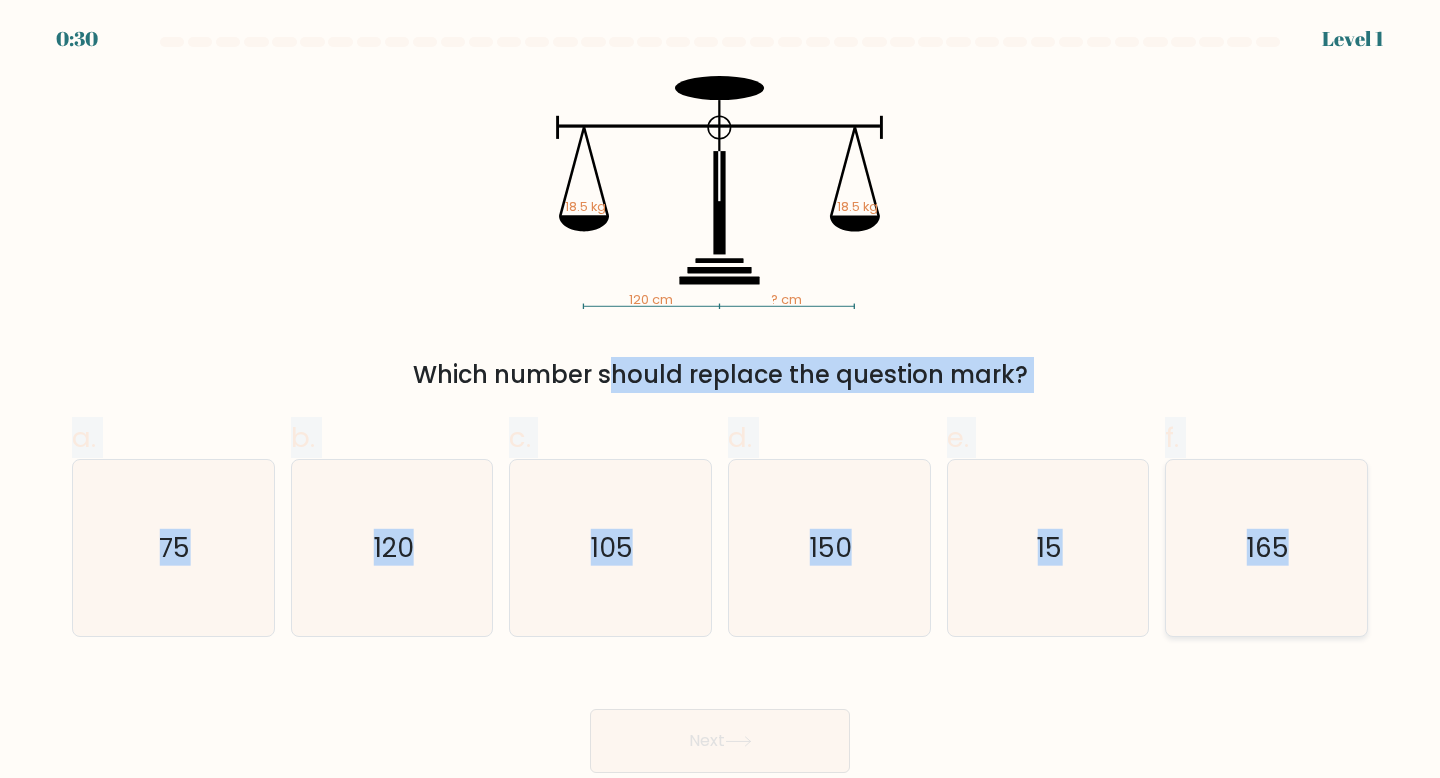 copy on "Which number should replace the question mark?
a.
75
b.
120
c.
105
d.
150
e.
15
f.
165" 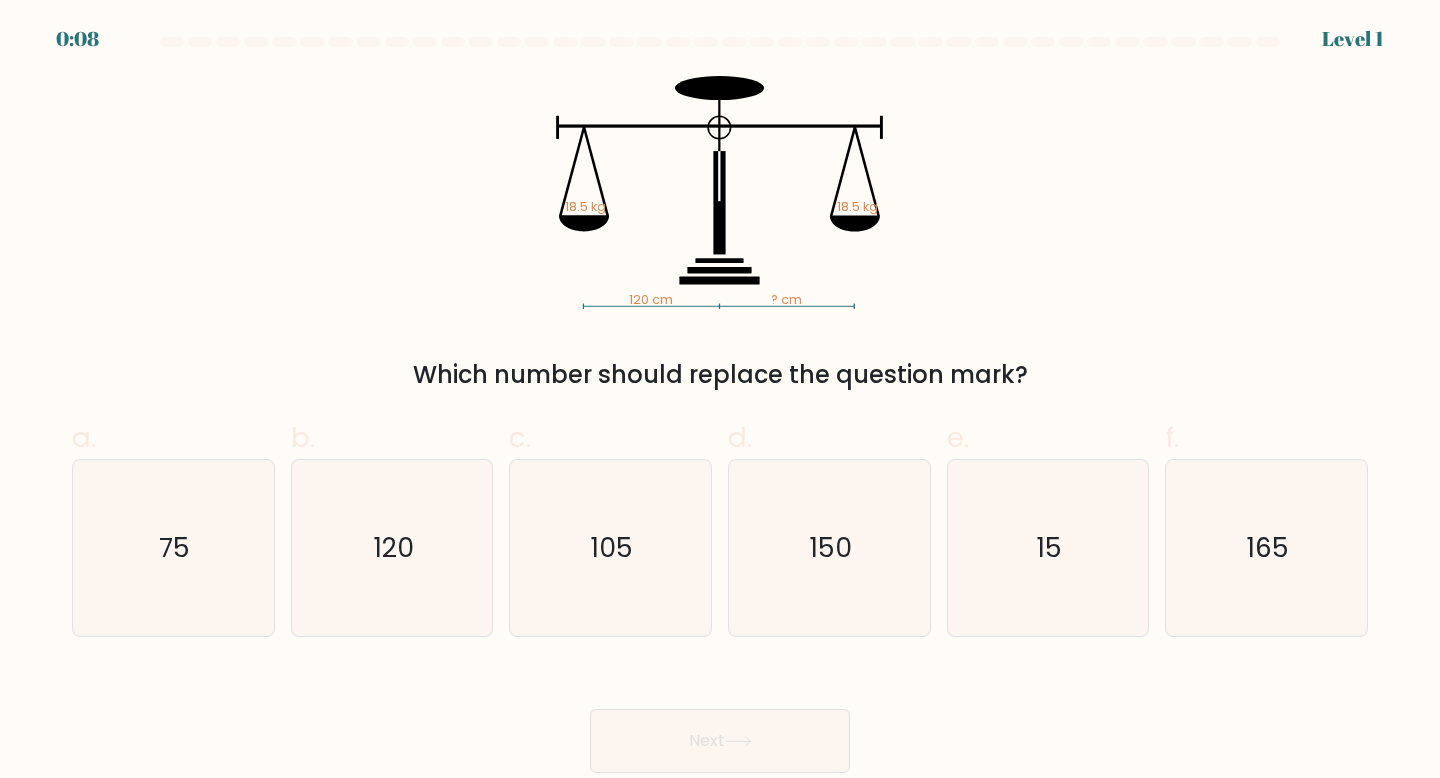 click on "120 cm   ? cm   18.5 kg   18.5 kg" 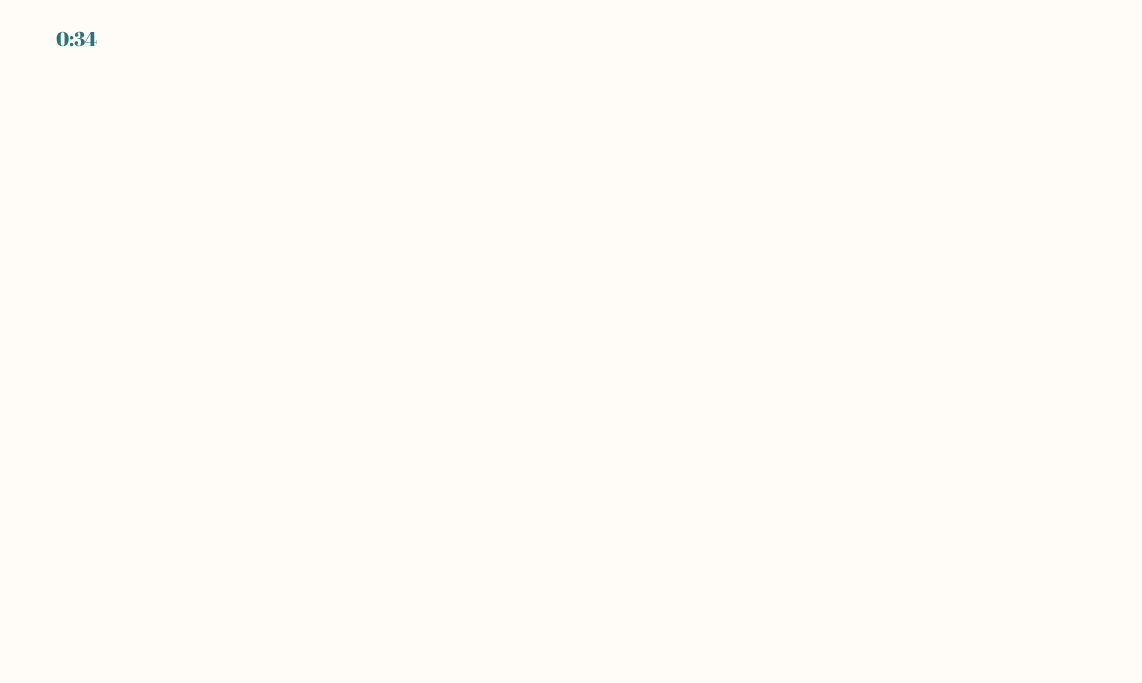 scroll, scrollTop: 0, scrollLeft: 0, axis: both 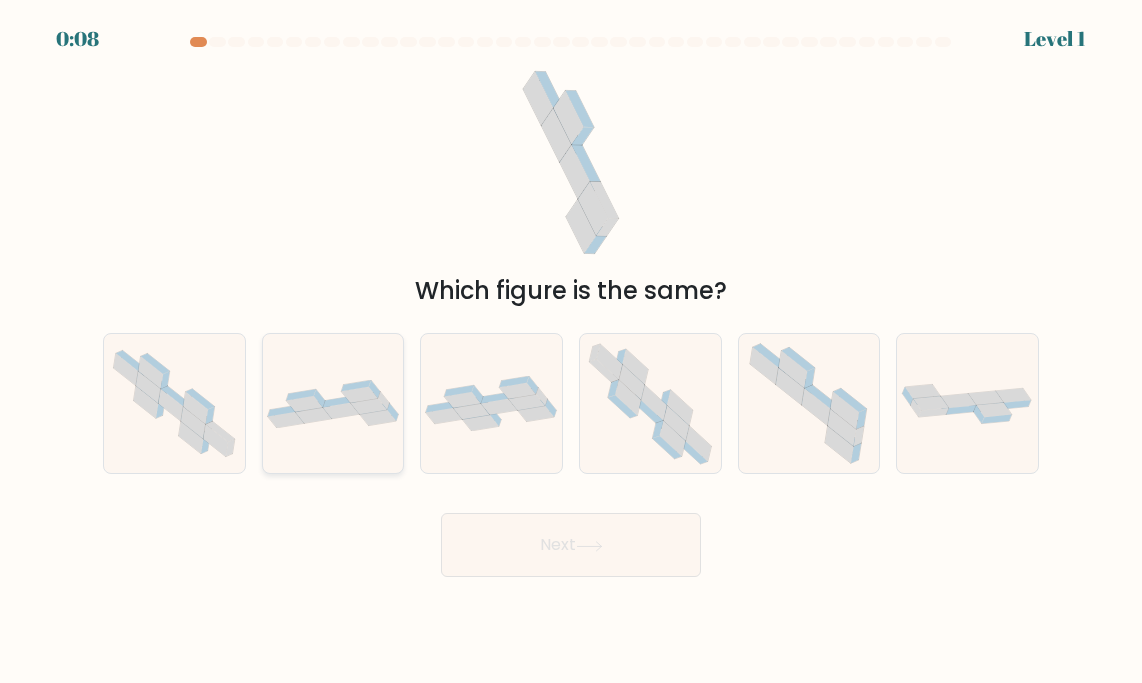 click 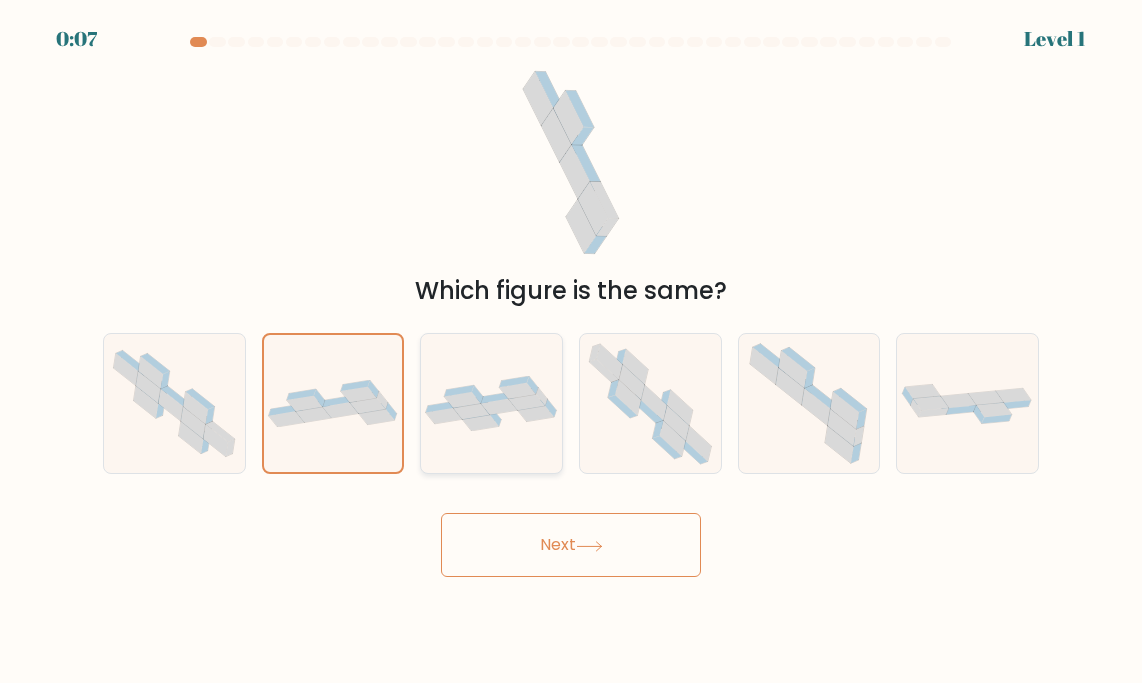 click 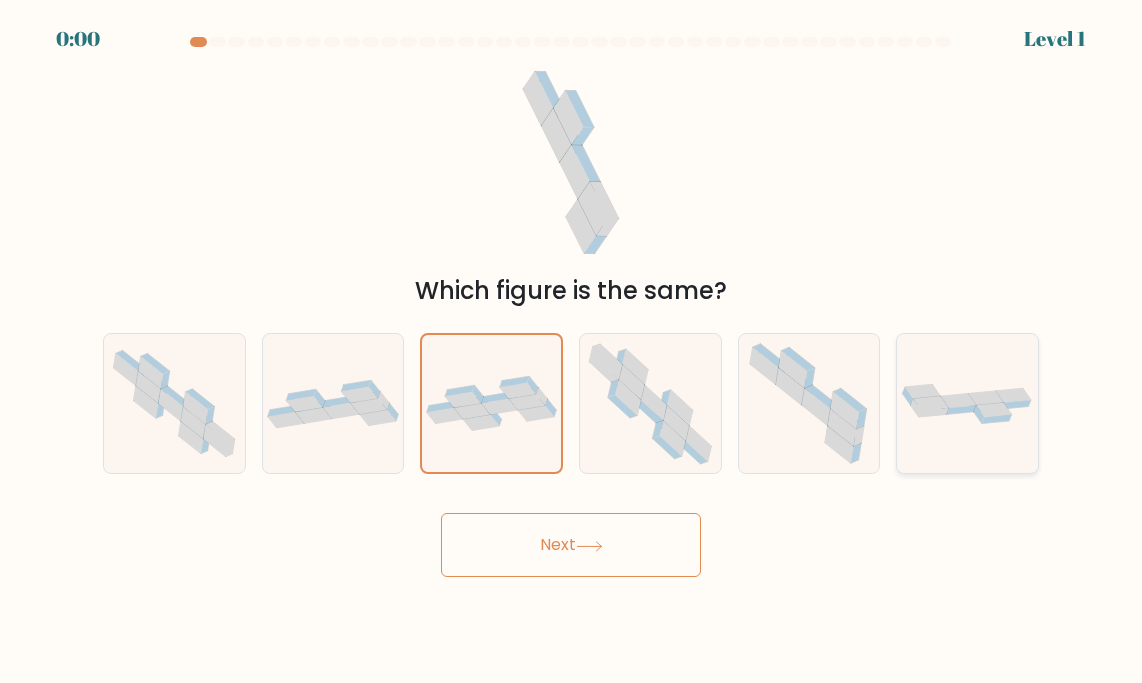 click 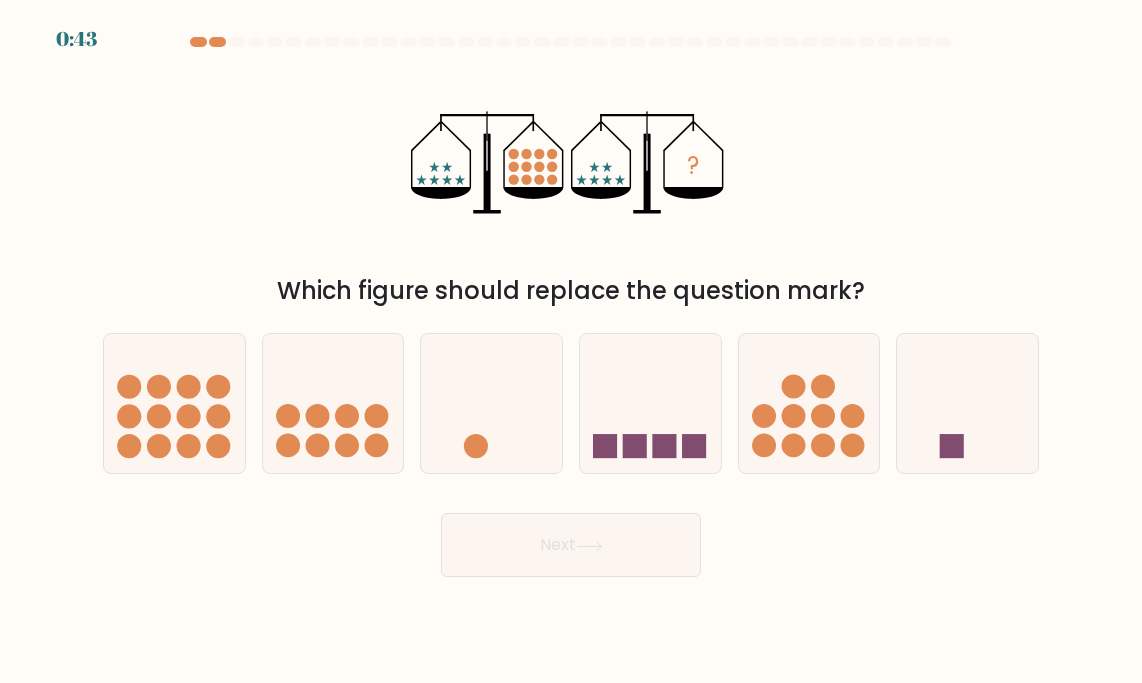 scroll, scrollTop: 0, scrollLeft: 0, axis: both 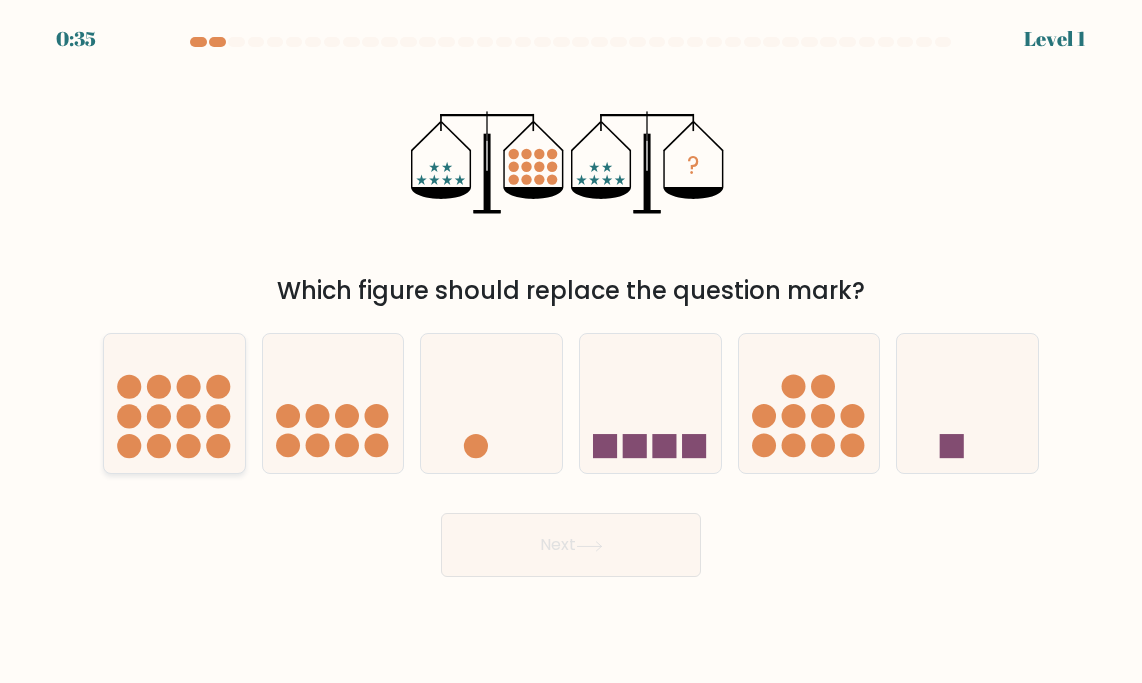 click 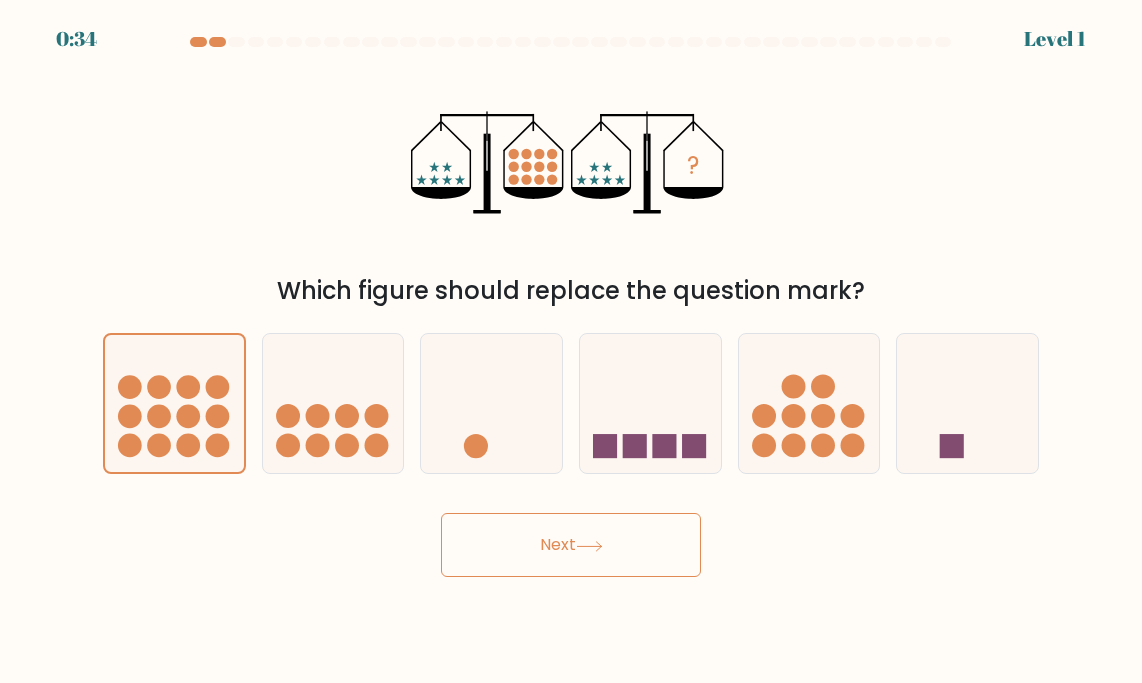 click on "Next" at bounding box center (571, 545) 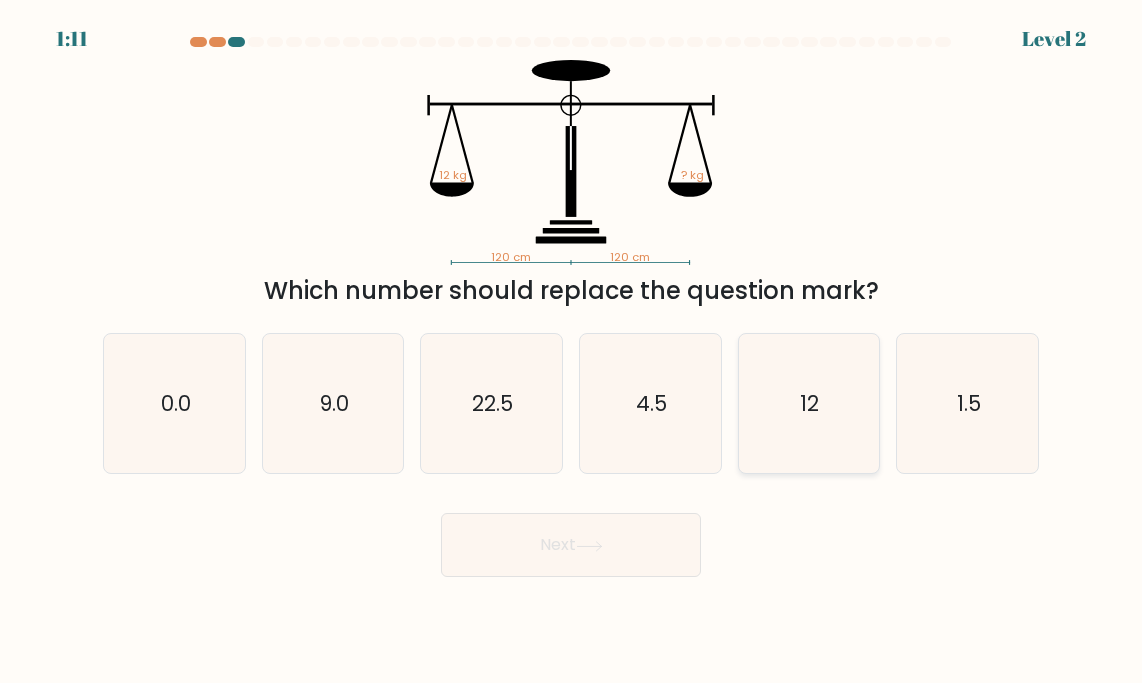 click on "12" 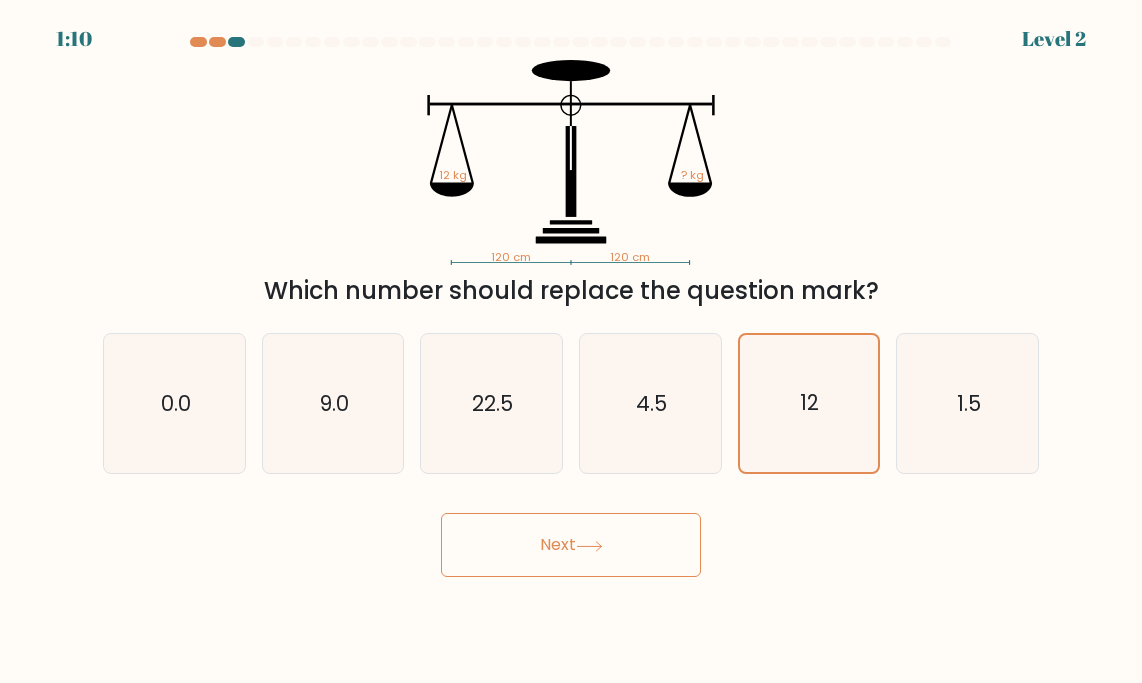click on "Next" at bounding box center (571, 545) 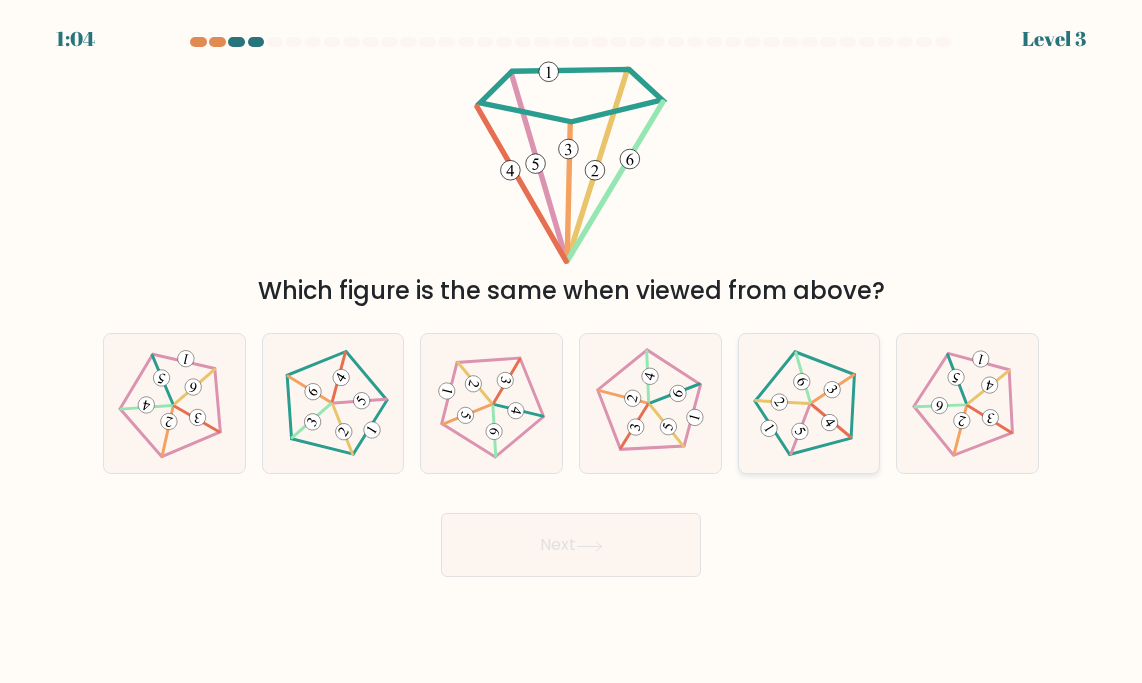 click 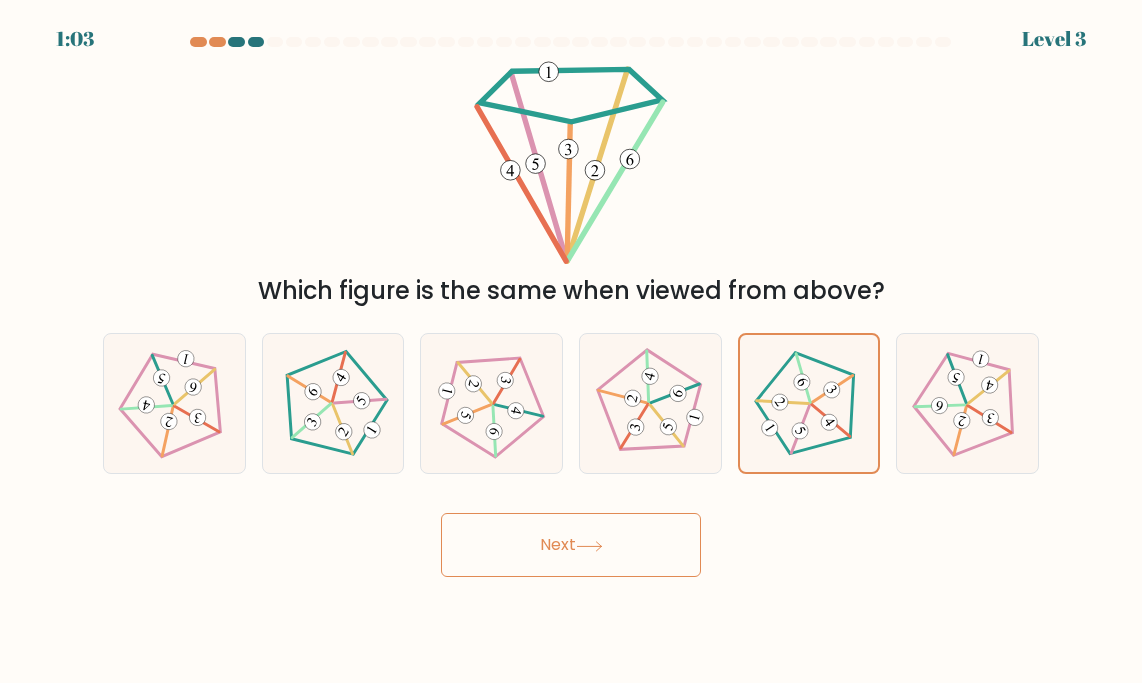 click on "Next" at bounding box center (571, 545) 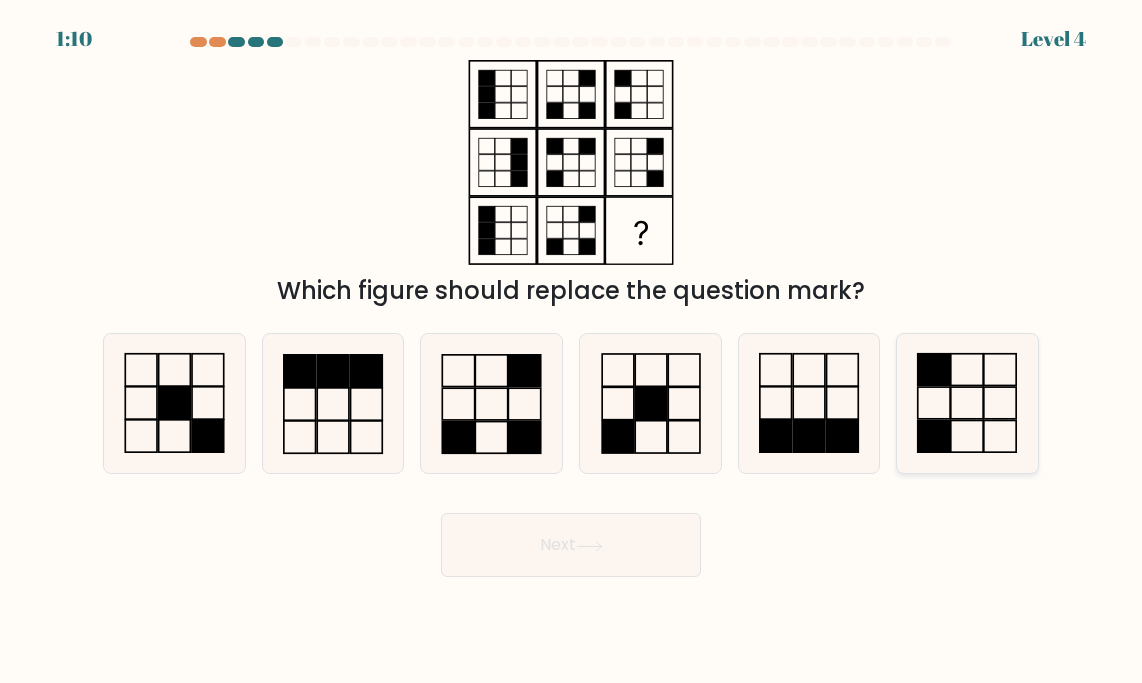 click 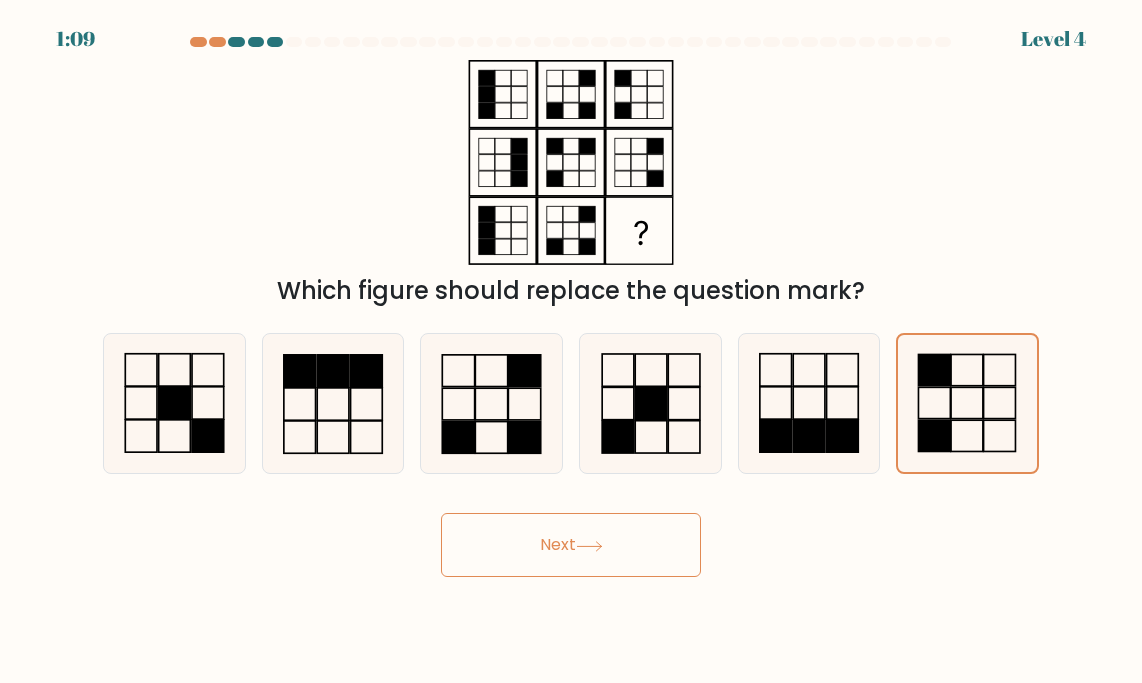 click on "Next" at bounding box center [571, 545] 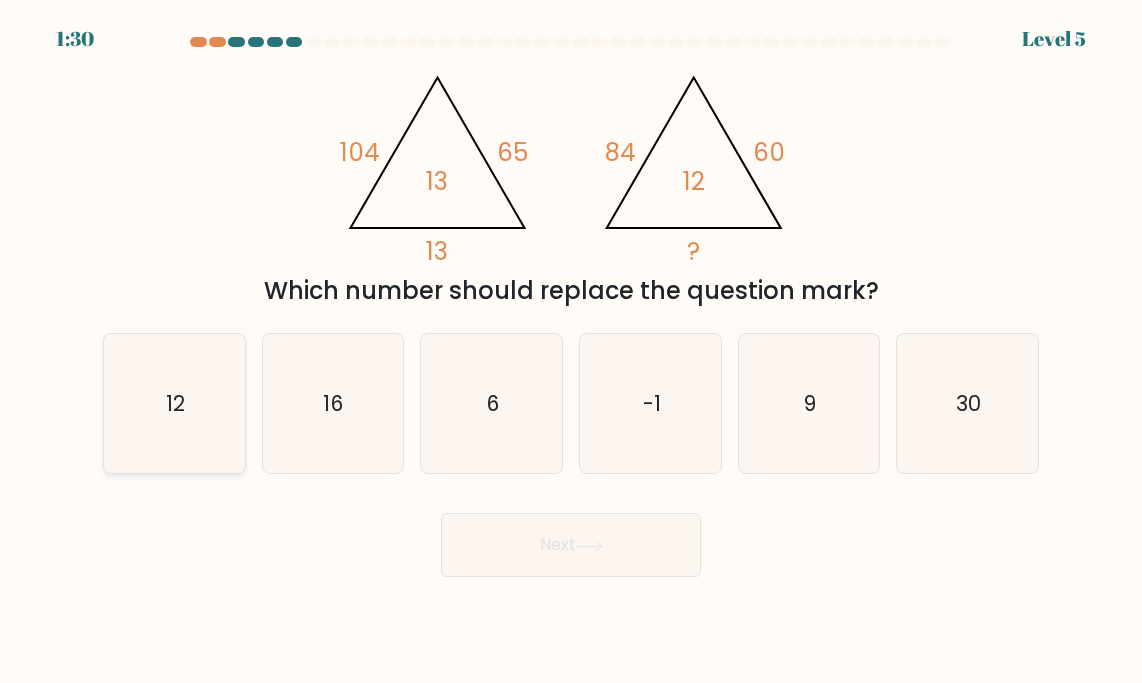 click on "12" 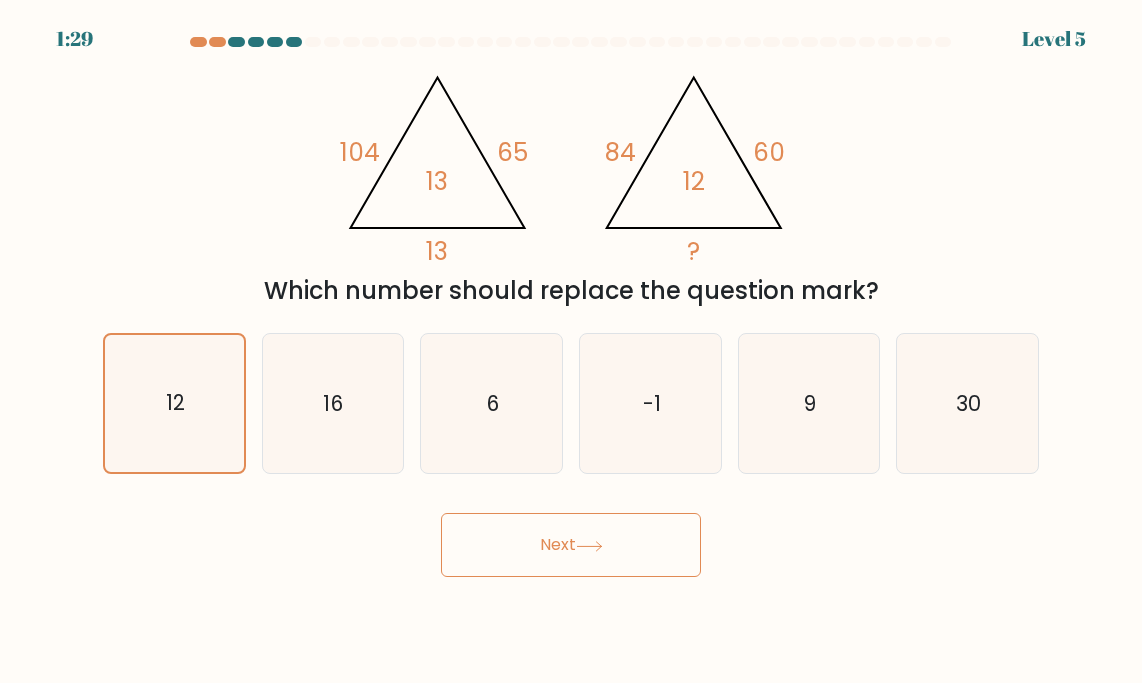 click on "Next" at bounding box center [571, 545] 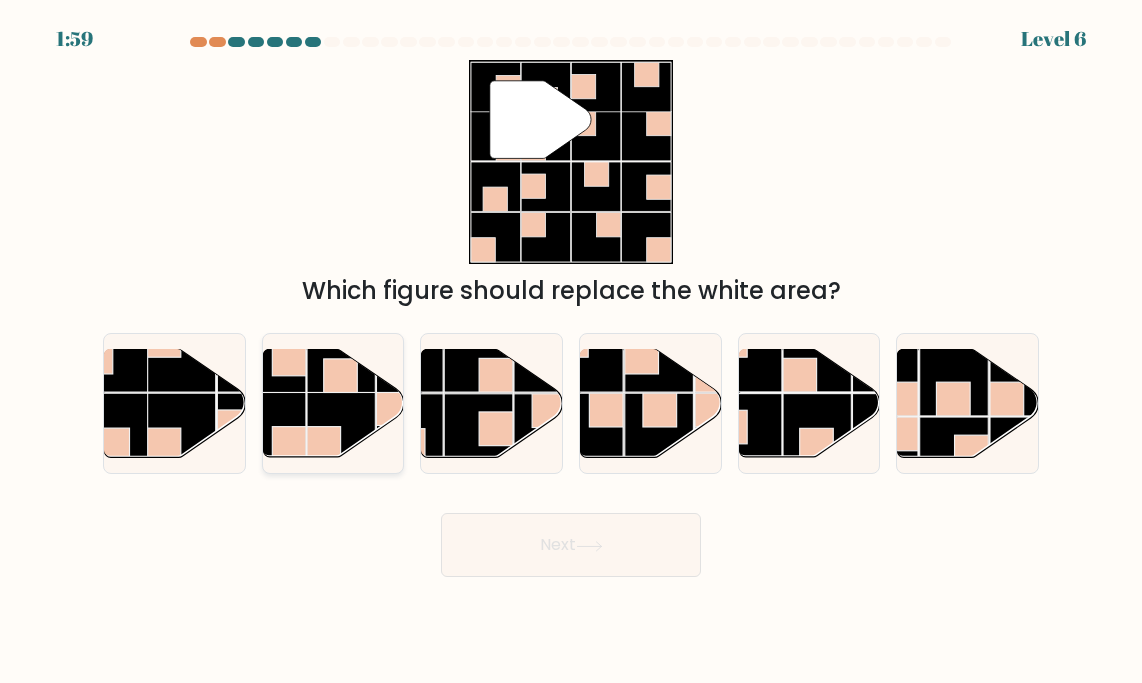 click 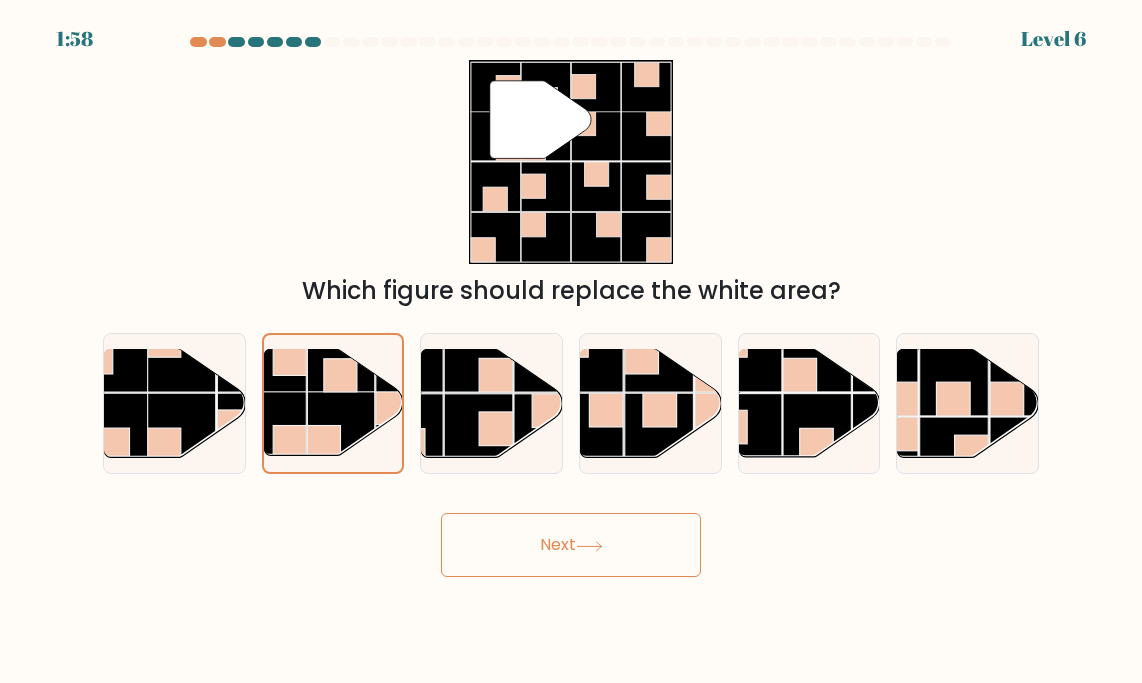 click on "Next" at bounding box center [571, 545] 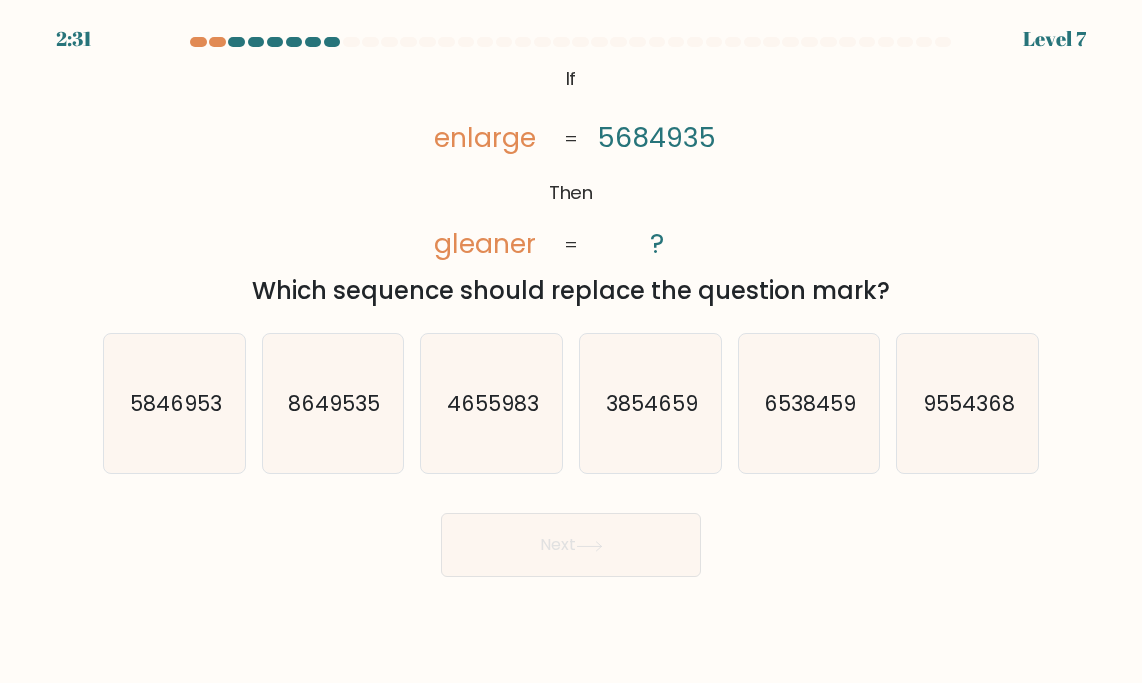 click on "@import url('https://fonts.googleapis.com/css?family=Abril+Fatface:400,100,100italic,300,300italic,400italic,500,500italic,700,700italic,900,900italic');           If       Then       enlarge       gleaner       5684935       ?       =       =" 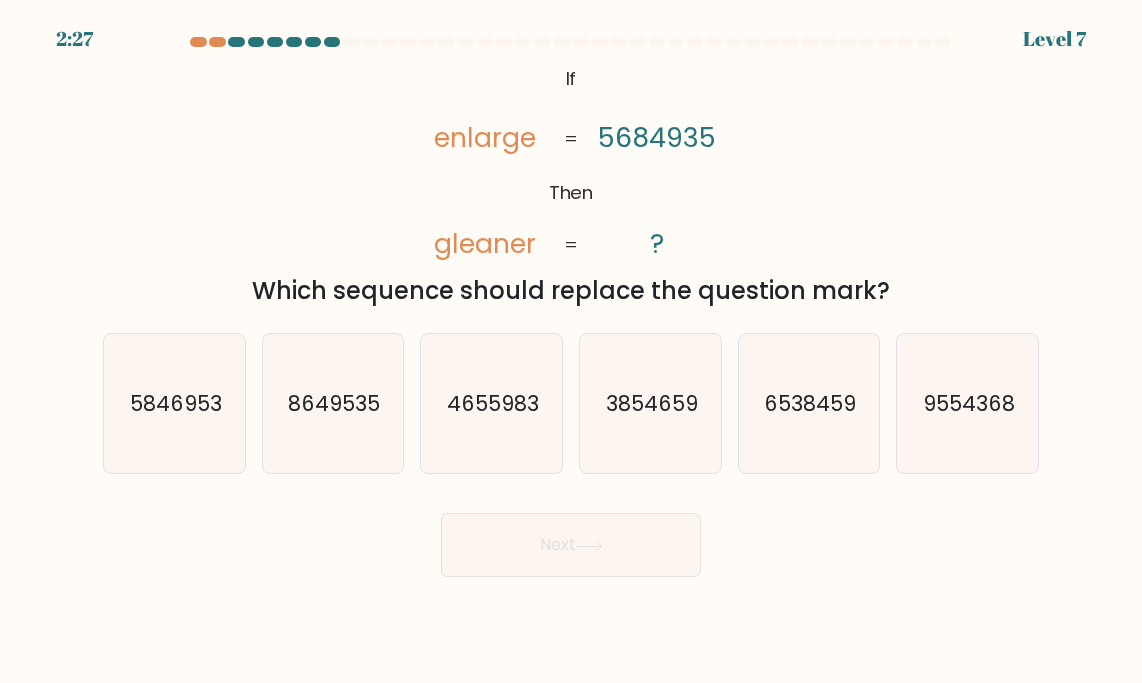 drag, startPoint x: 552, startPoint y: 70, endPoint x: 918, endPoint y: 300, distance: 432.26843 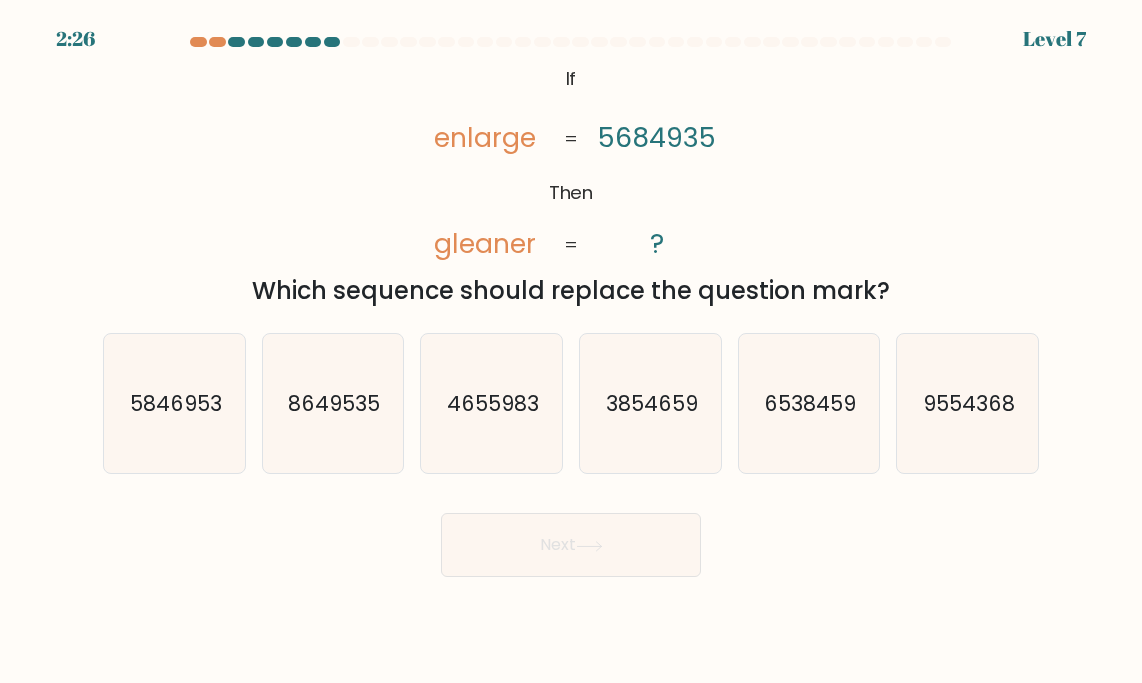 copy on "If       Then       enlarge       gleaner       5684935       ?       =       =
Which sequence should replace the question mark?" 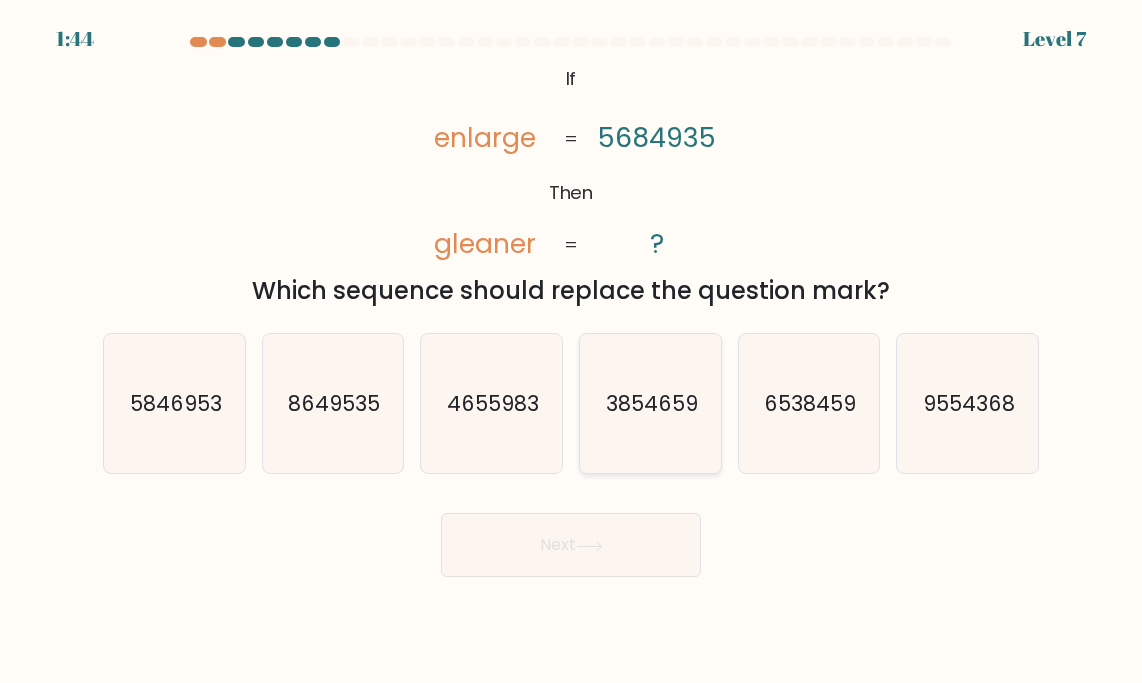 click on "3854659" 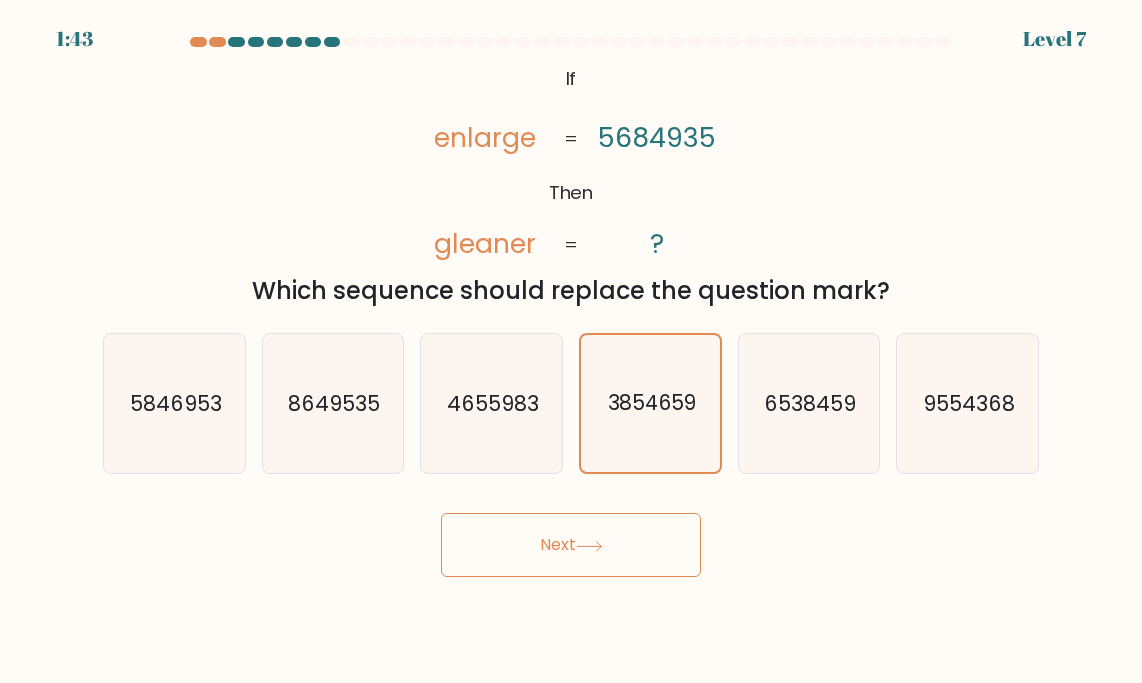click on "Next" at bounding box center (571, 545) 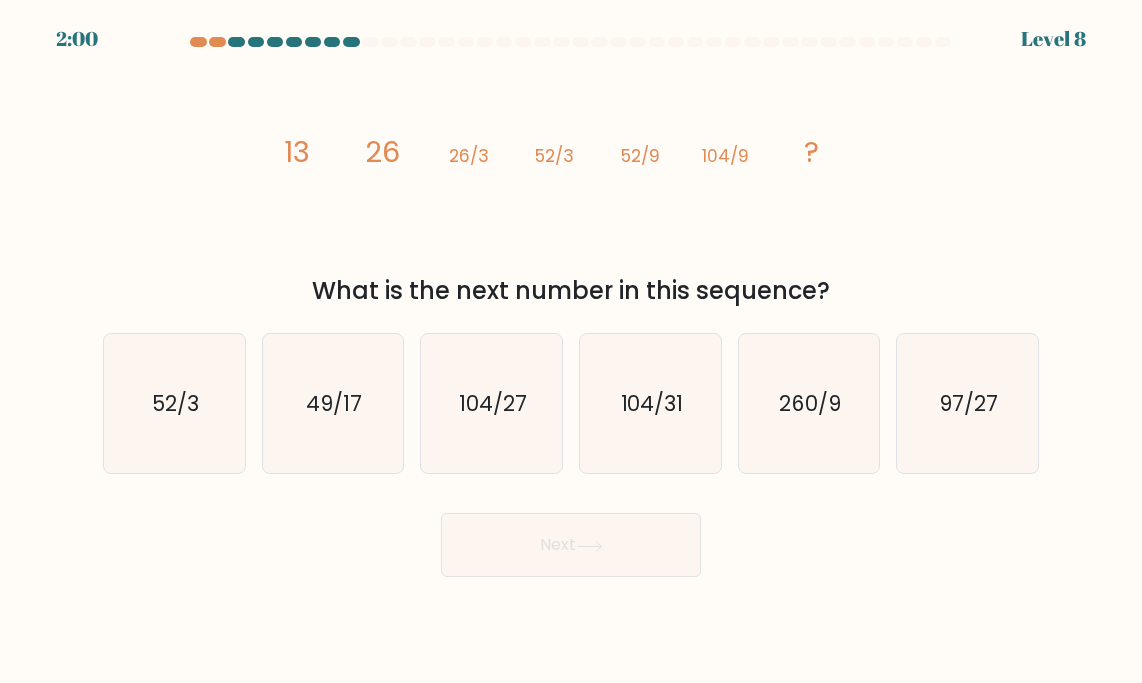 drag, startPoint x: 287, startPoint y: 160, endPoint x: 829, endPoint y: 281, distance: 555.3422 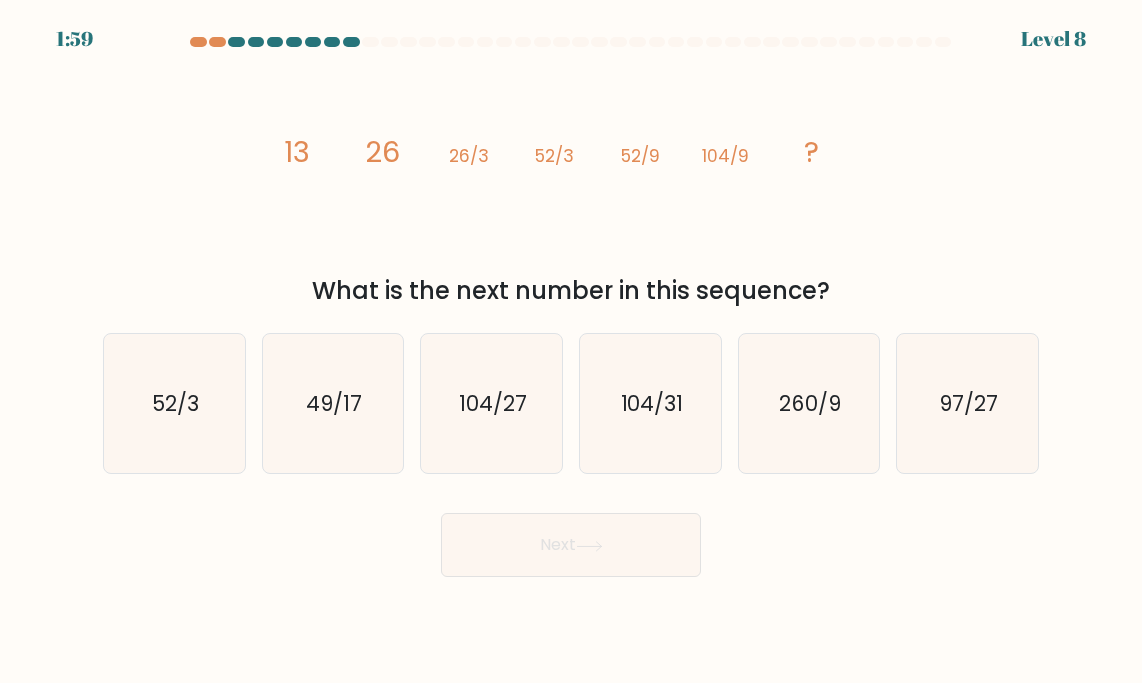 copy on "13
26
26/3
52/3
52/9
104/9
?
What is the next number in this sequence?" 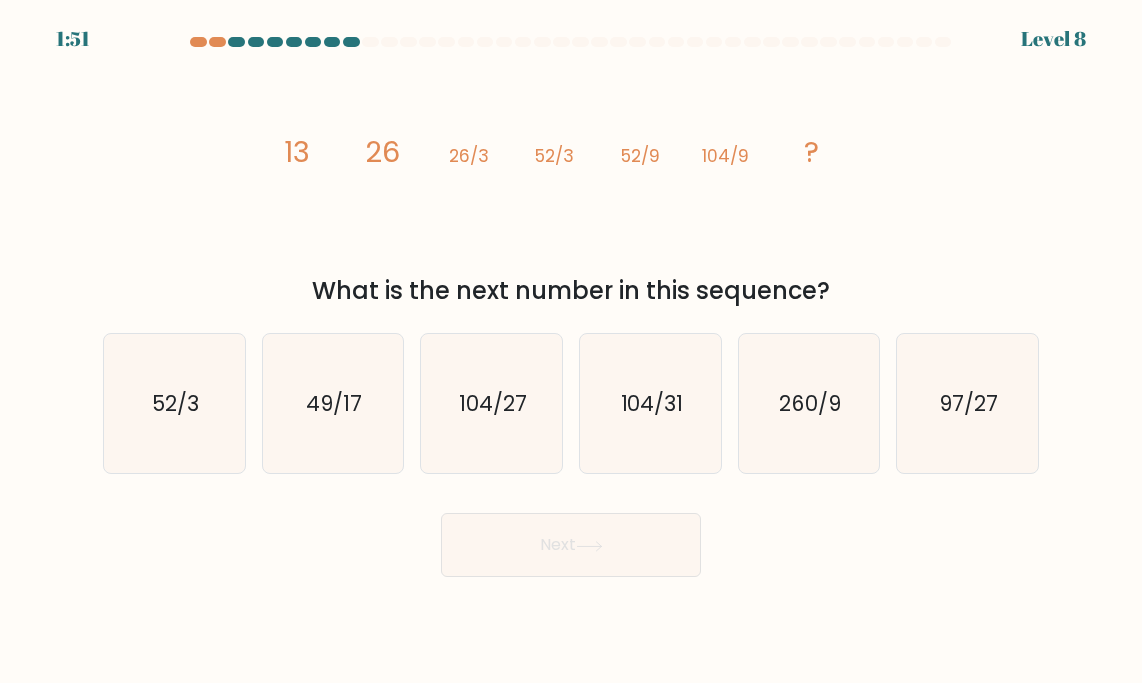 click on "image/svg+xml
13
26
26/3
52/3
52/9
104/9
?
What is the next number in this sequence?" at bounding box center [571, 184] 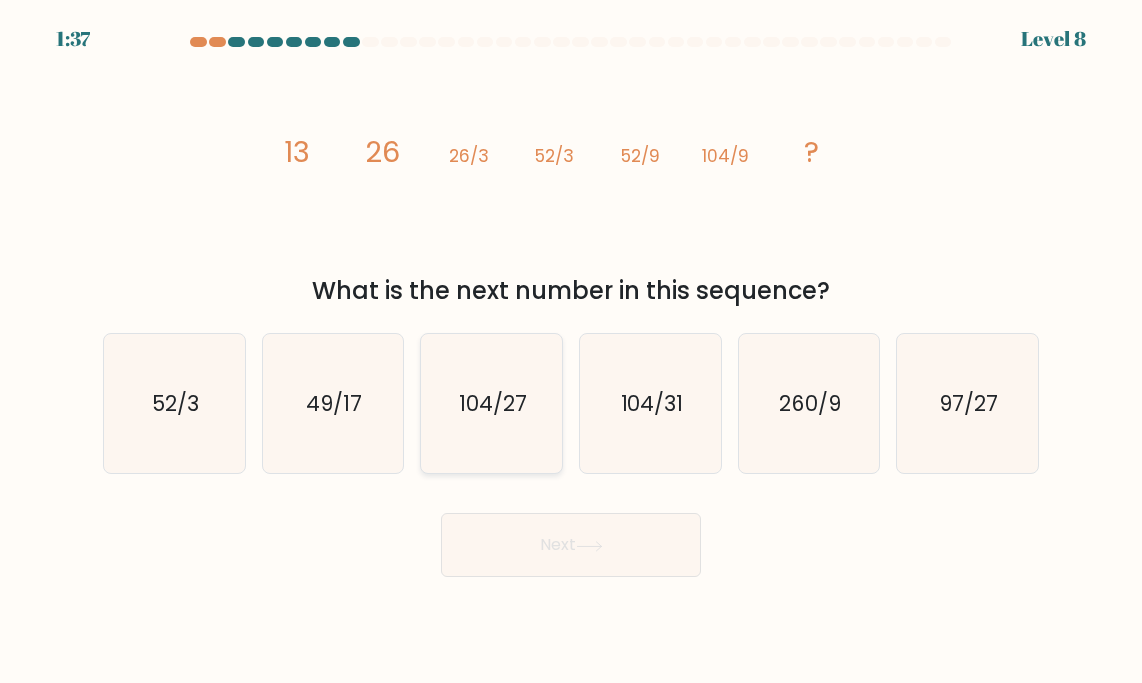 click on "104/27" 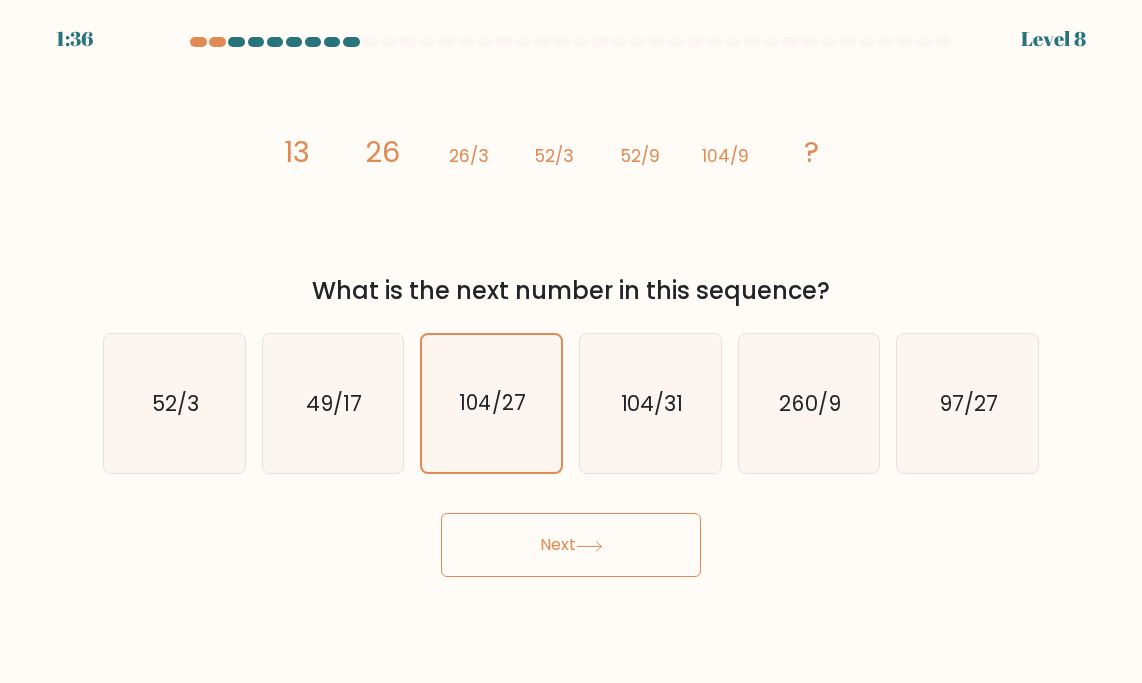 click on "Next" at bounding box center (571, 545) 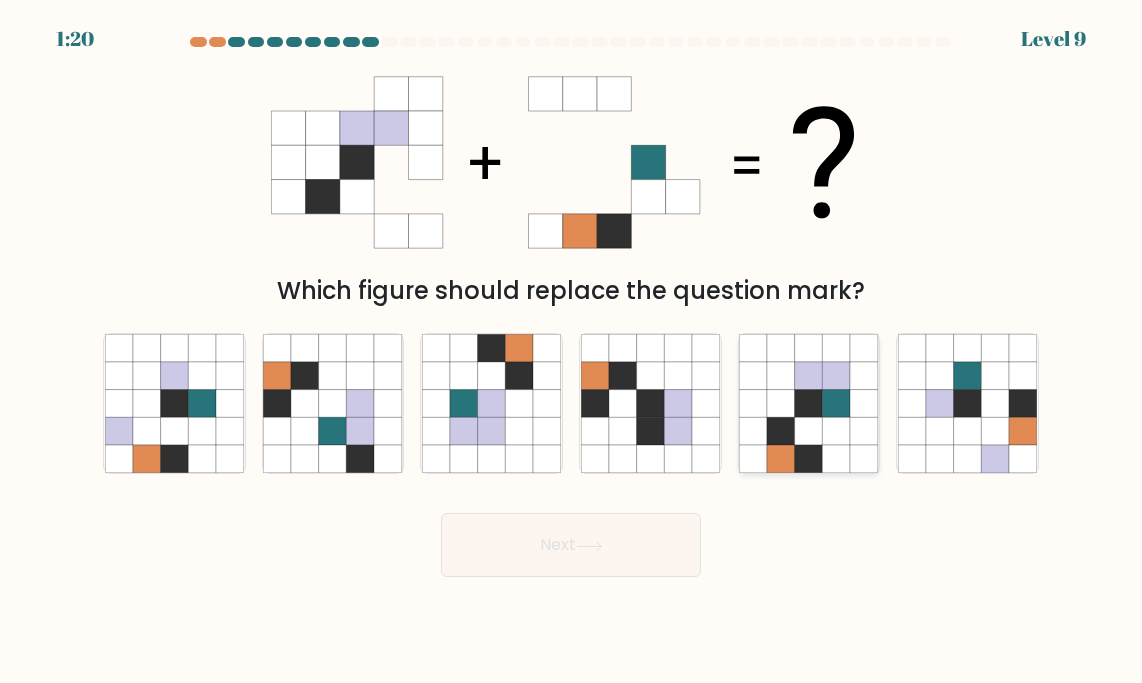 click 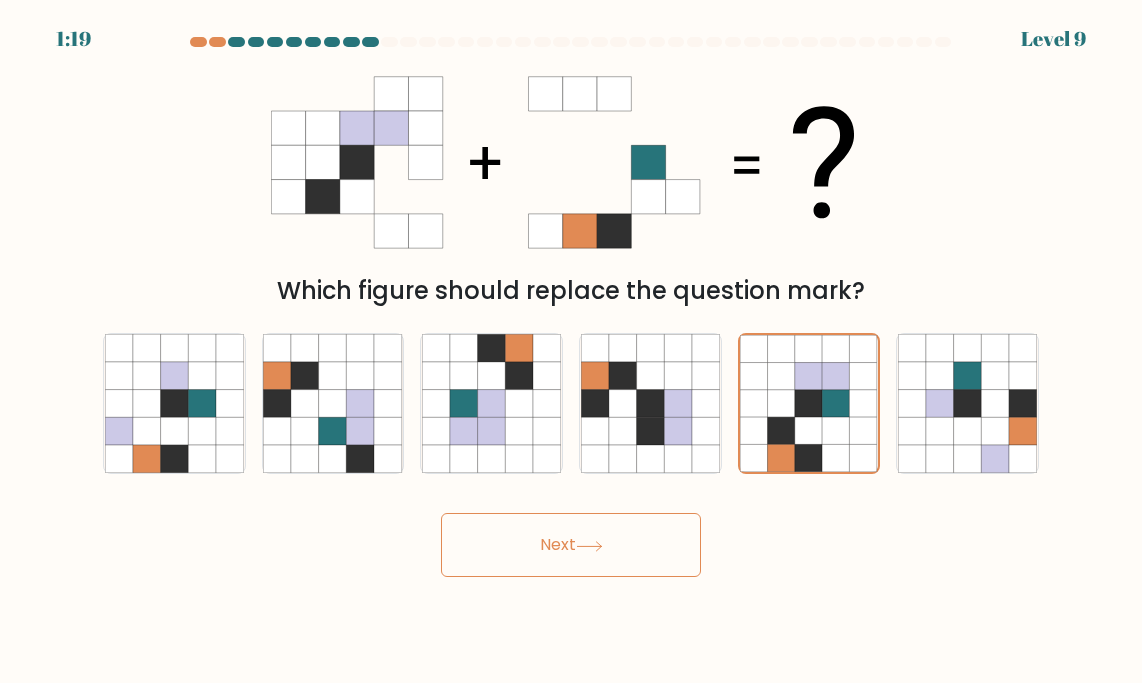 click on "Next" at bounding box center (571, 545) 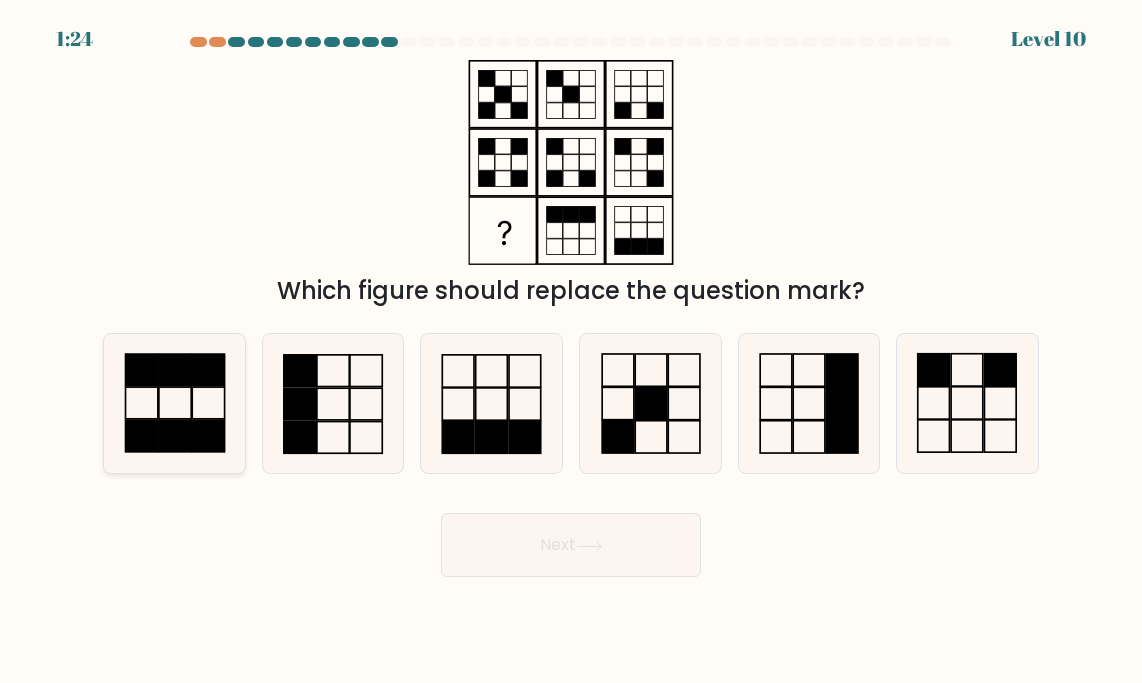 click 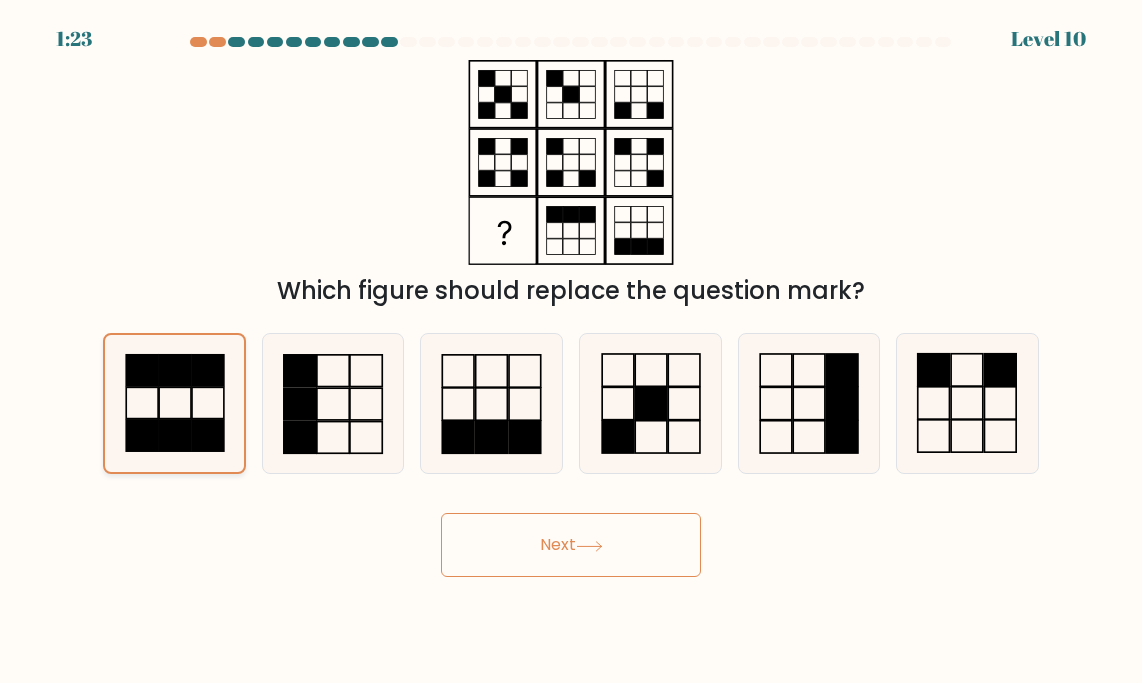click 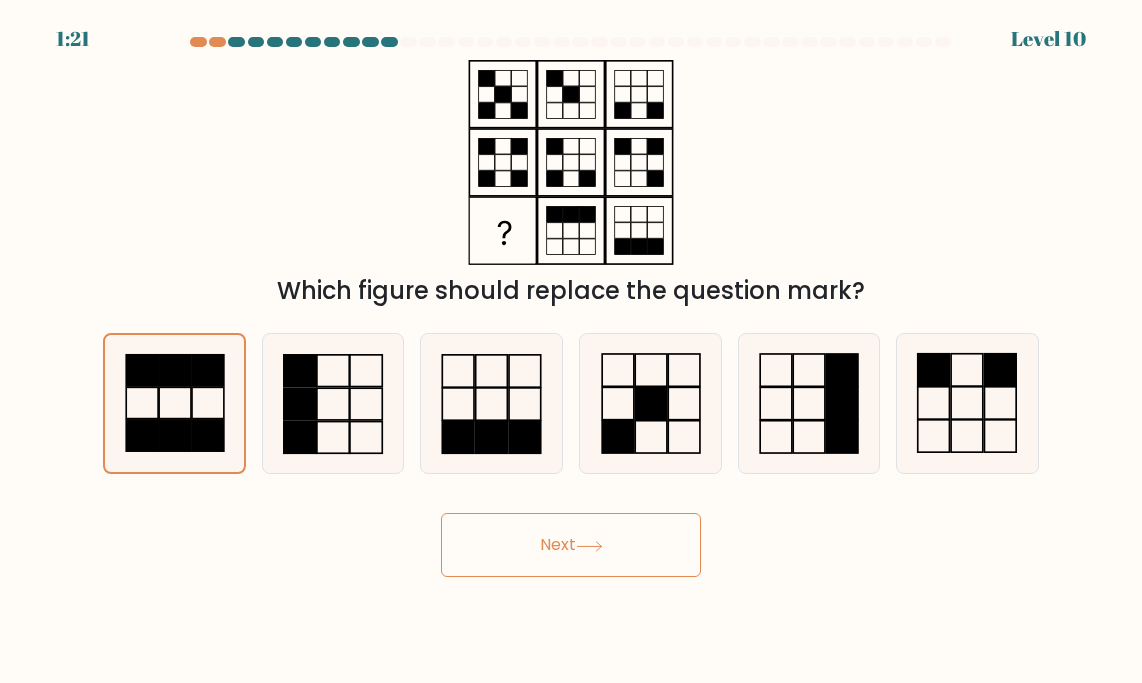 click on "Next" at bounding box center [571, 545] 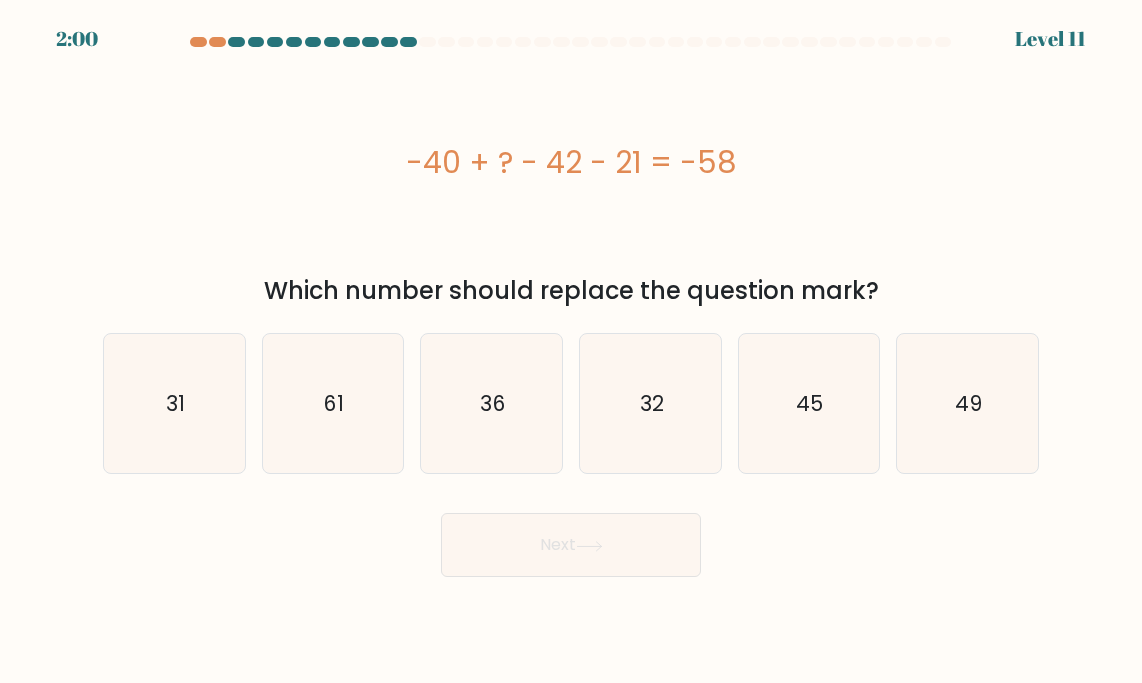 drag, startPoint x: 407, startPoint y: 154, endPoint x: 902, endPoint y: 286, distance: 512.2978 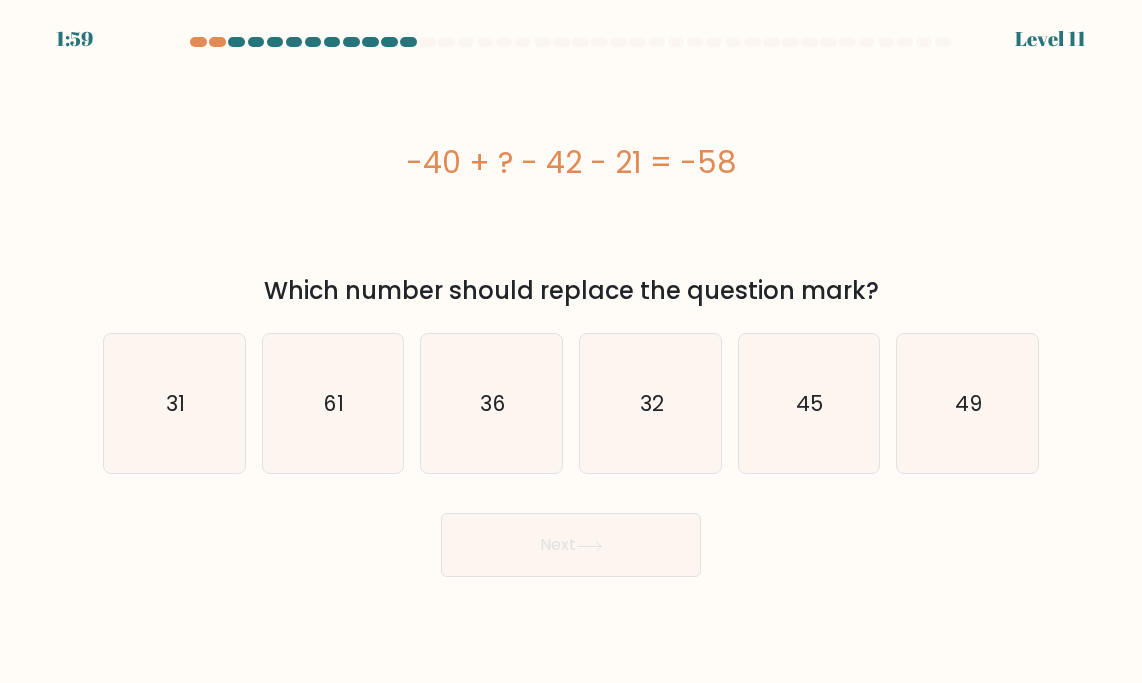 copy on "-40 + ? - 42 - 21 = -58
Which number should replace the question mark?" 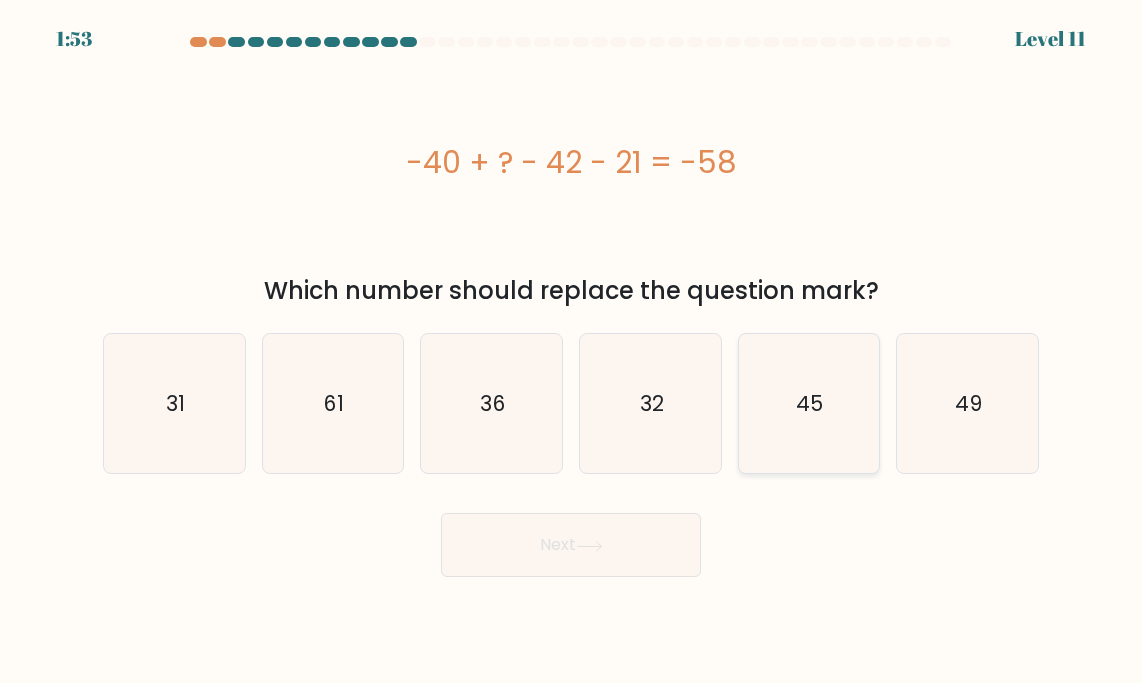 click on "45" 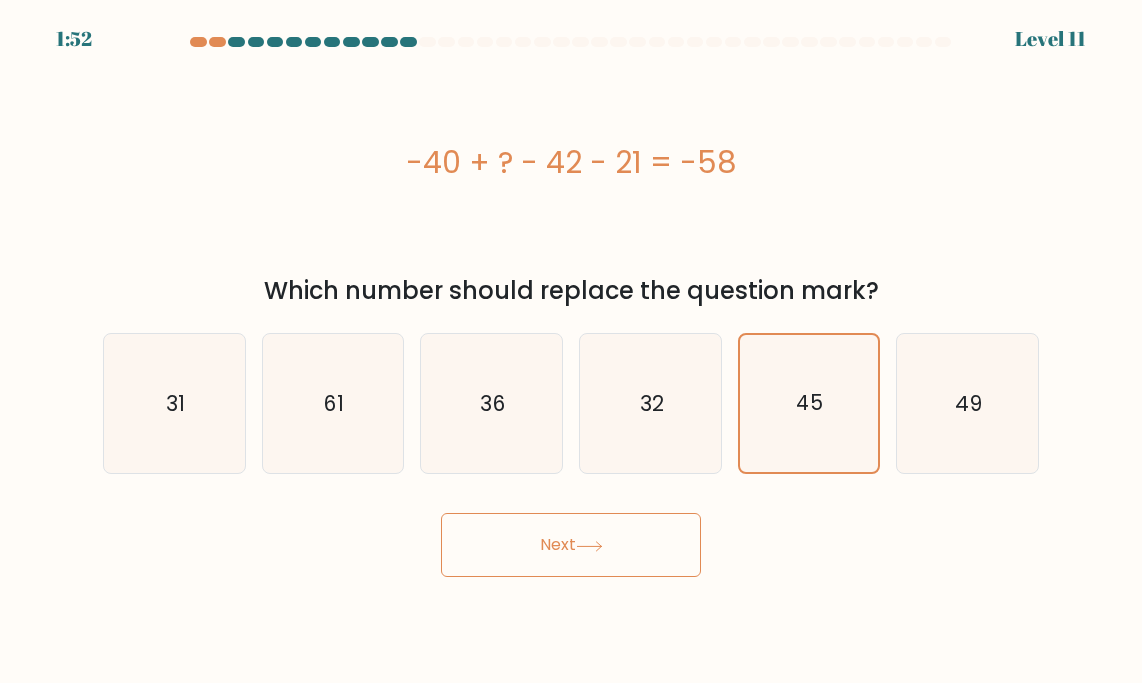 click on "Next" at bounding box center [571, 545] 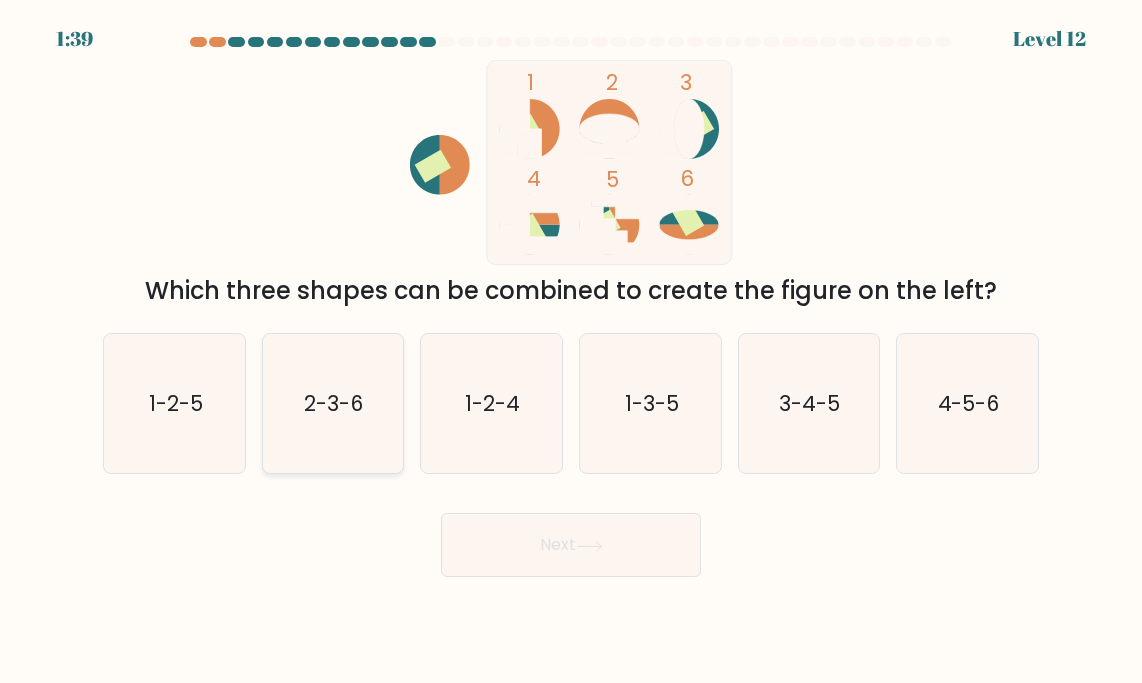 click on "2-3-6" 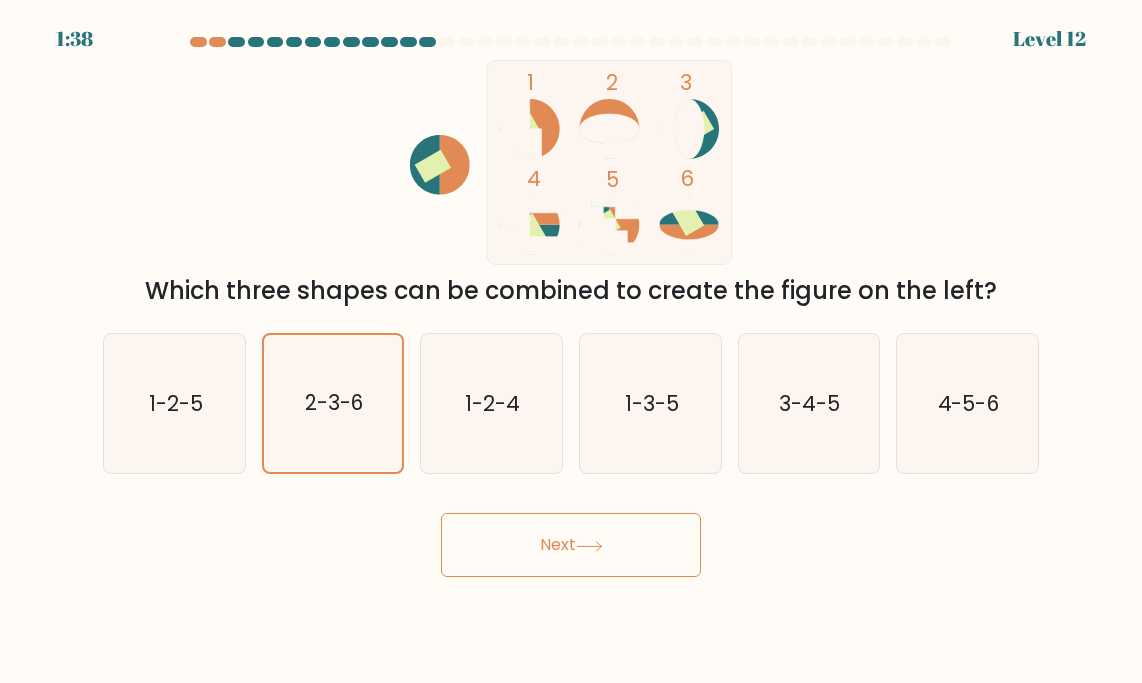 click on "Next" at bounding box center (571, 545) 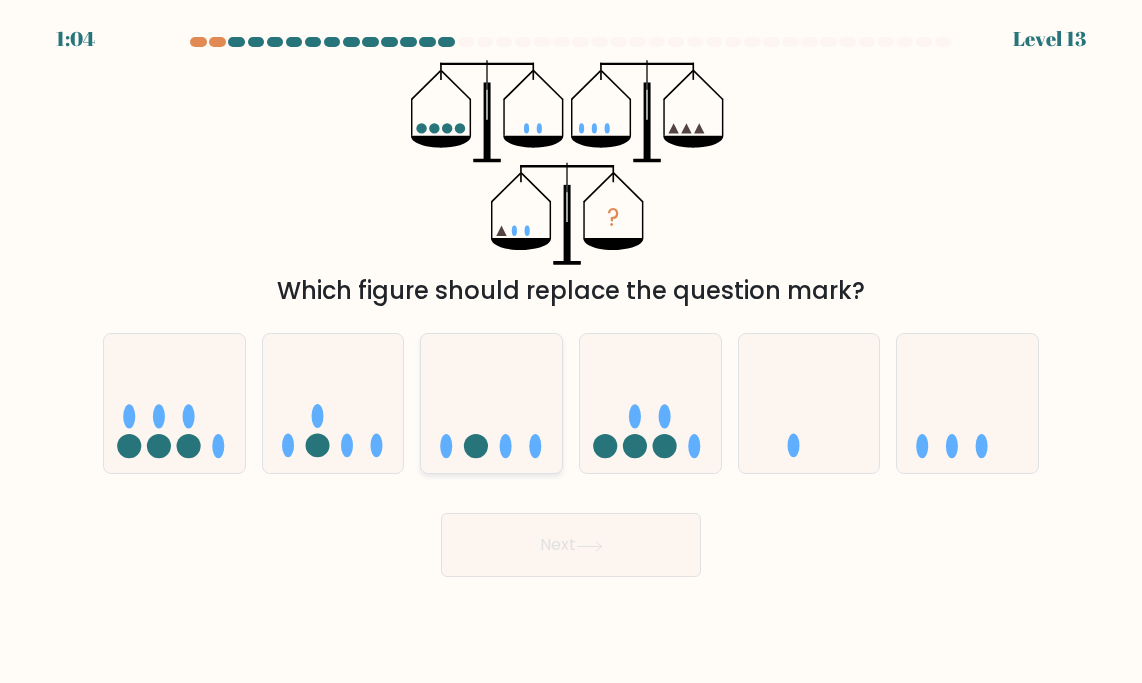 click 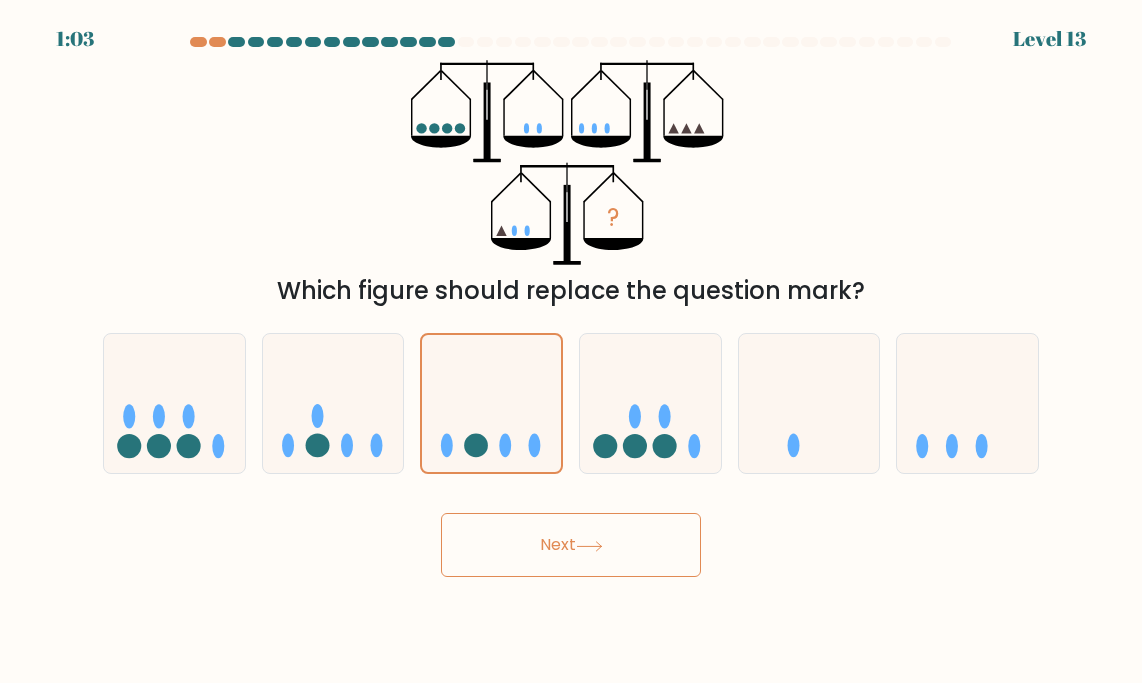 click on "Next" at bounding box center (571, 545) 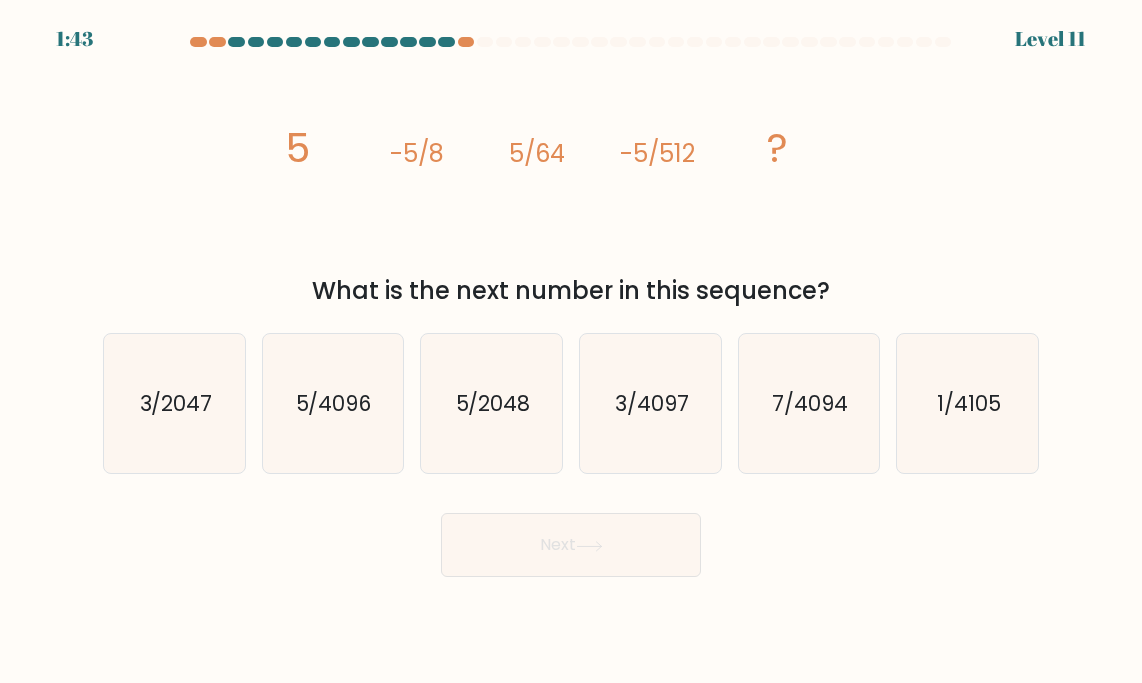drag, startPoint x: 288, startPoint y: 137, endPoint x: 866, endPoint y: 289, distance: 597.6521 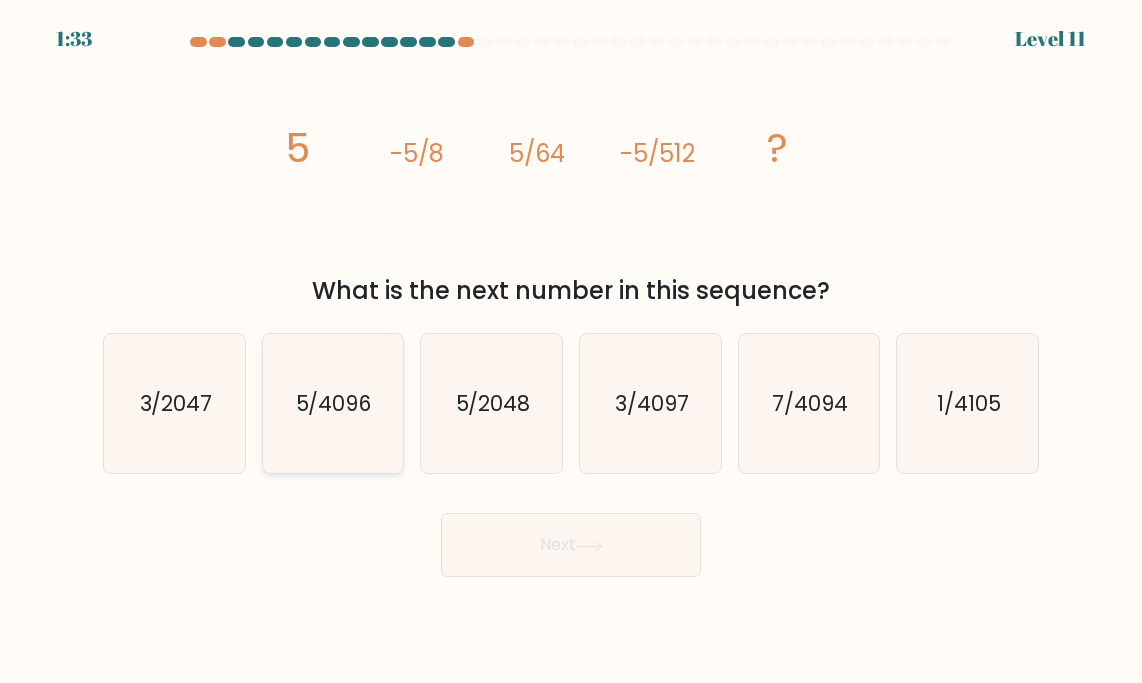 click on "5/4096" 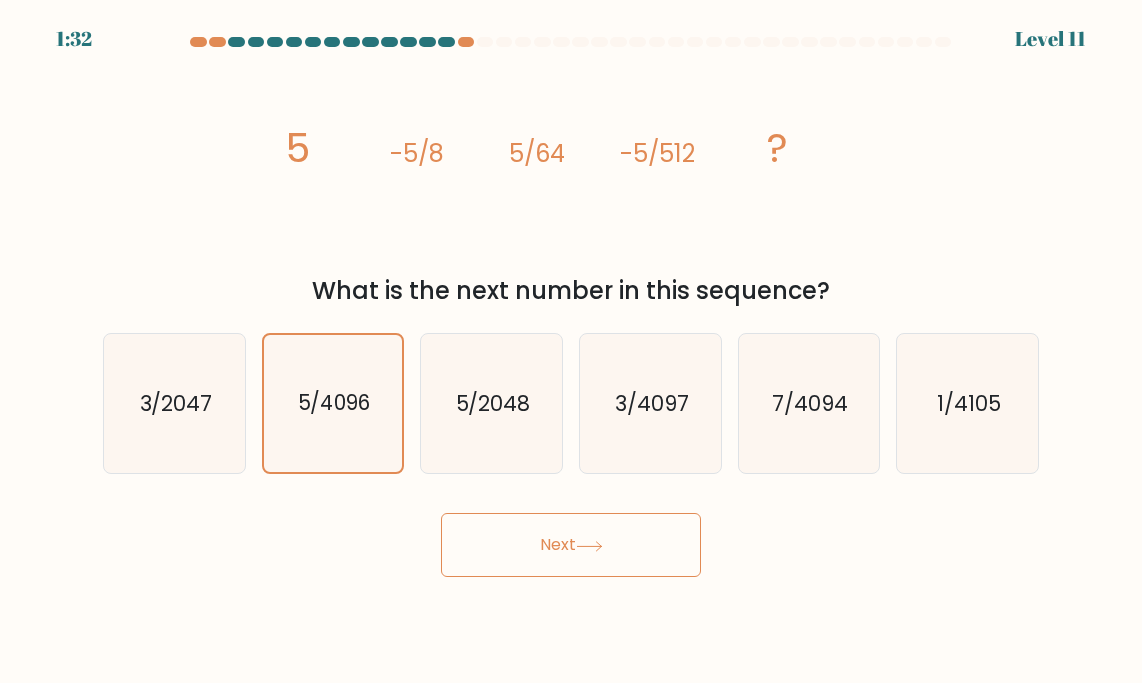 click on "Next" at bounding box center [571, 545] 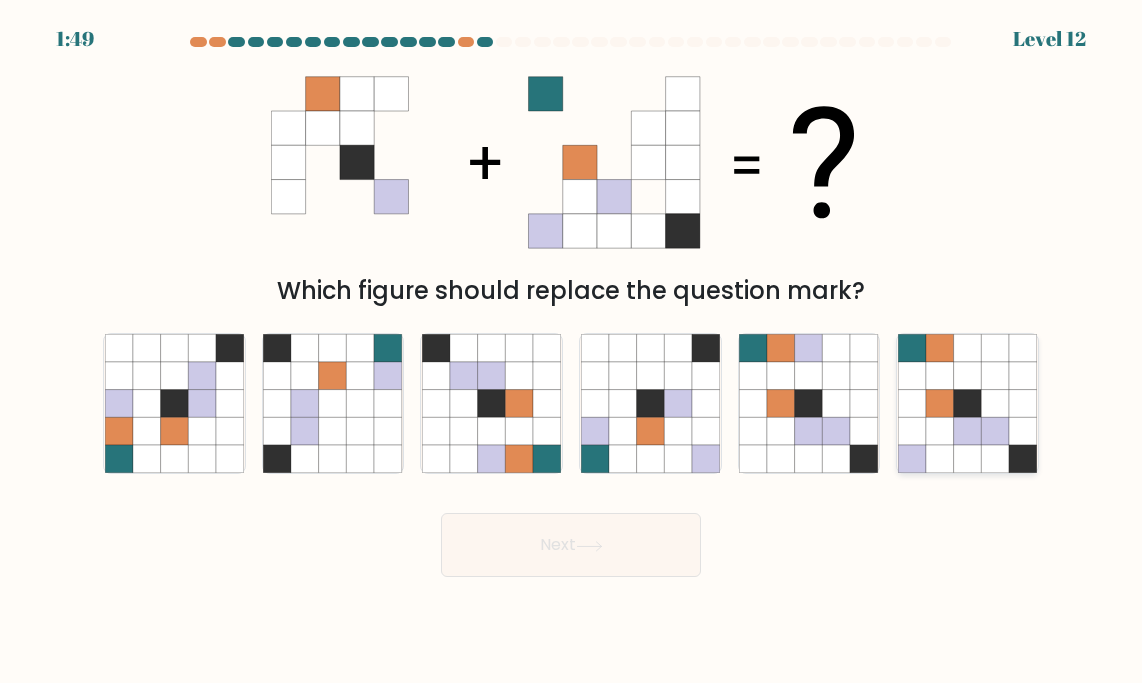 click 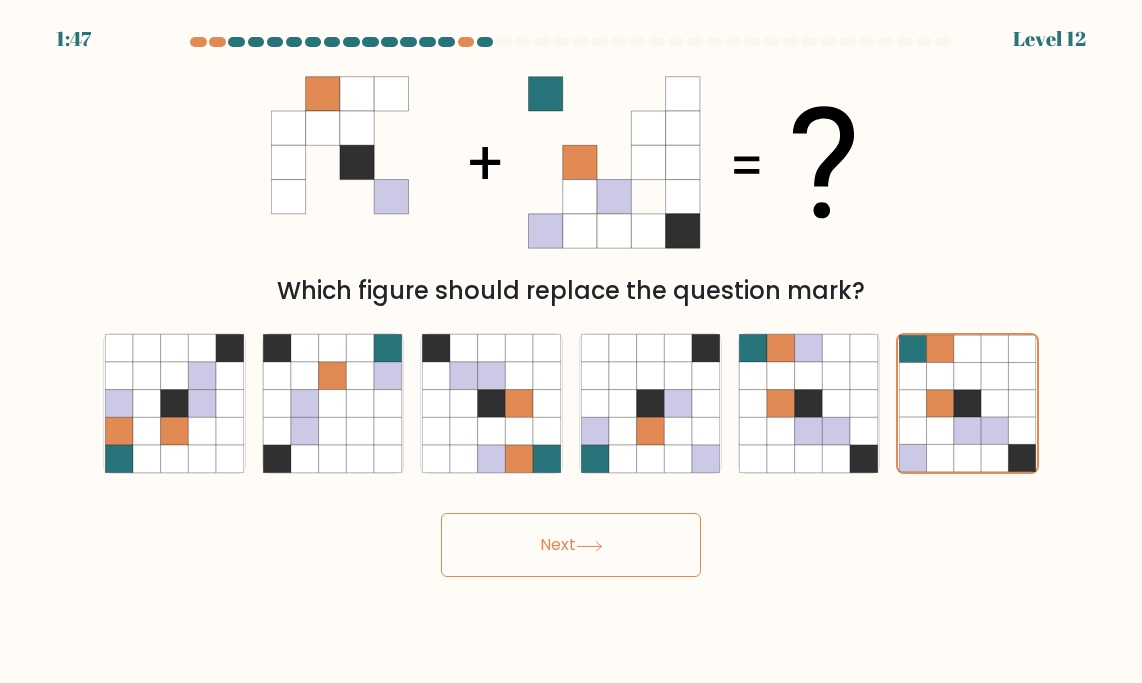 click on "Next" at bounding box center [571, 545] 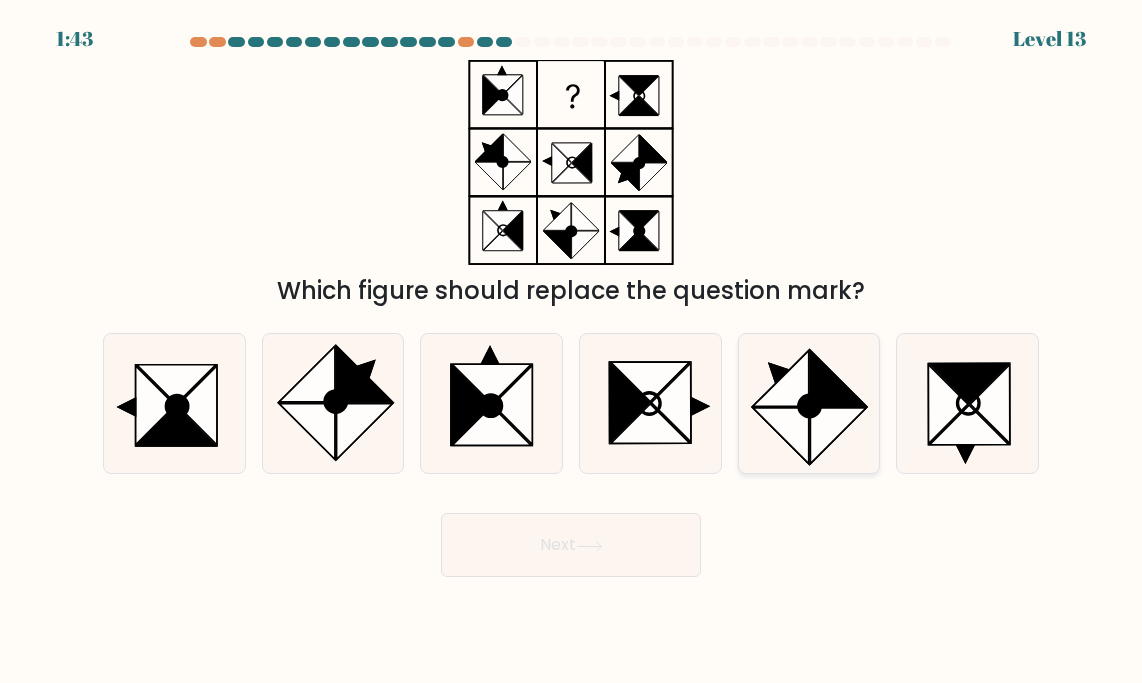 click 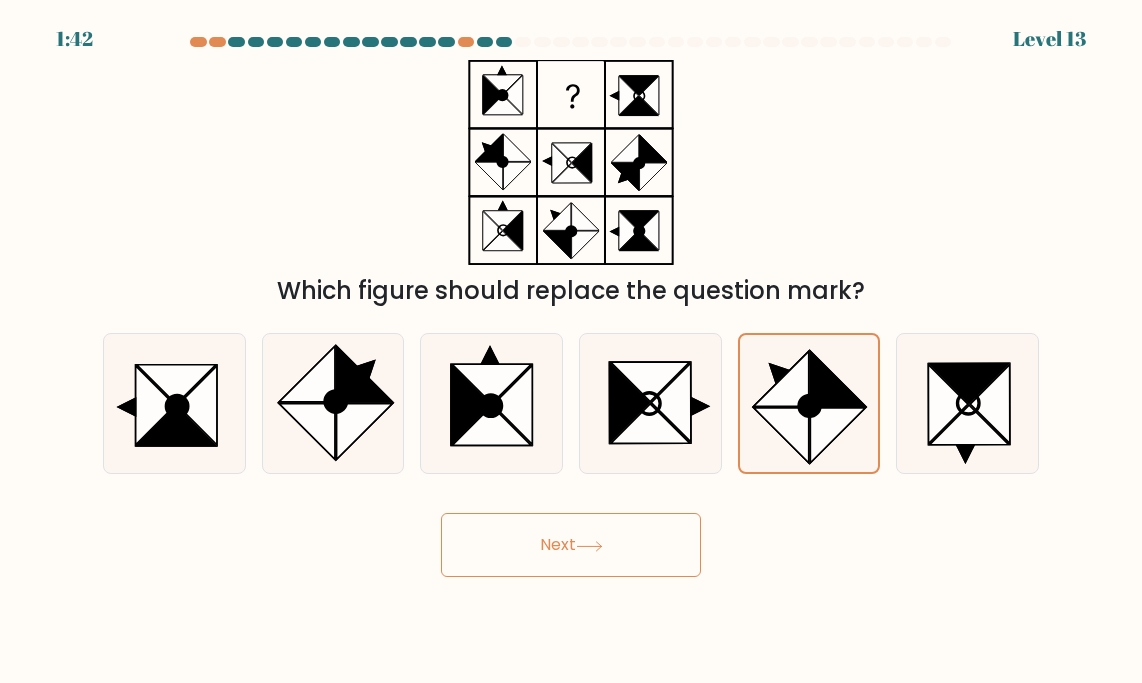 click on "Next" at bounding box center (571, 545) 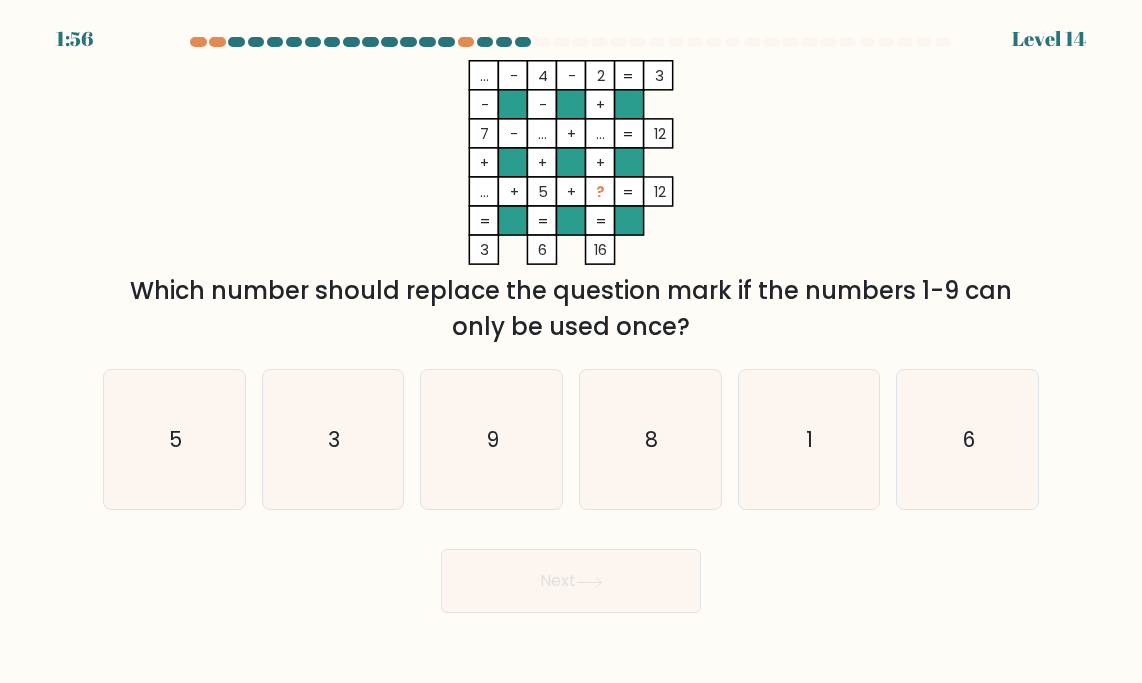 type 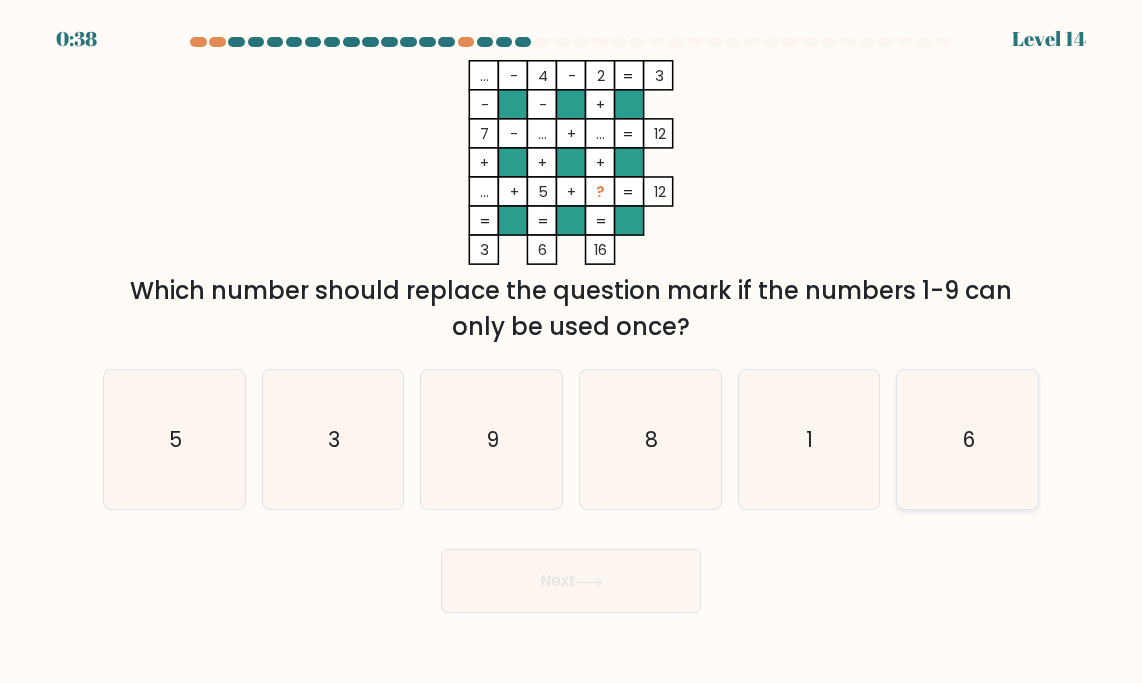 click on "6" 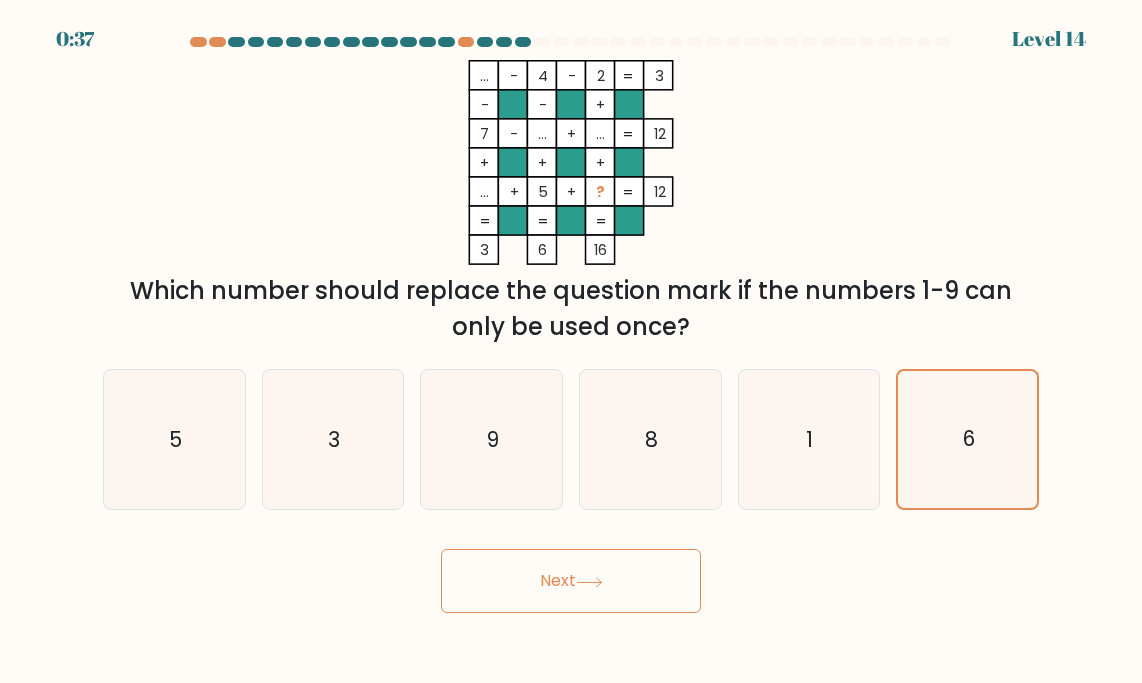 click on "Next" at bounding box center [571, 581] 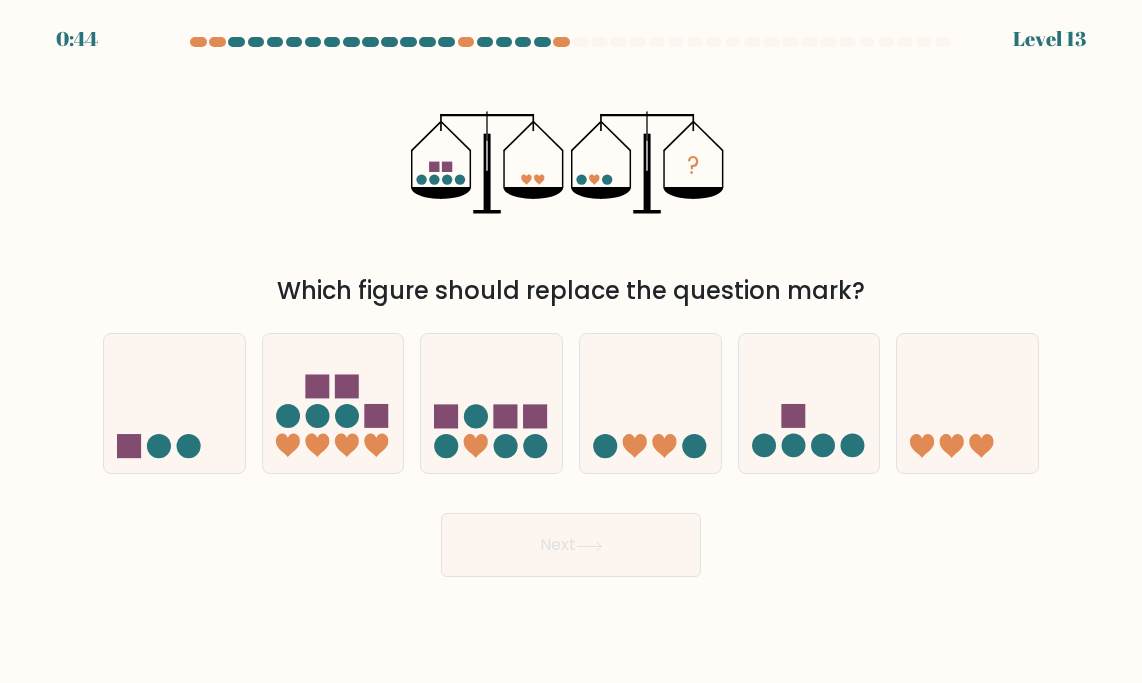 scroll, scrollTop: 0, scrollLeft: 0, axis: both 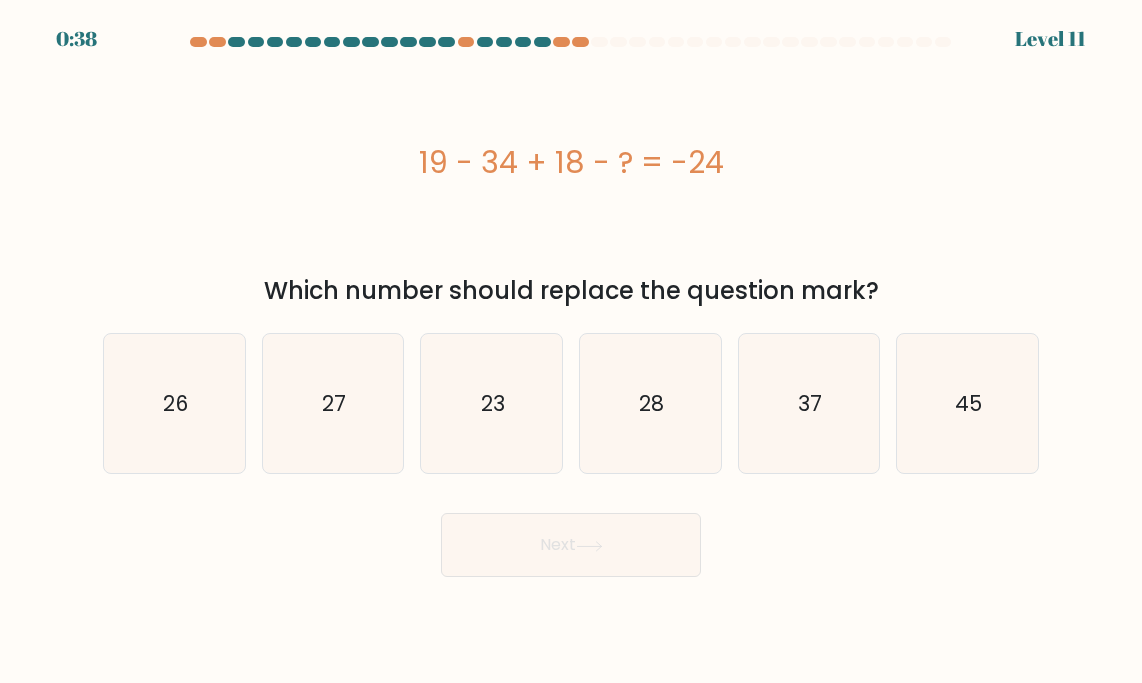 drag, startPoint x: 418, startPoint y: 156, endPoint x: 909, endPoint y: 283, distance: 507.15875 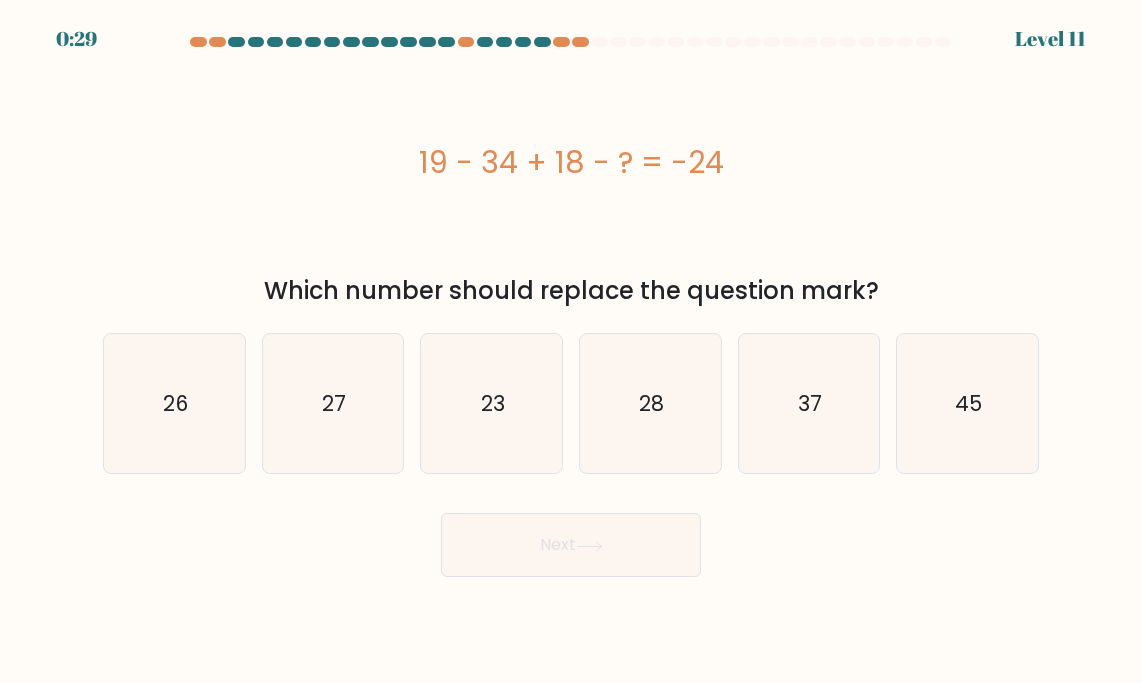 click on "19 - 34 + 18 - ? = -24" at bounding box center (571, 162) 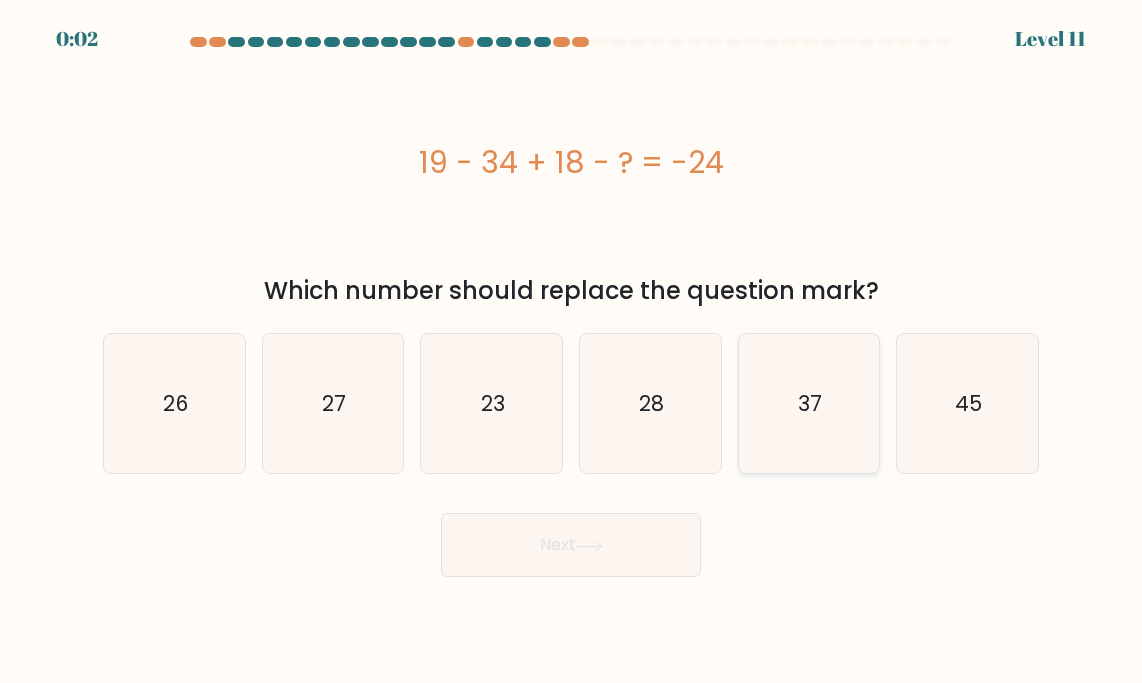 click on "37" 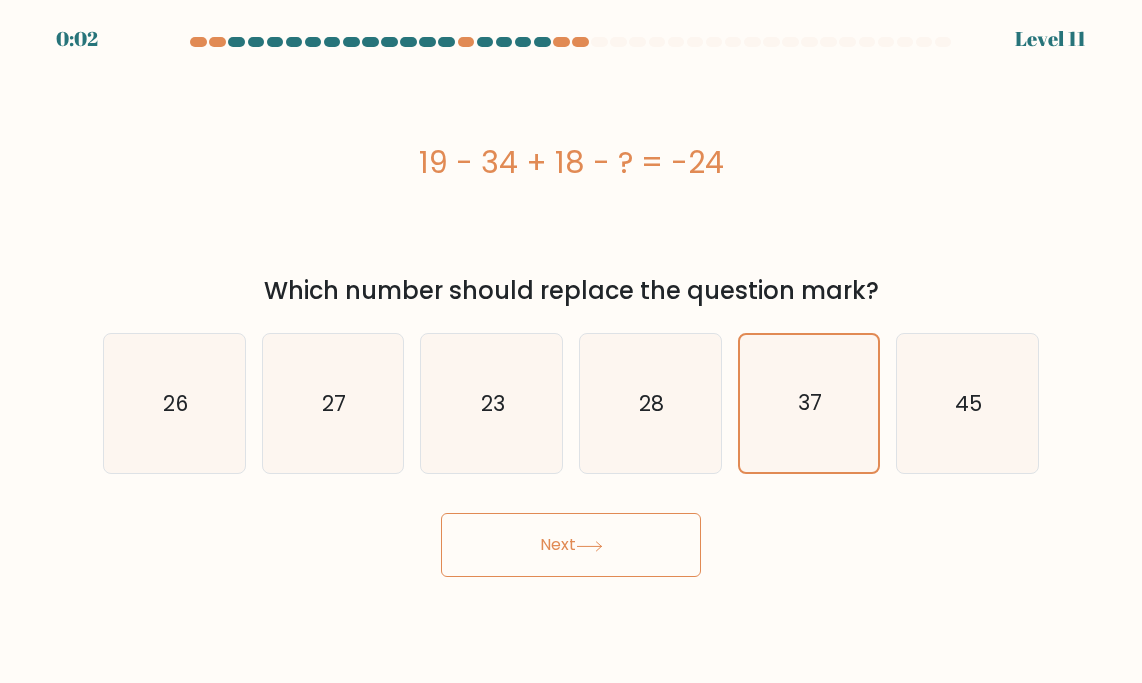click on "Next" at bounding box center [571, 545] 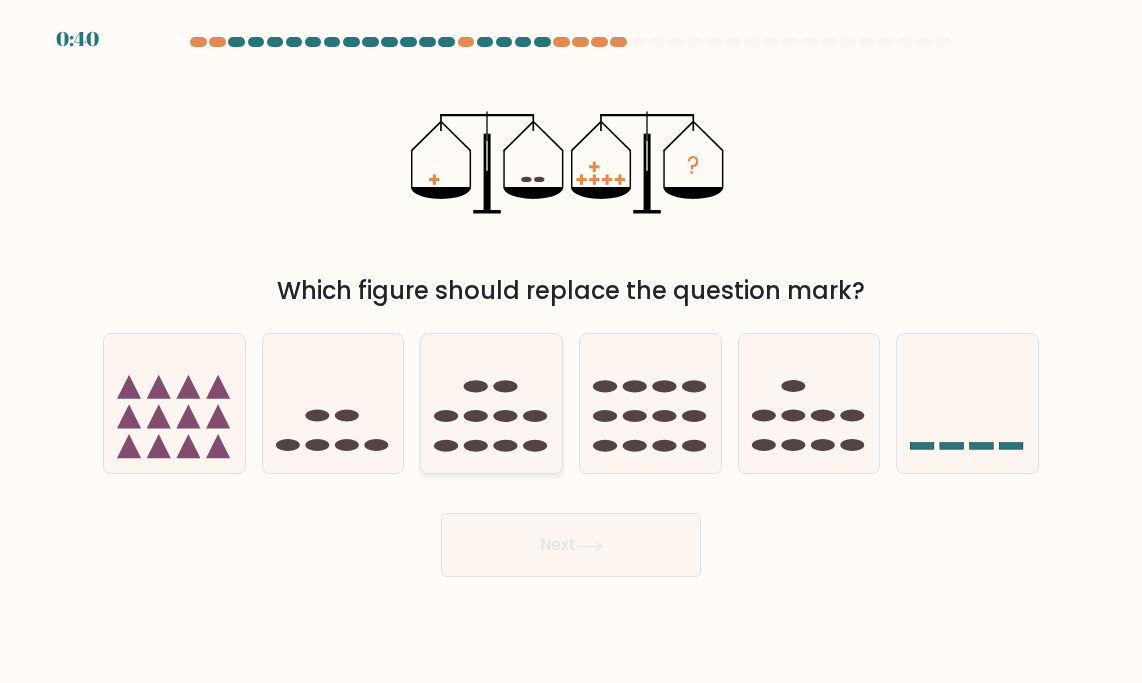 scroll, scrollTop: 0, scrollLeft: 0, axis: both 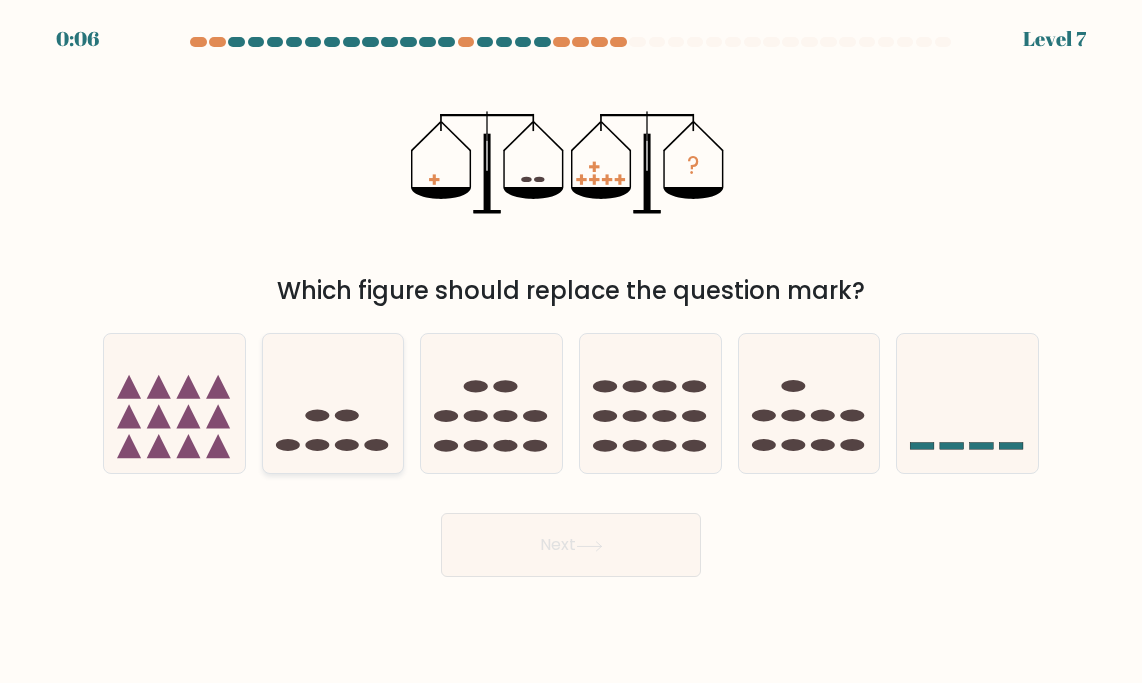 click 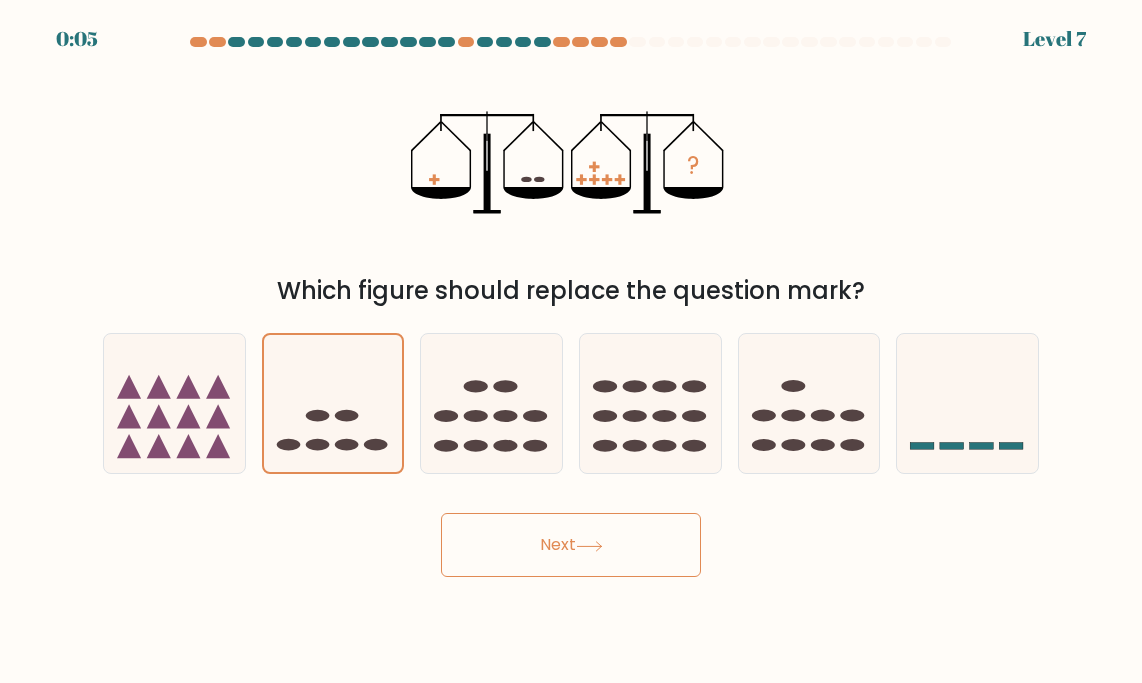 click on "Next" at bounding box center [571, 545] 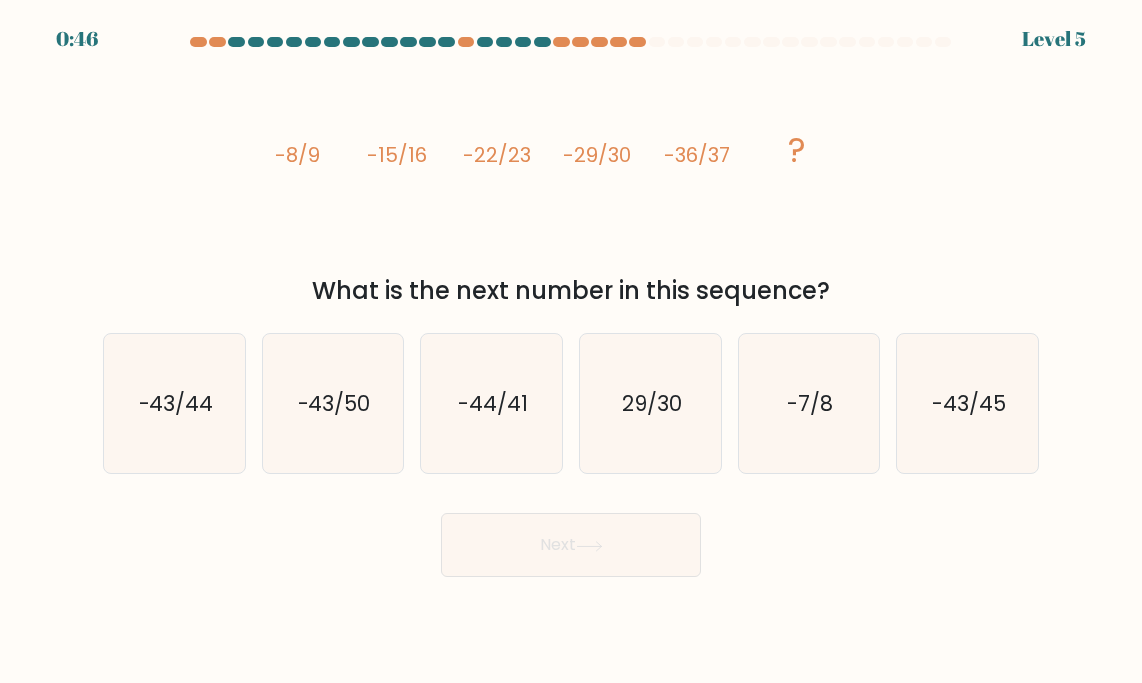 drag, startPoint x: 273, startPoint y: 149, endPoint x: 918, endPoint y: 293, distance: 660.87897 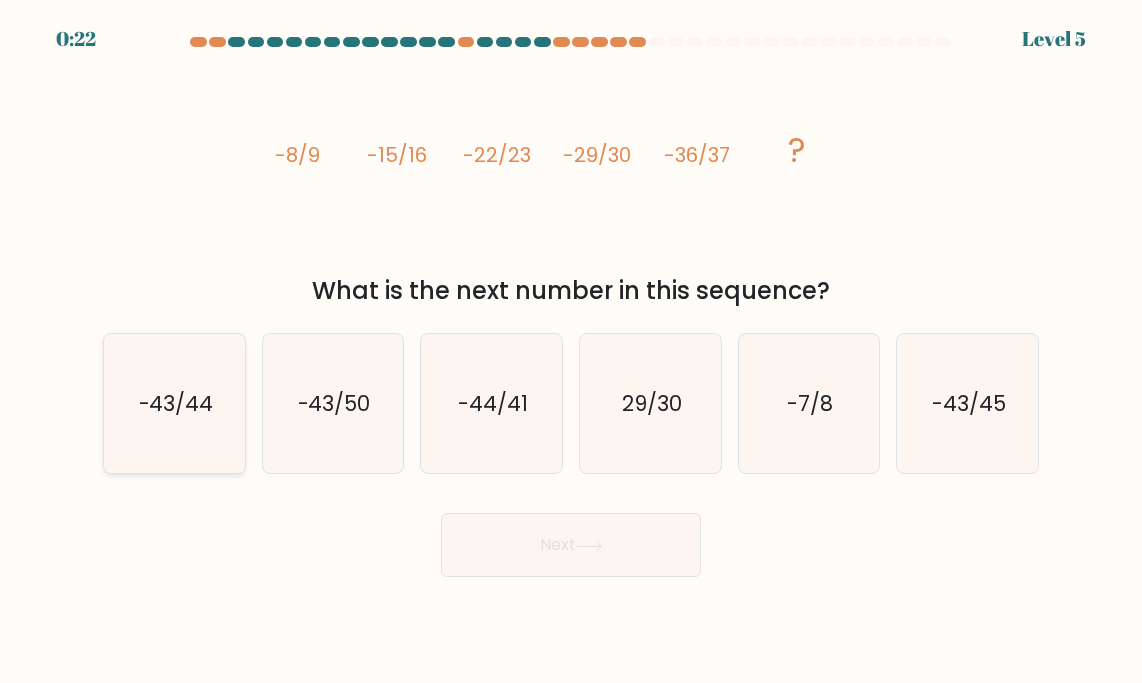 click on "-43/44" 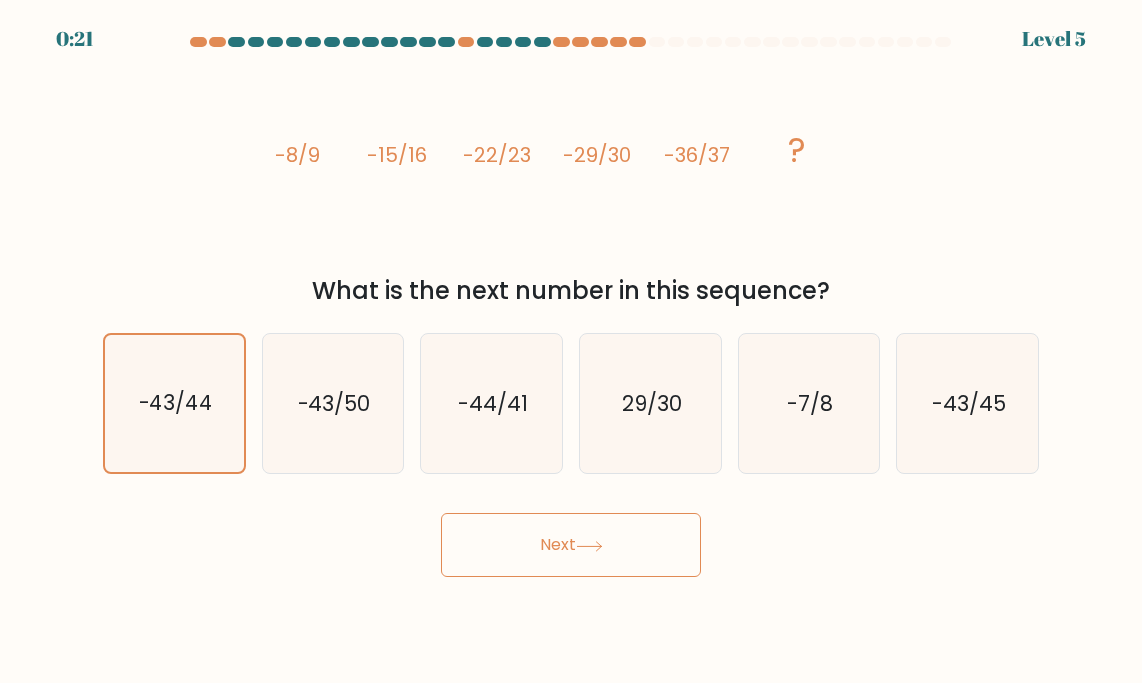 click on "Next" at bounding box center (571, 545) 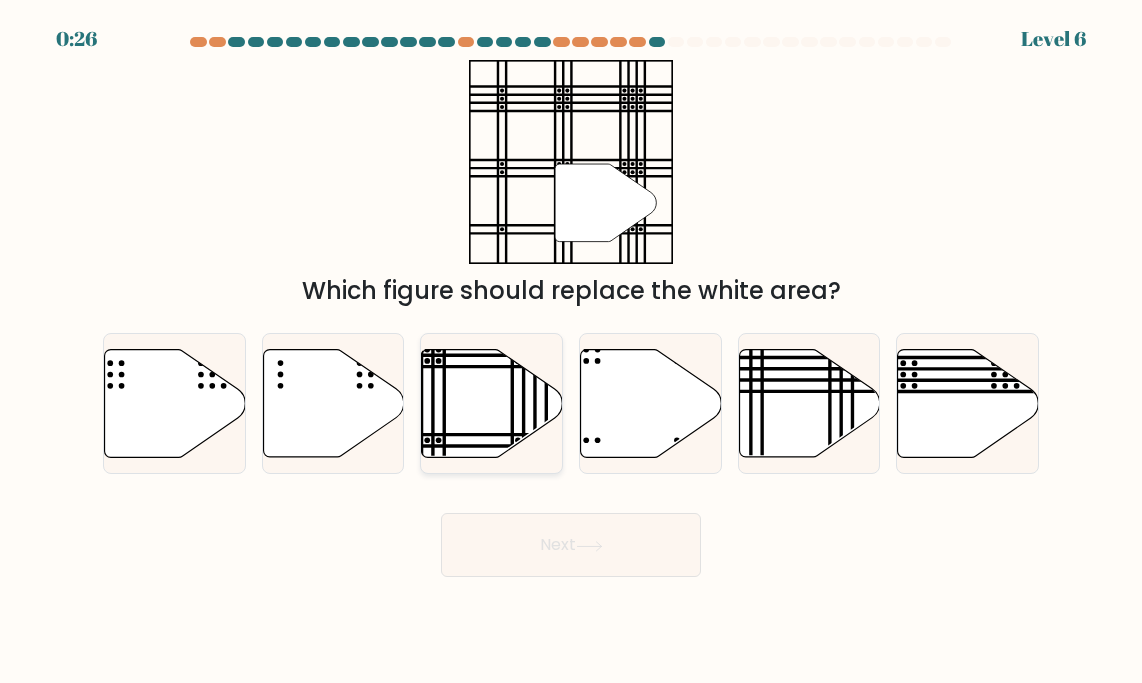 click 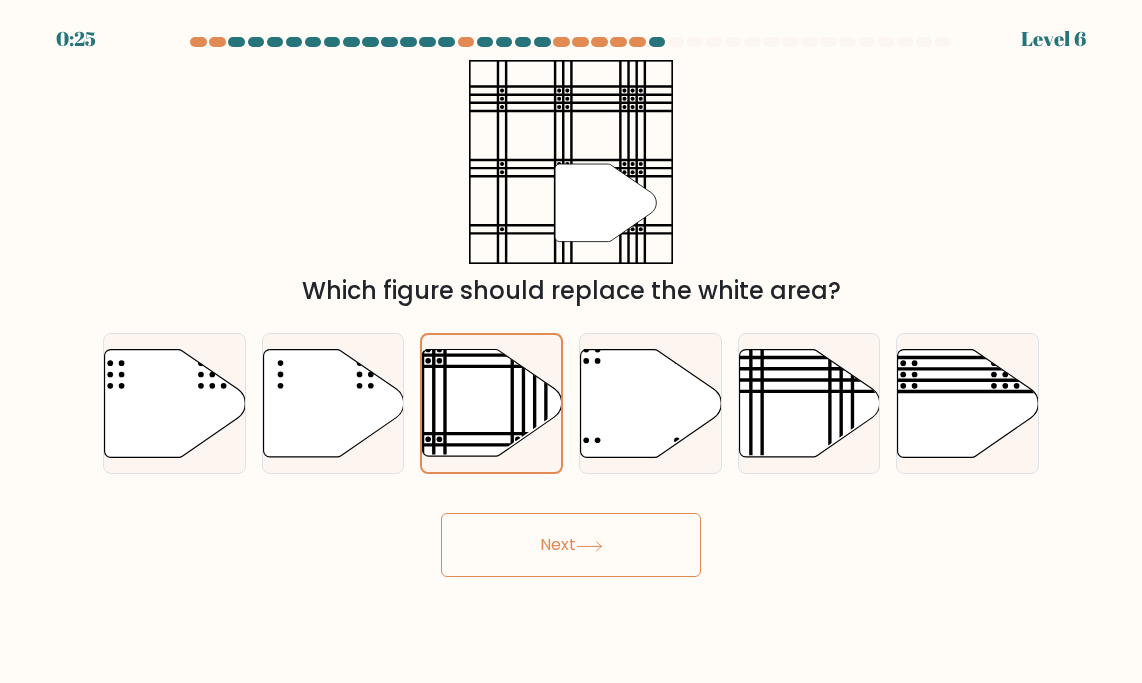 click on "Next" at bounding box center (571, 545) 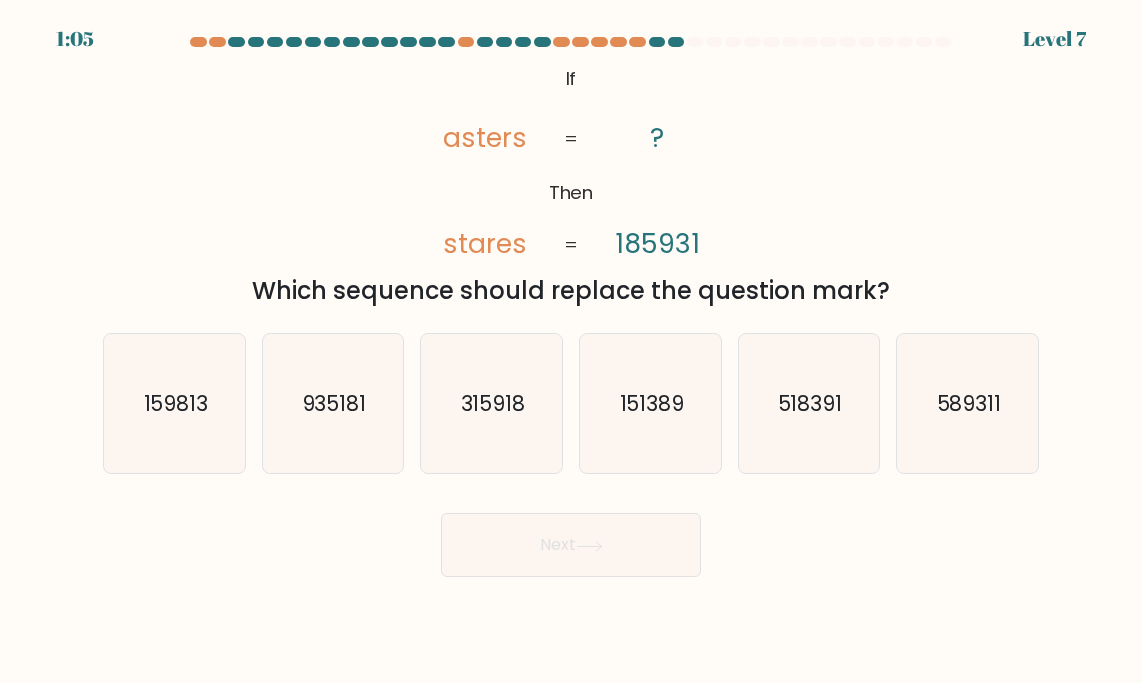 drag, startPoint x: 433, startPoint y: 65, endPoint x: 899, endPoint y: 278, distance: 512.37195 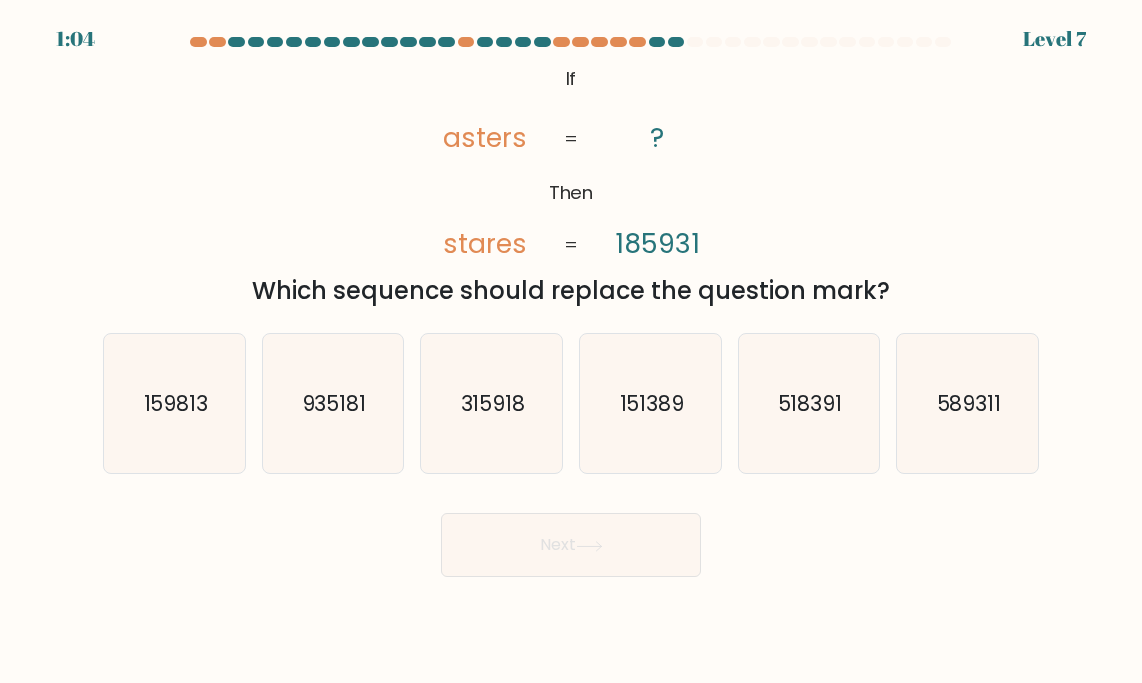 copy on "asters       stares       ?       185931       =       =
Which sequence should replace the question mark?" 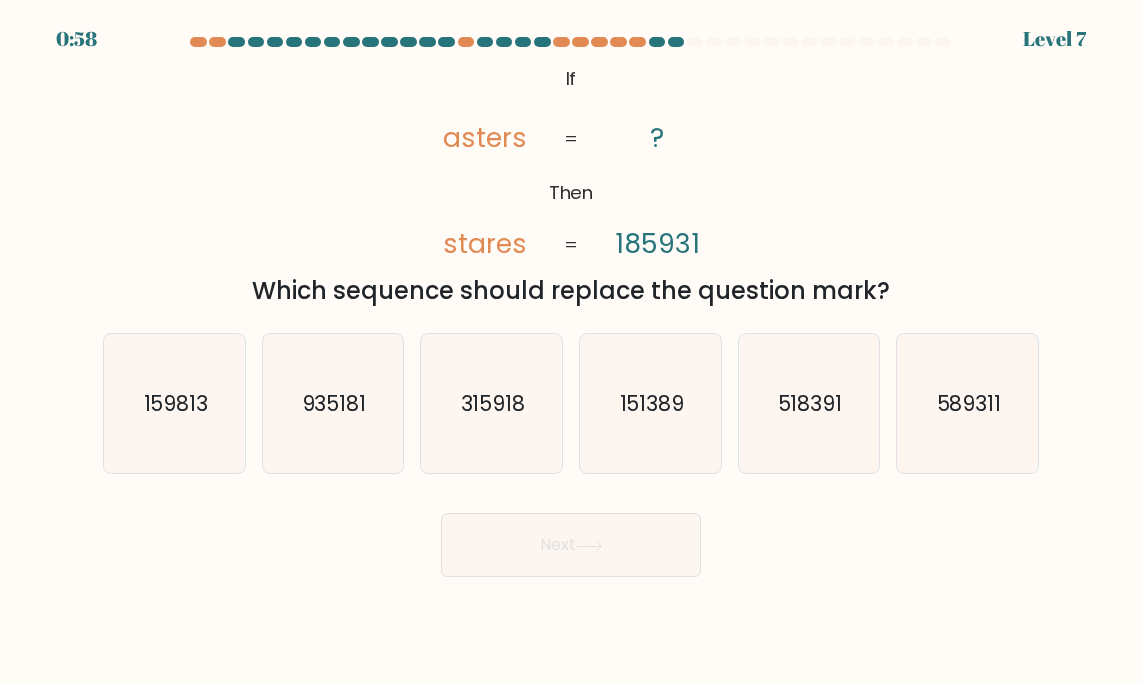 click on "0:58
Level 7" at bounding box center (571, 12) 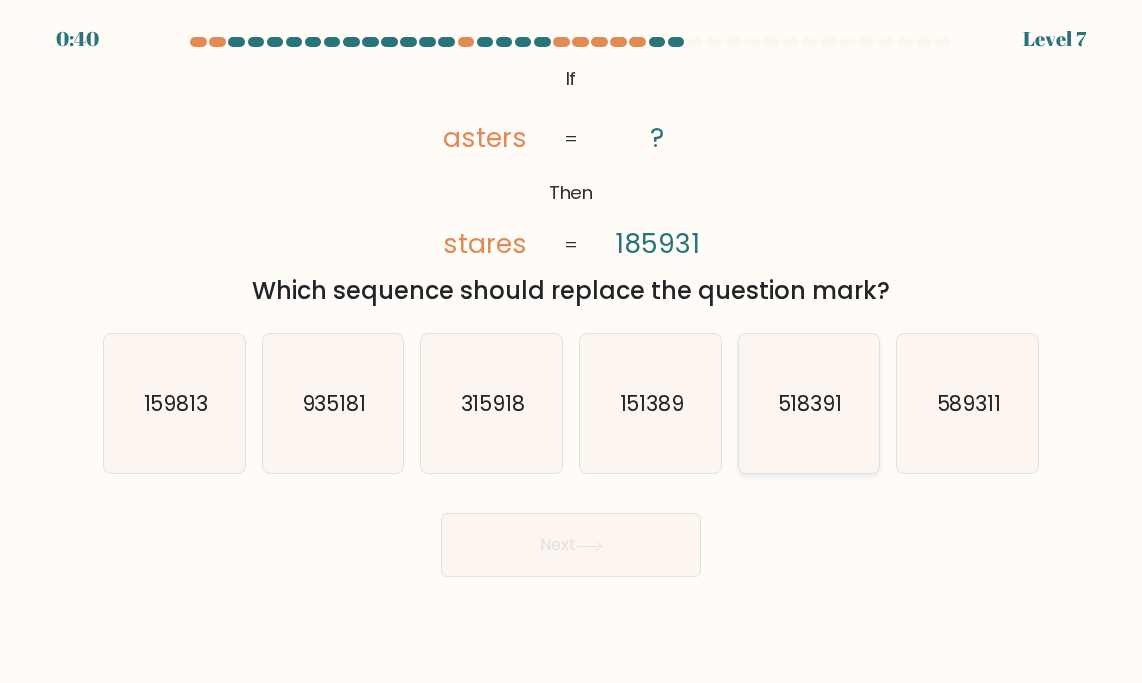 click on "518391" 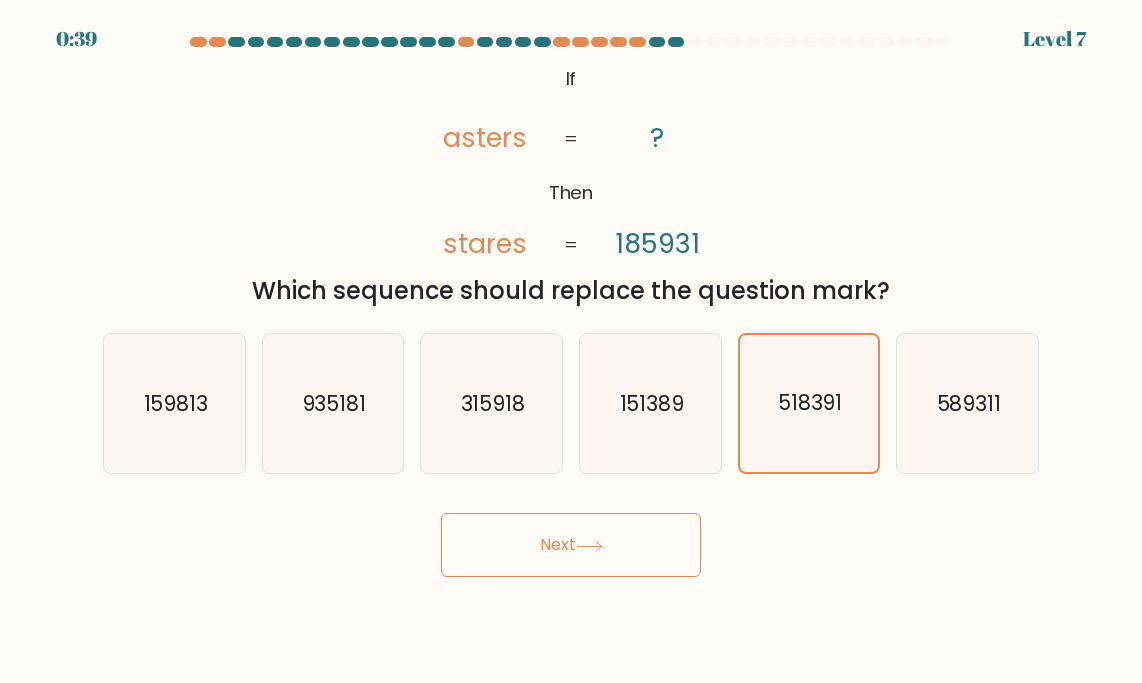 click on "Next" at bounding box center (571, 545) 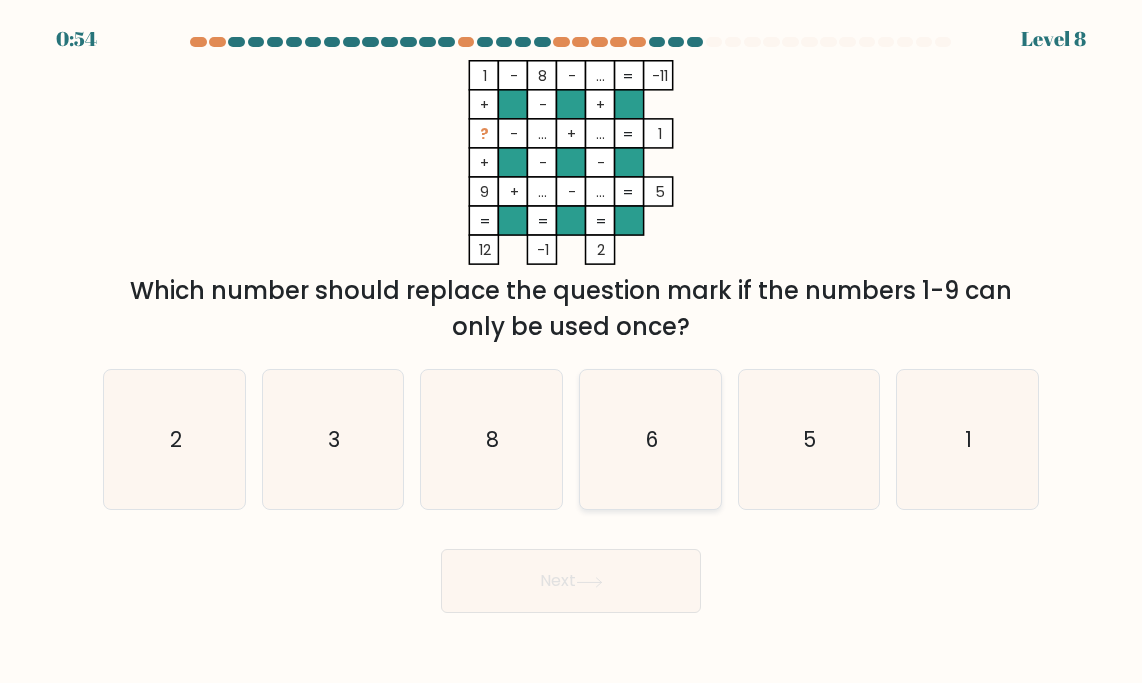 click on "6" 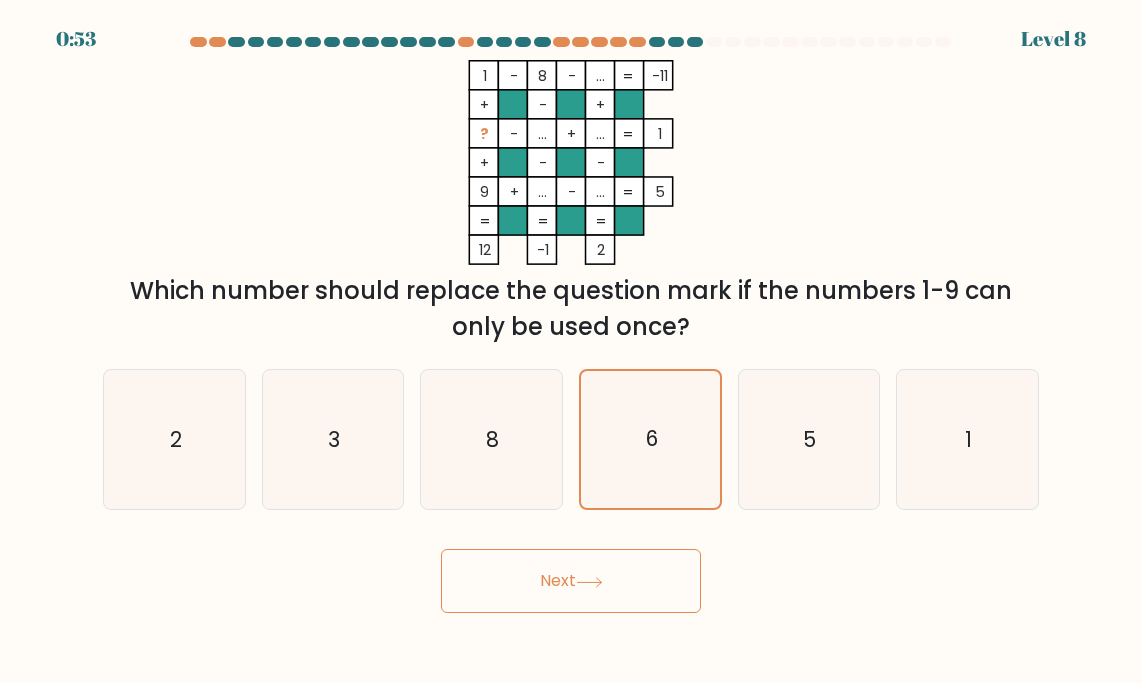 click 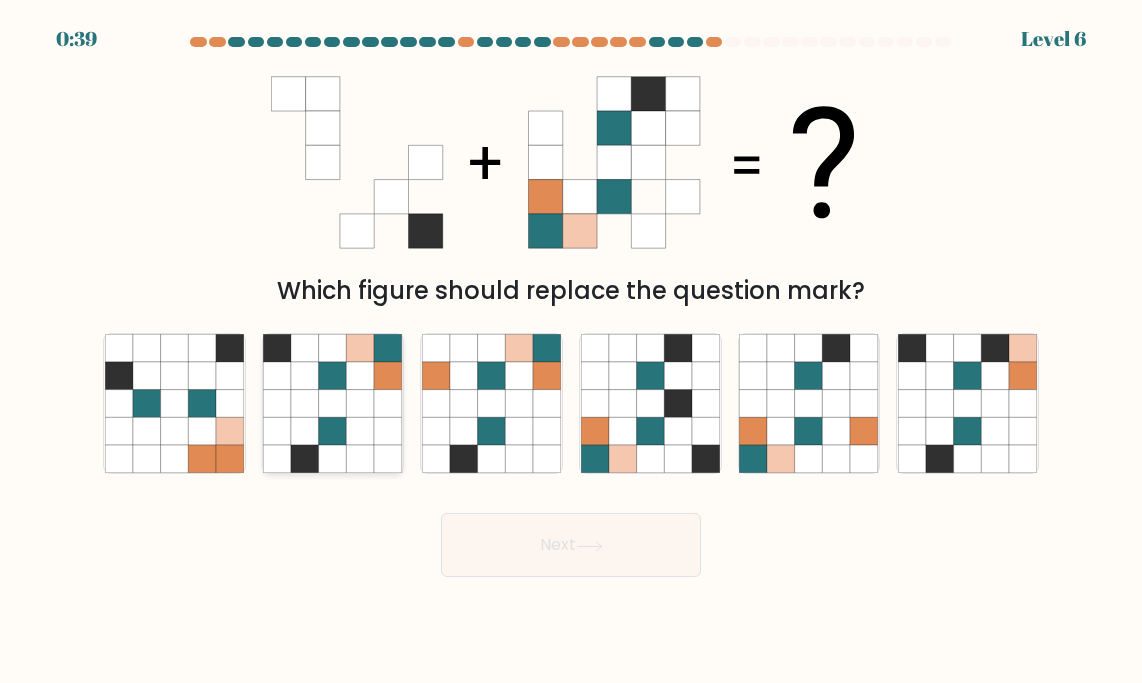 click 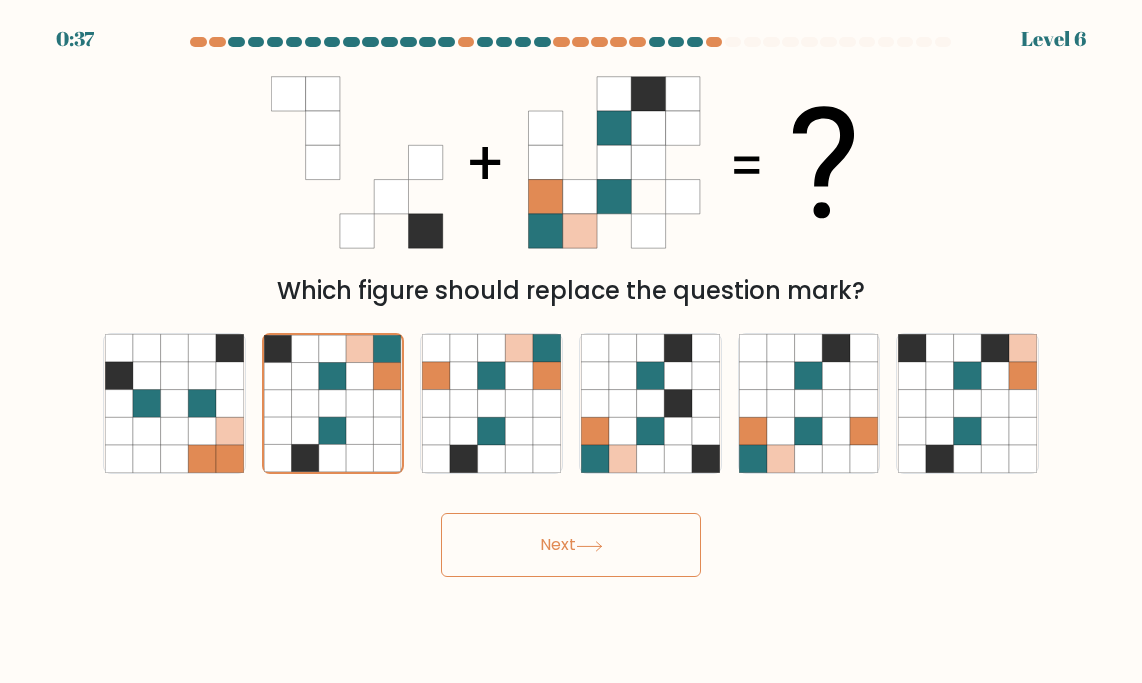 click on "Next" at bounding box center [571, 545] 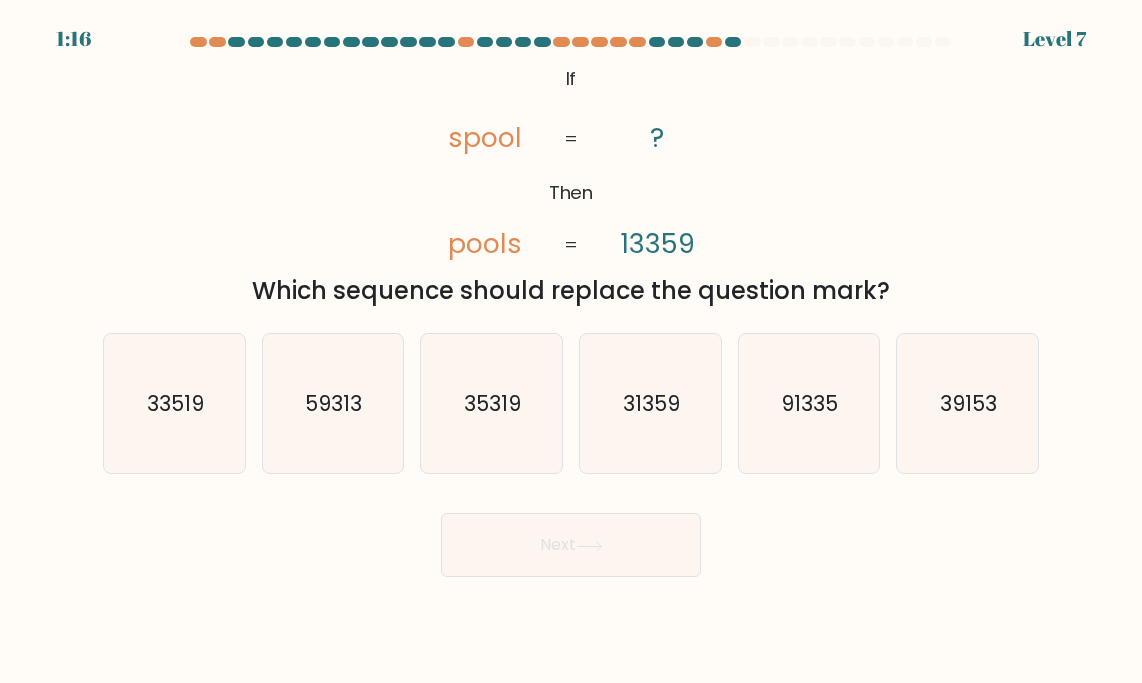 drag, startPoint x: 531, startPoint y: 76, endPoint x: 918, endPoint y: 287, distance: 440.7834 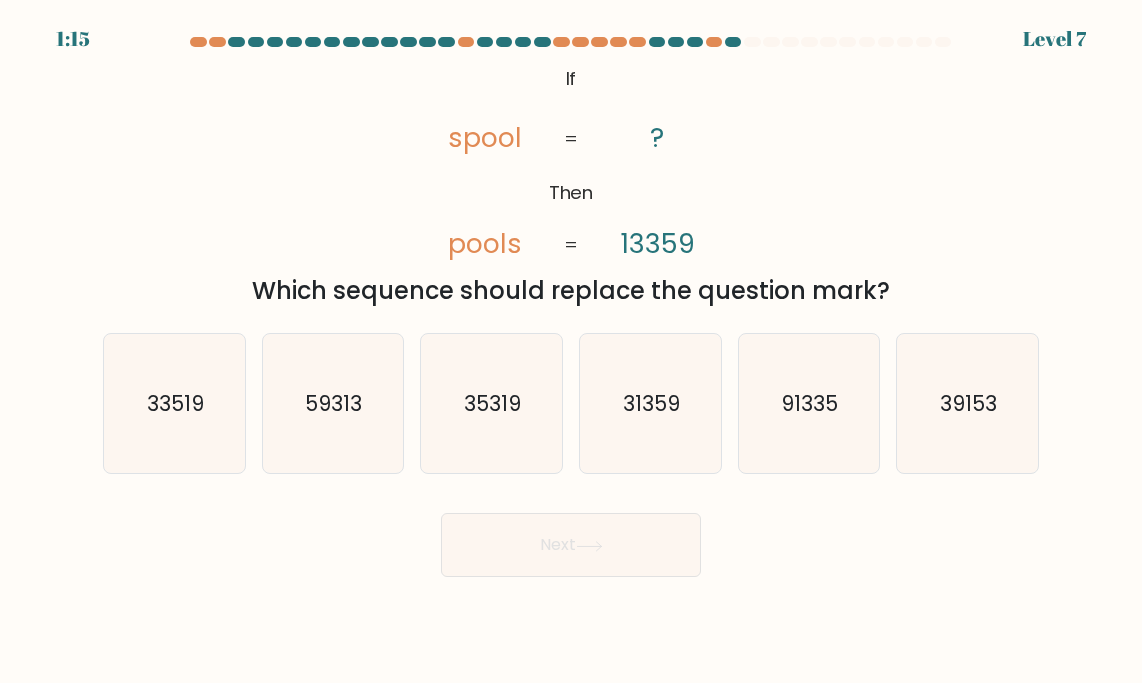 copy on "If       Then       spool       pools       ?       13359       =       =
Which sequence should replace the question mark?" 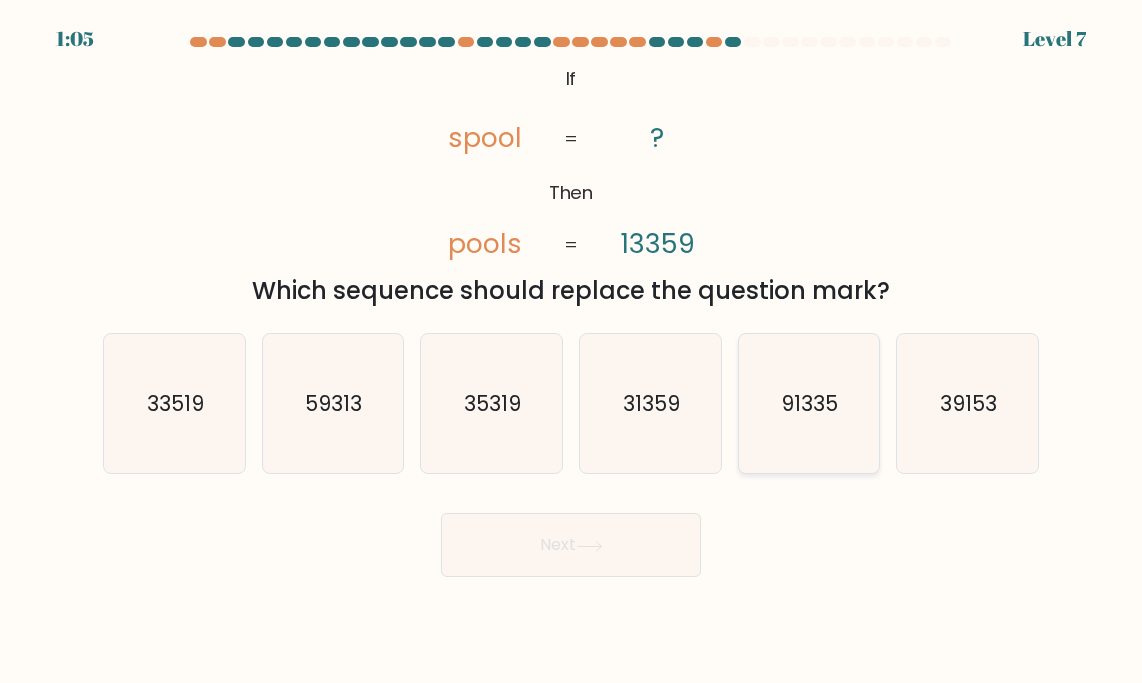 click on "91335" 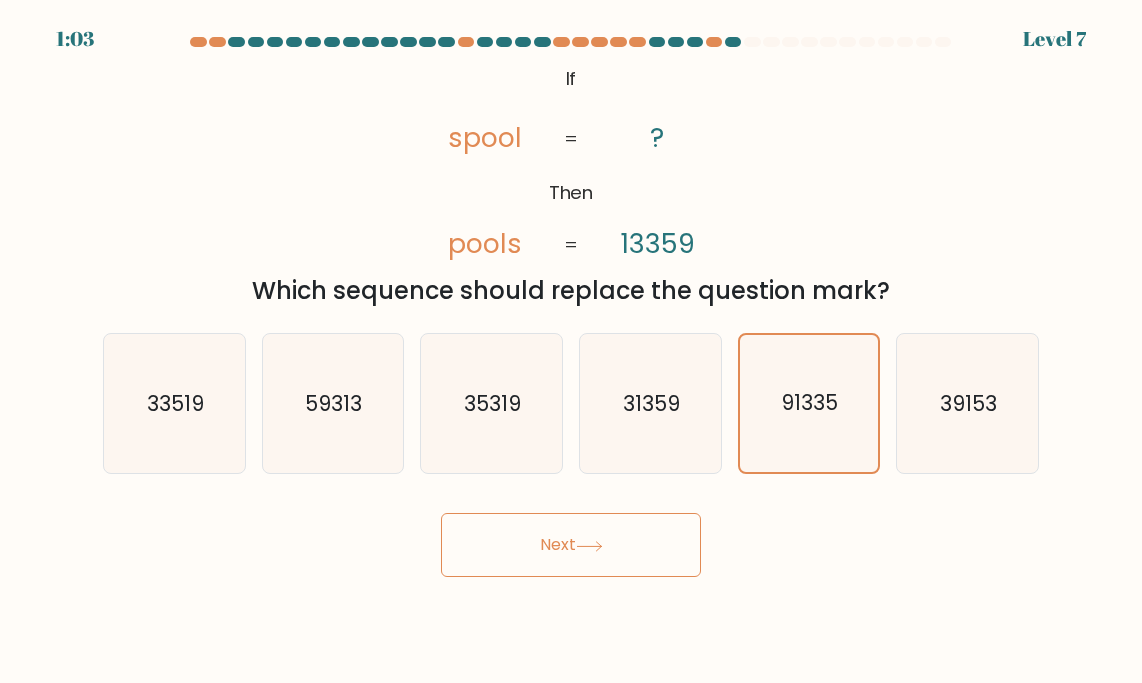 click on "Next" at bounding box center [571, 545] 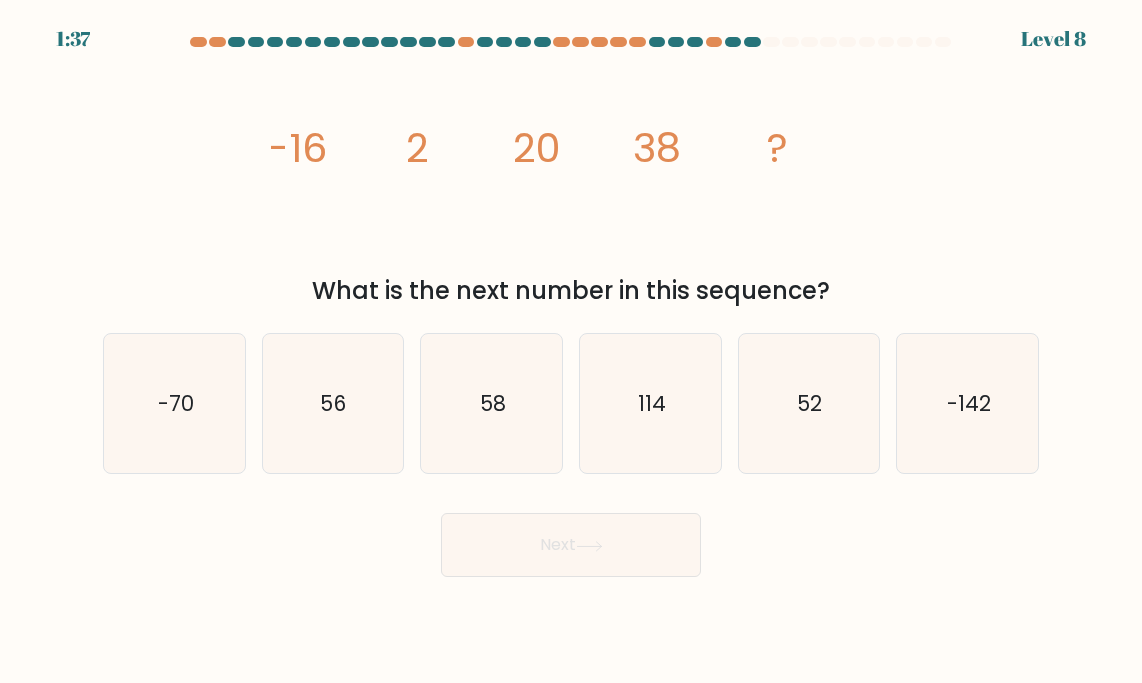 drag, startPoint x: 246, startPoint y: 134, endPoint x: 851, endPoint y: 281, distance: 622.6026 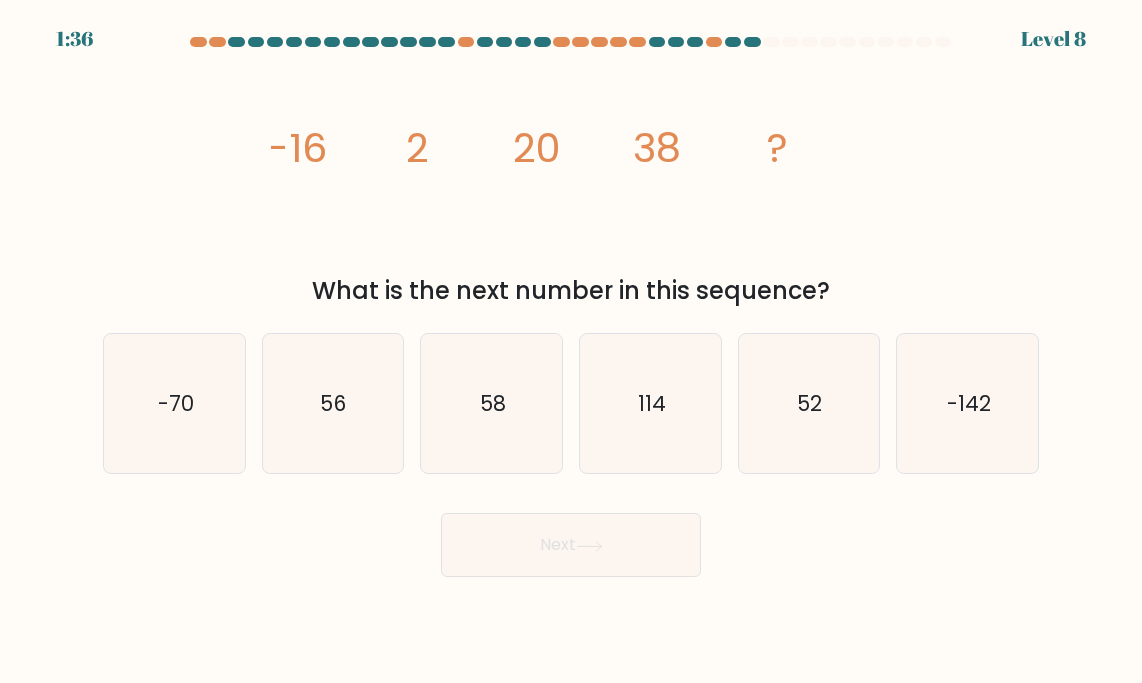 copy on "-16
2
20
38
?
What is the next number in this sequence?" 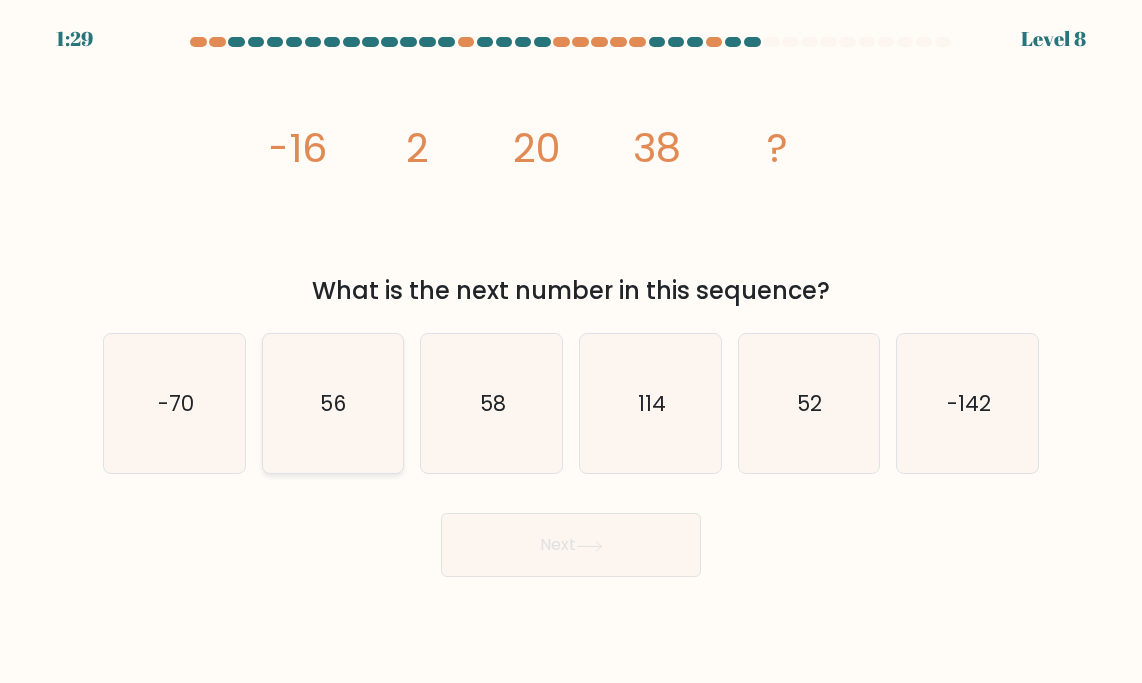 click on "56" 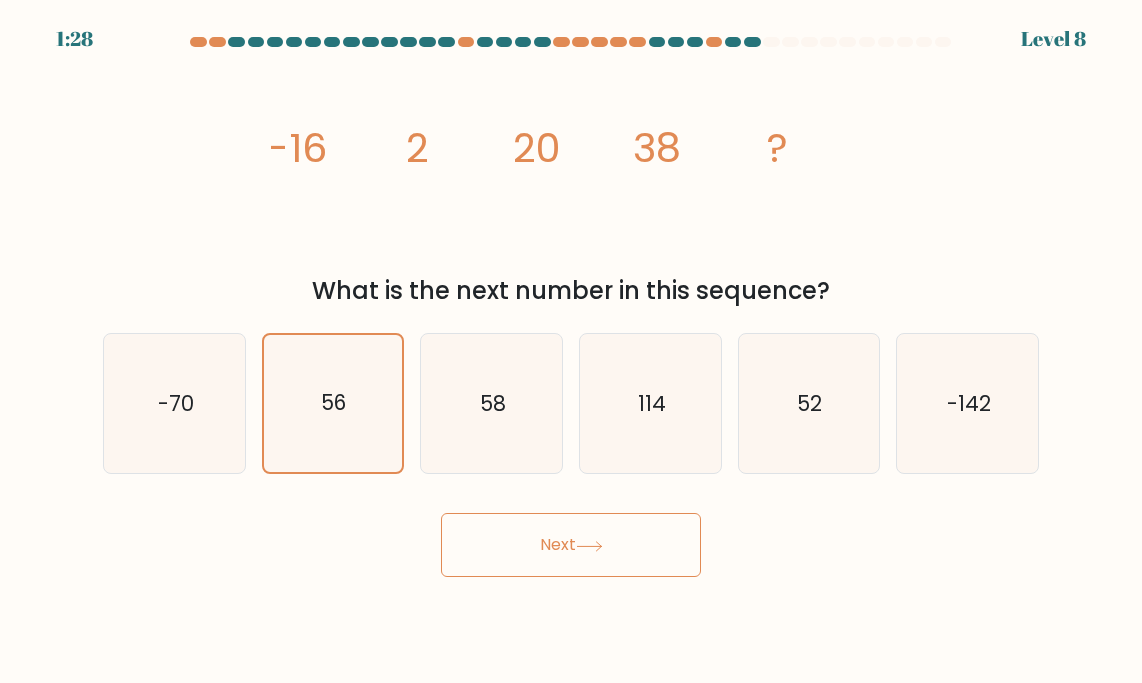 click on "Next" at bounding box center [571, 545] 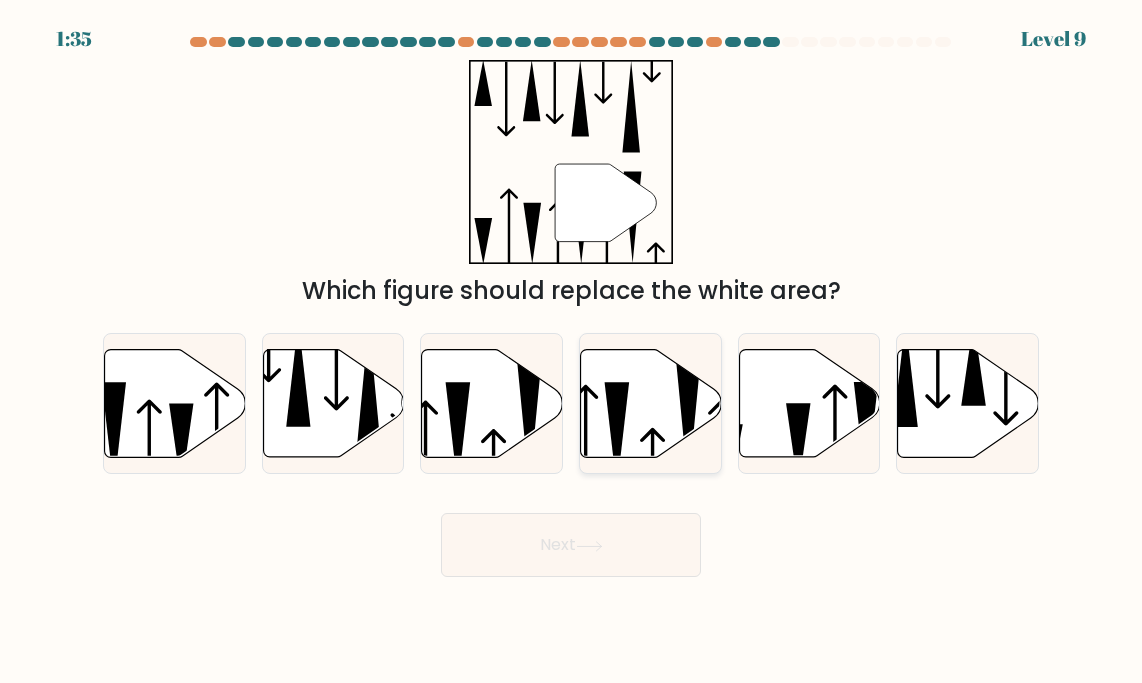 click 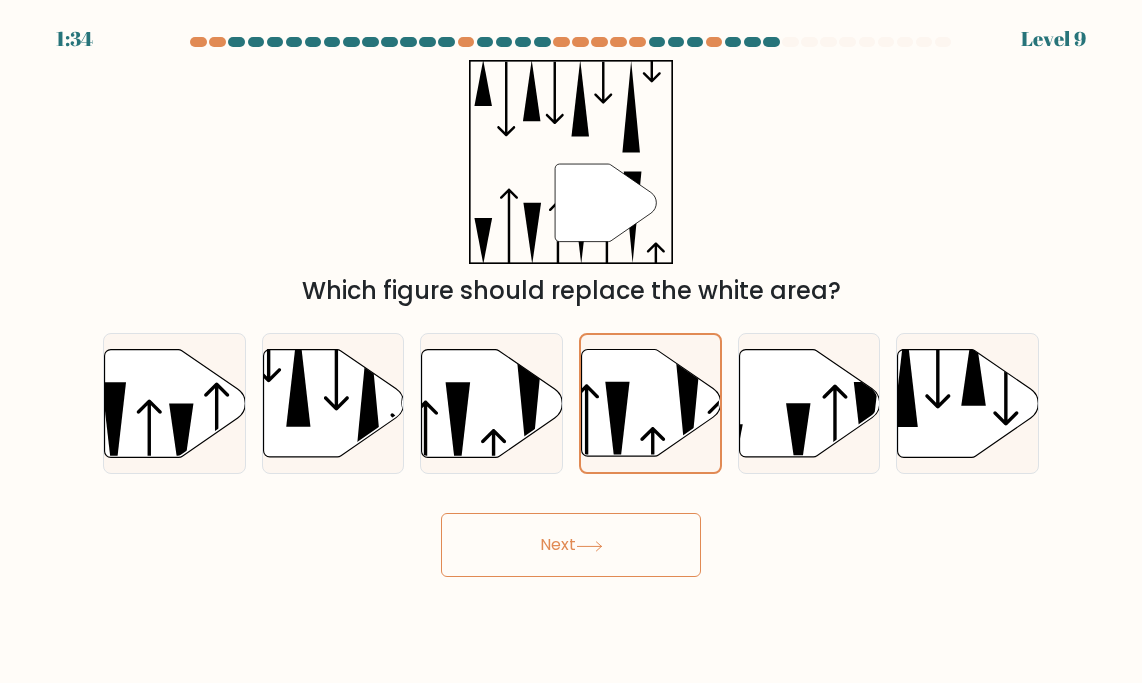 click on "Next" at bounding box center [571, 545] 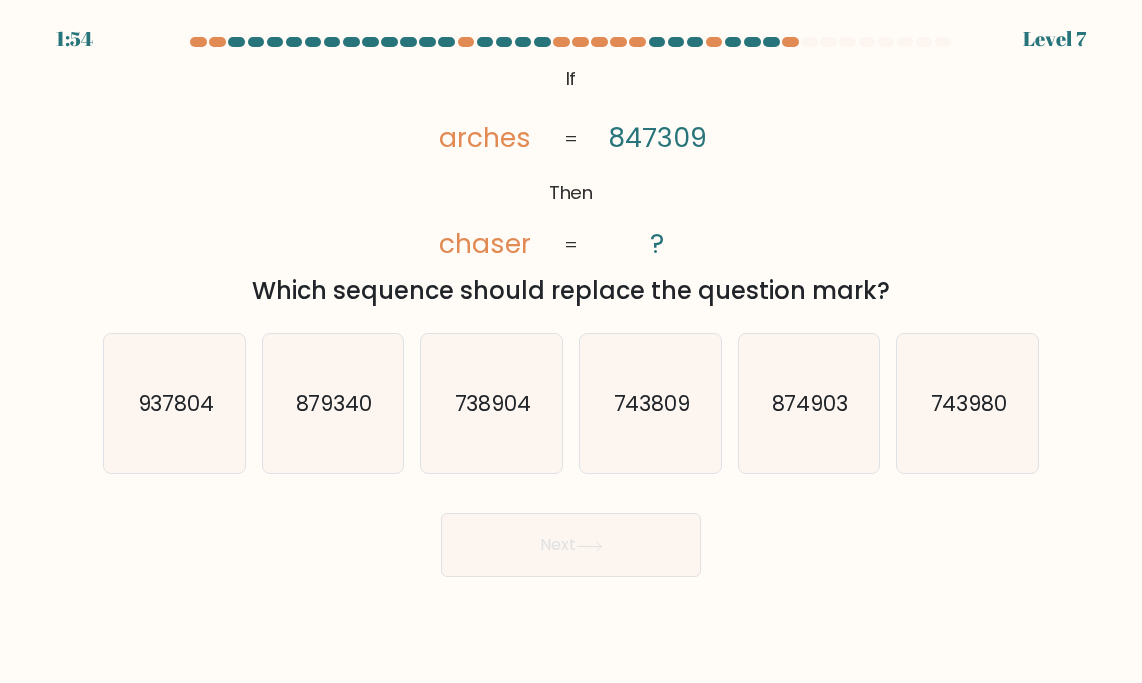 drag, startPoint x: 532, startPoint y: 64, endPoint x: 941, endPoint y: 281, distance: 463.00107 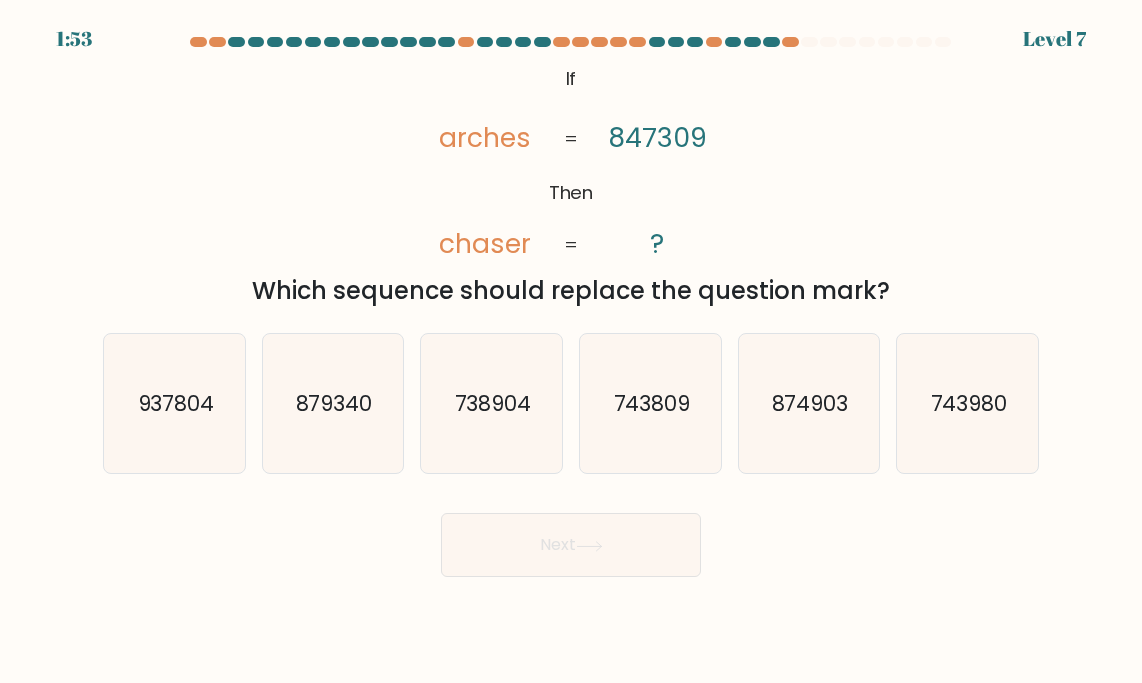 copy on "If       Then       arches       chaser       847309       ?       =       =
Which sequence should replace the question mark?" 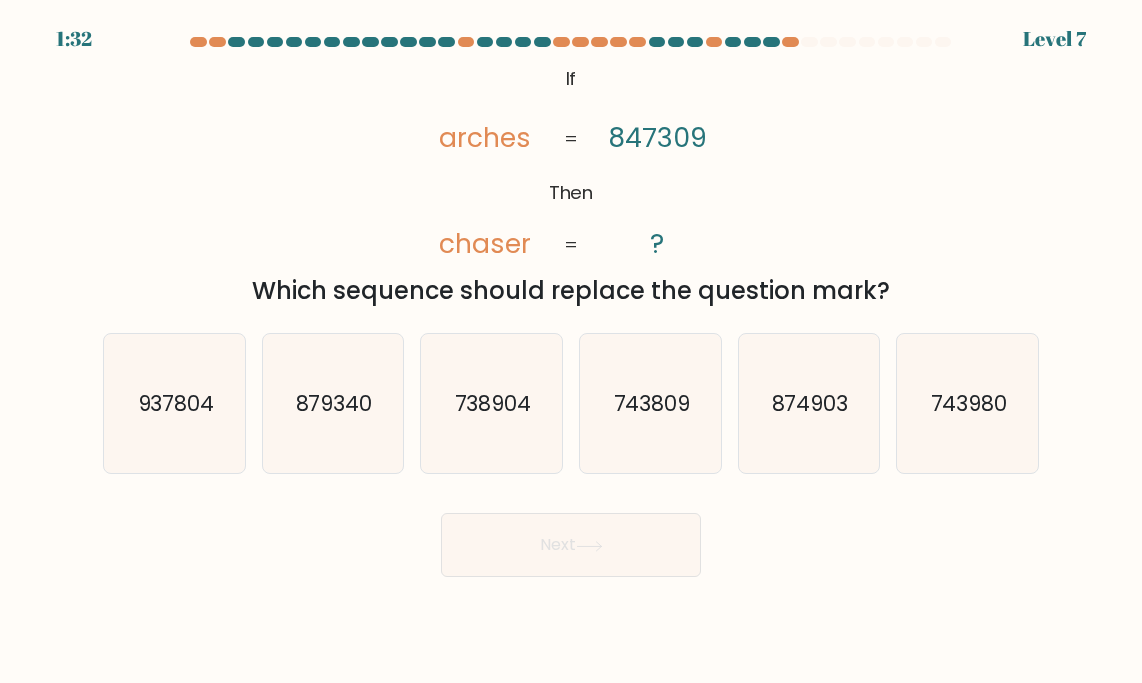 copy on "If       Then       arches       chaser       847309       ?       =       =
Which sequence should replace the question mark?" 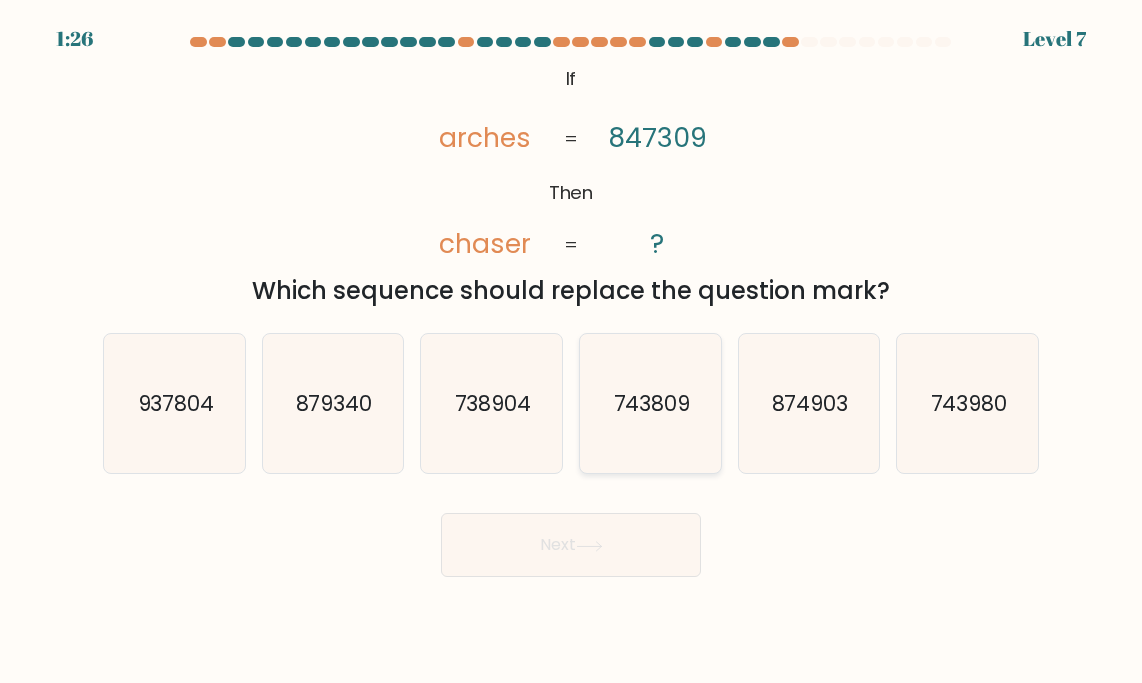 click on "743809" 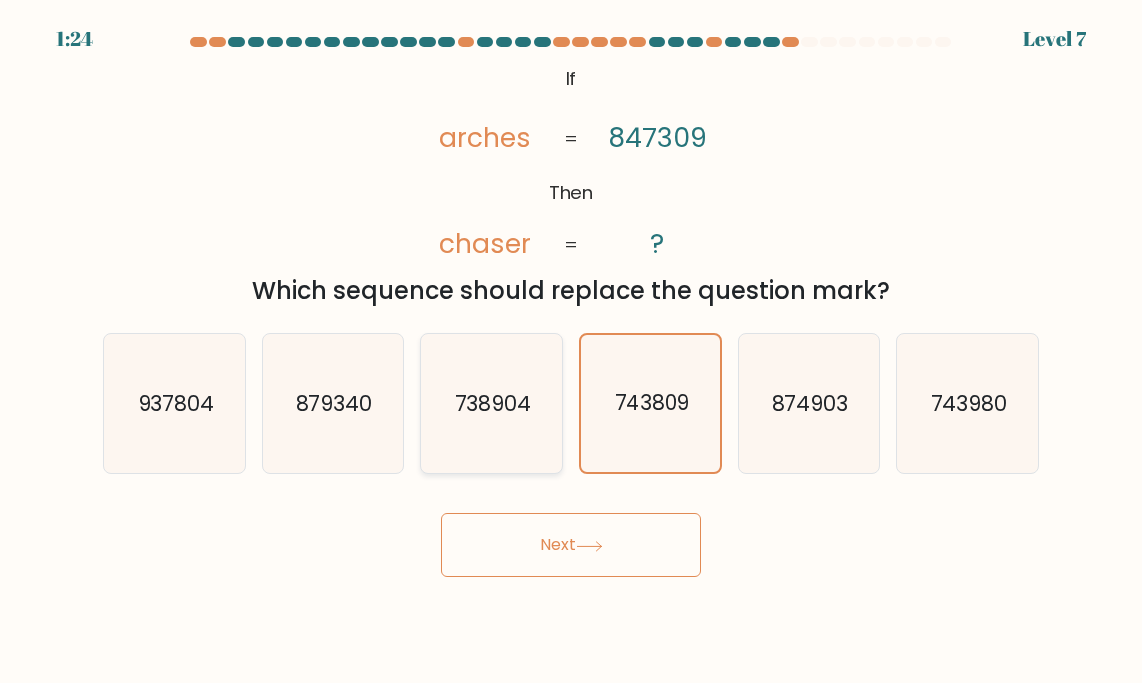 click on "738904" 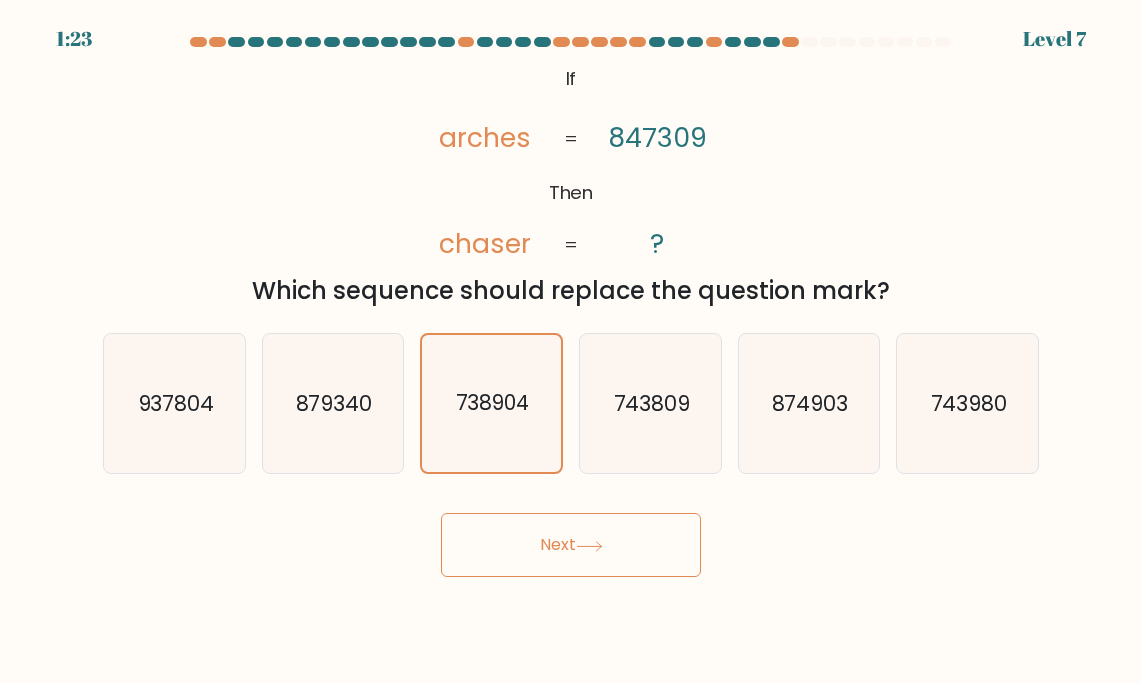 click on "Next" at bounding box center [571, 545] 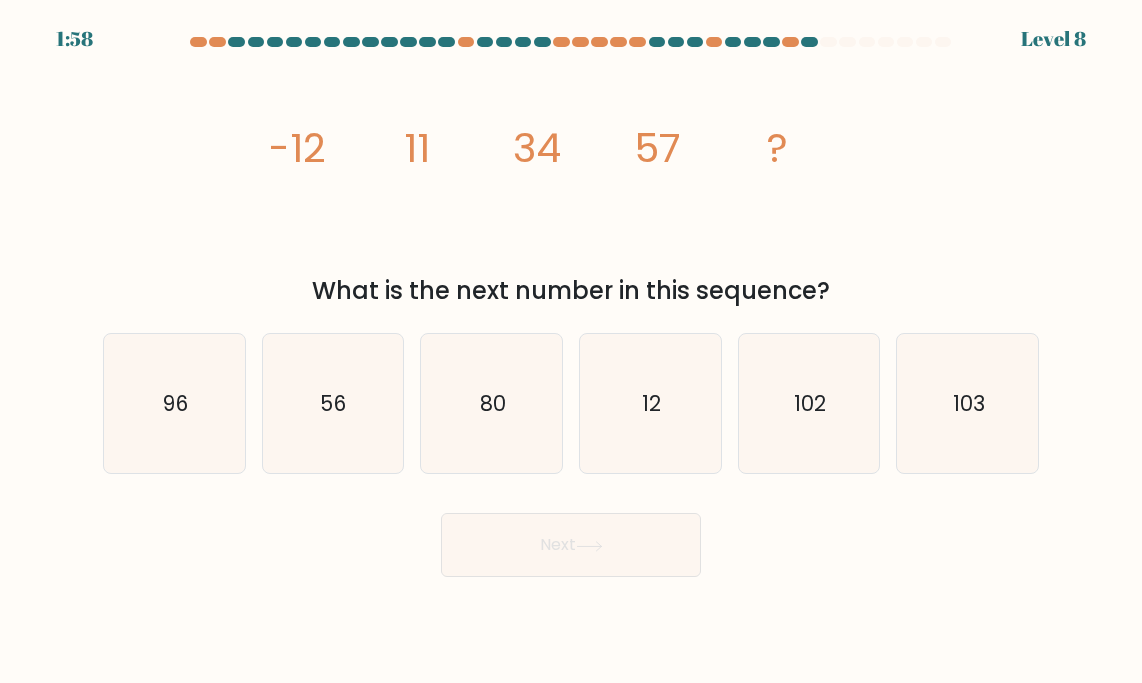 click on "Next" at bounding box center [571, 545] 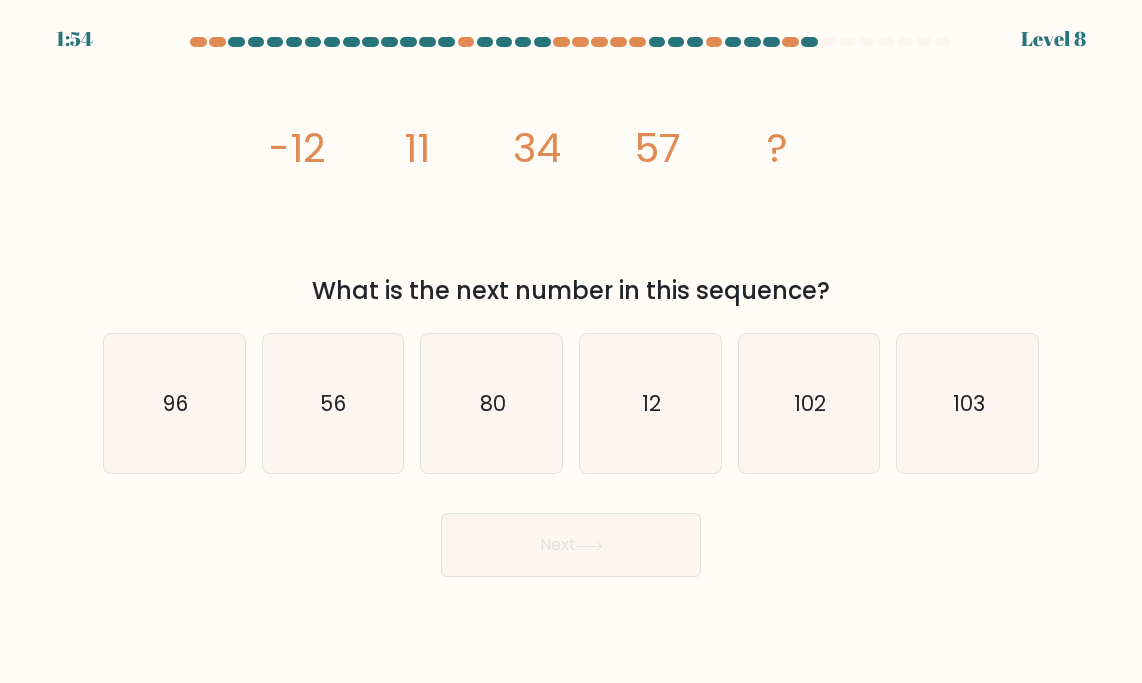 drag, startPoint x: 249, startPoint y: 134, endPoint x: 927, endPoint y: 292, distance: 696.1666 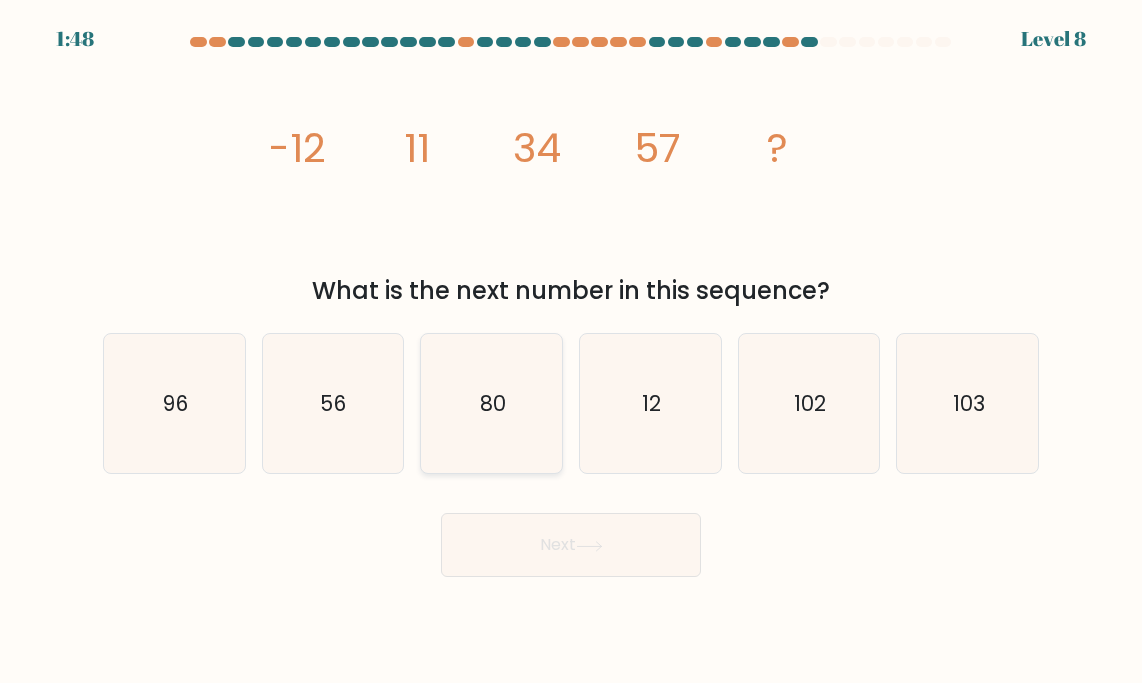 click on "80" 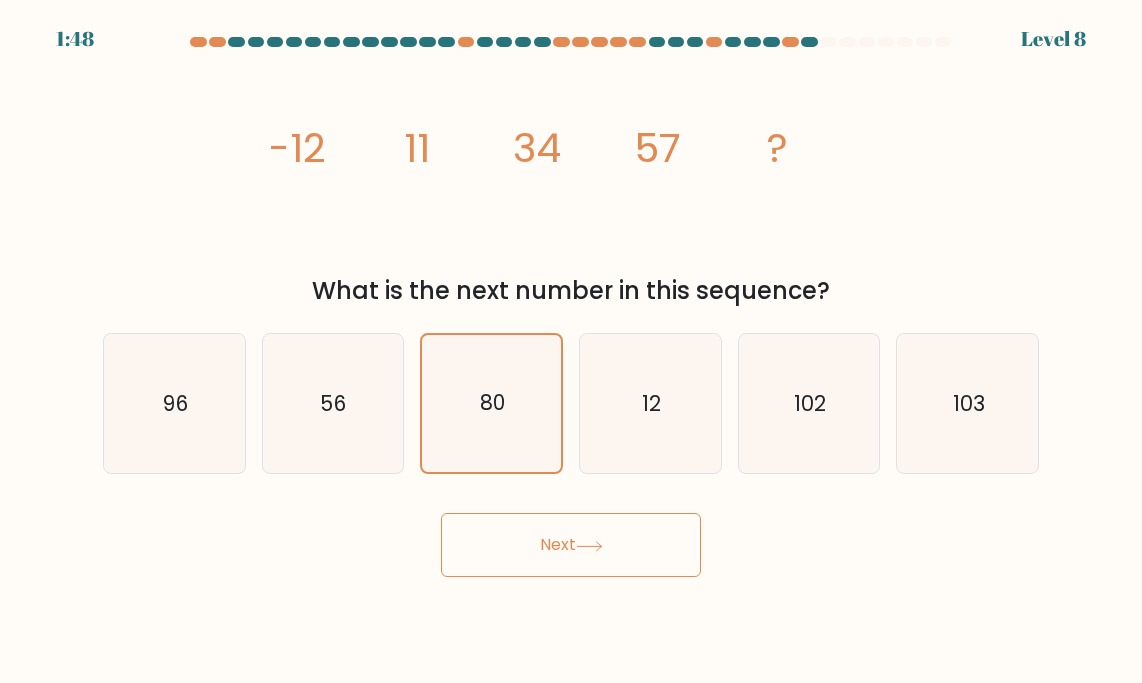 click on "Next" at bounding box center [571, 545] 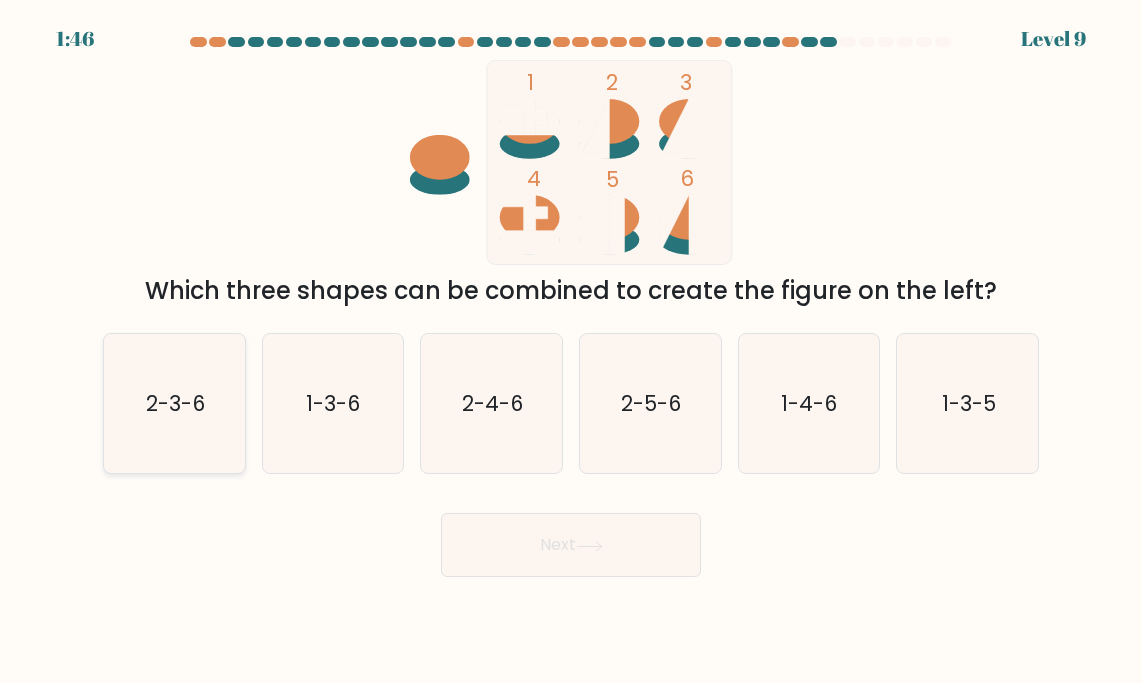 click on "2-3-6" 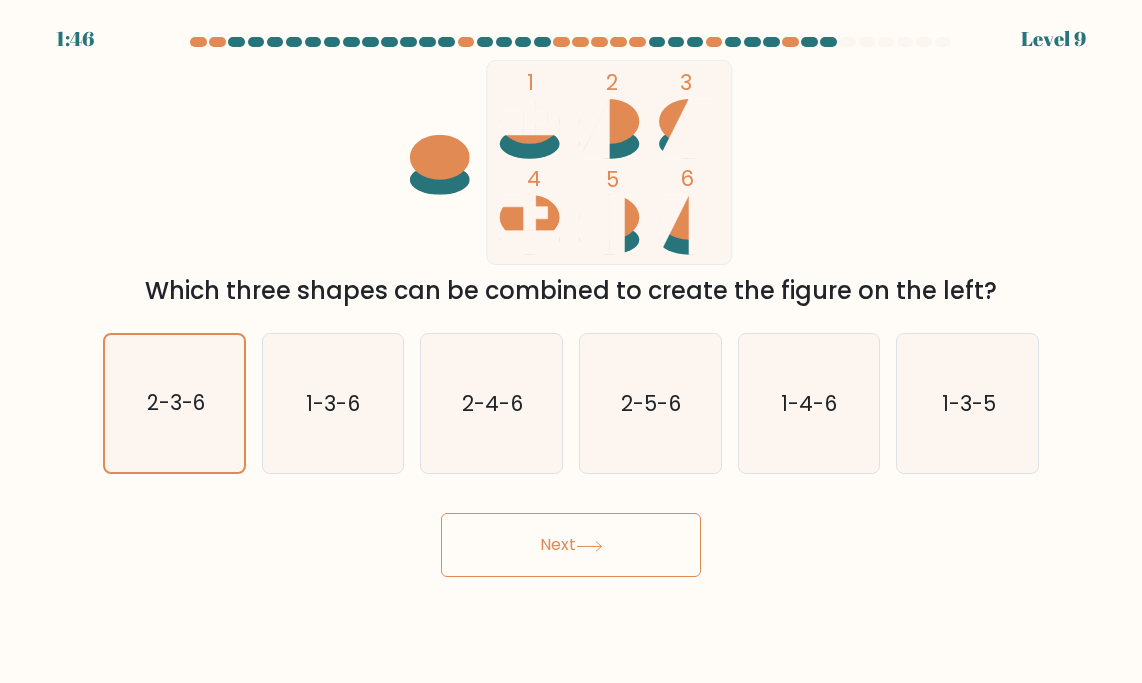 click on "Next" at bounding box center (571, 545) 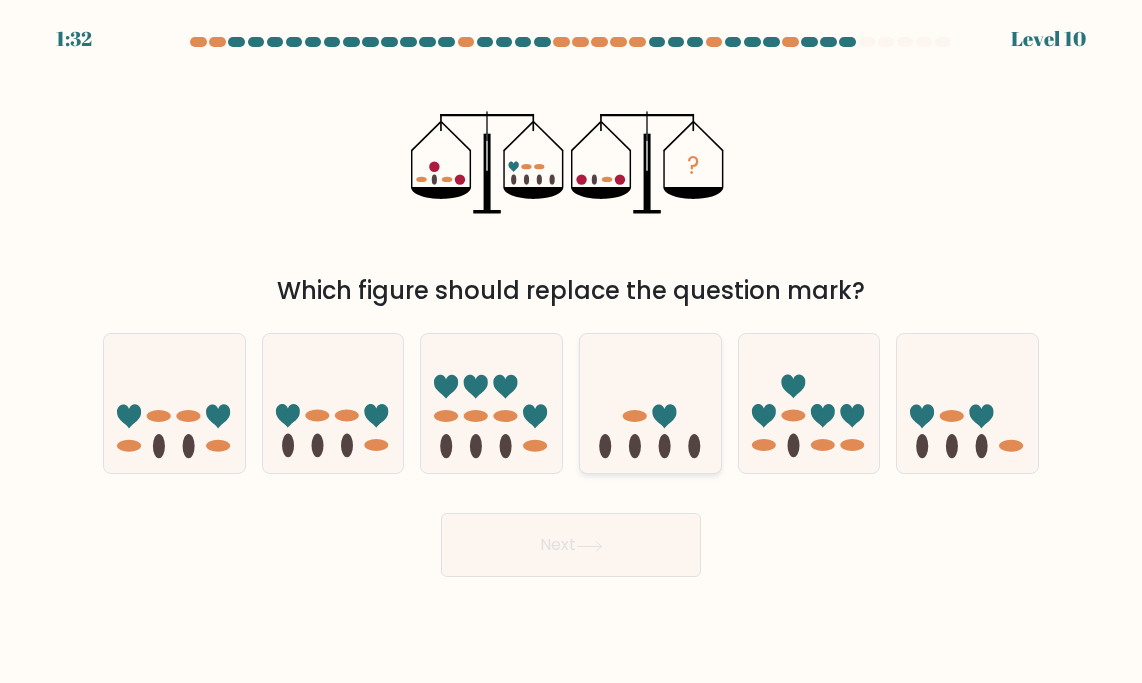 click 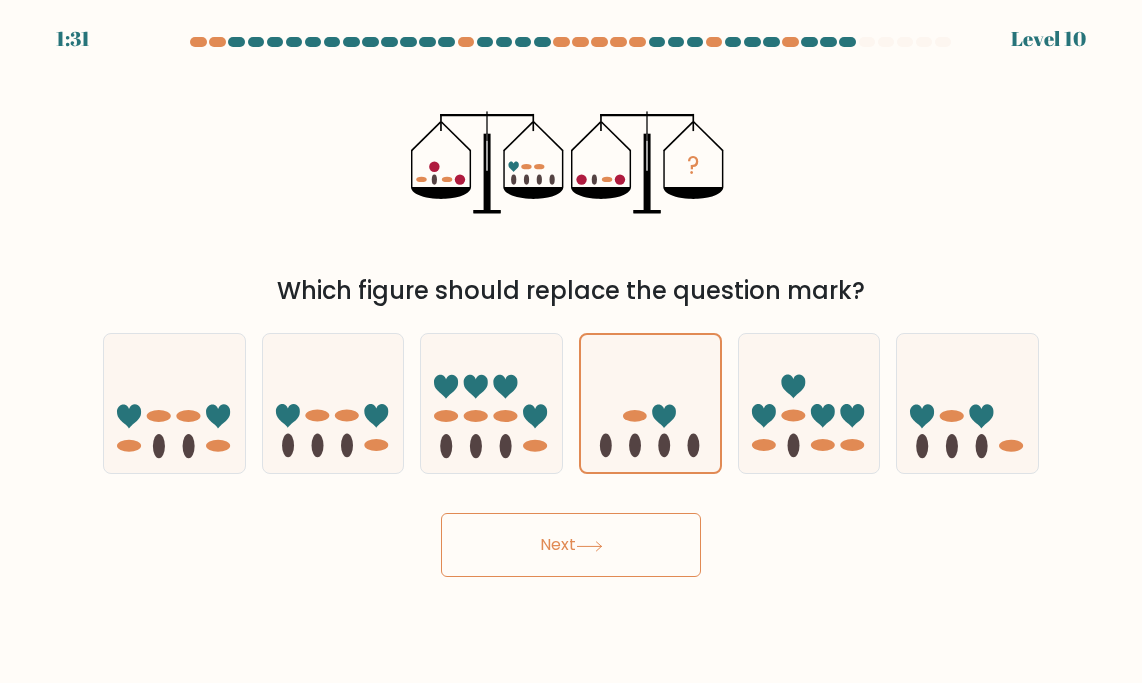 click on "Next" at bounding box center (571, 545) 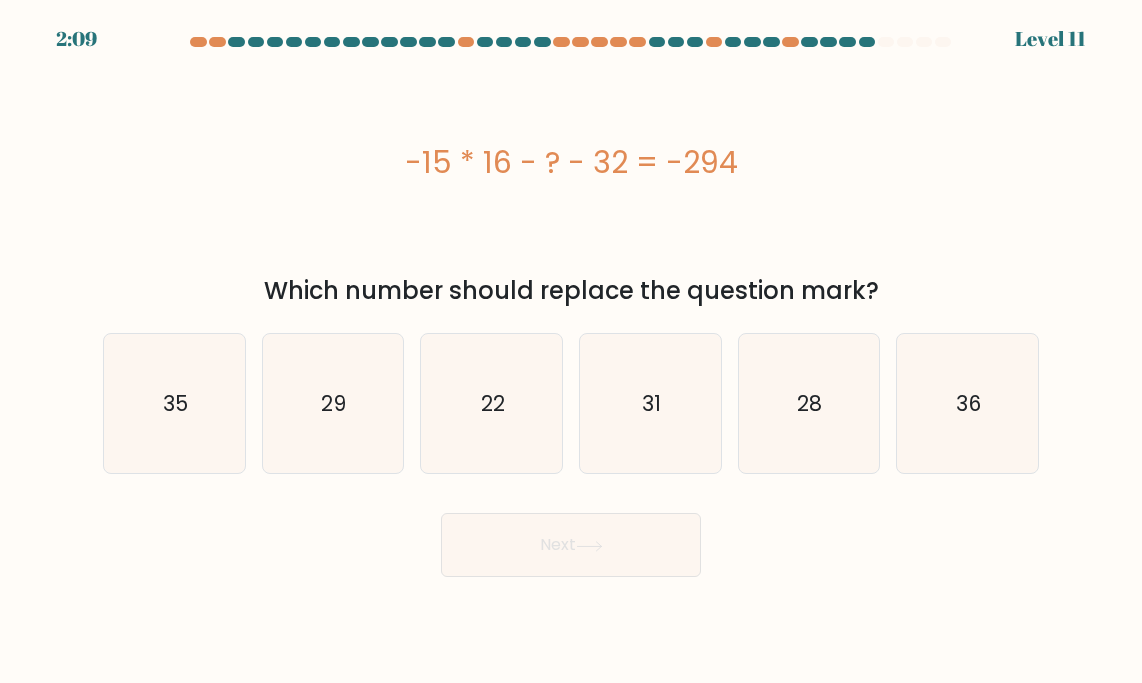 click on "-15 * 16 - ? - 32 = -294" at bounding box center [571, 162] 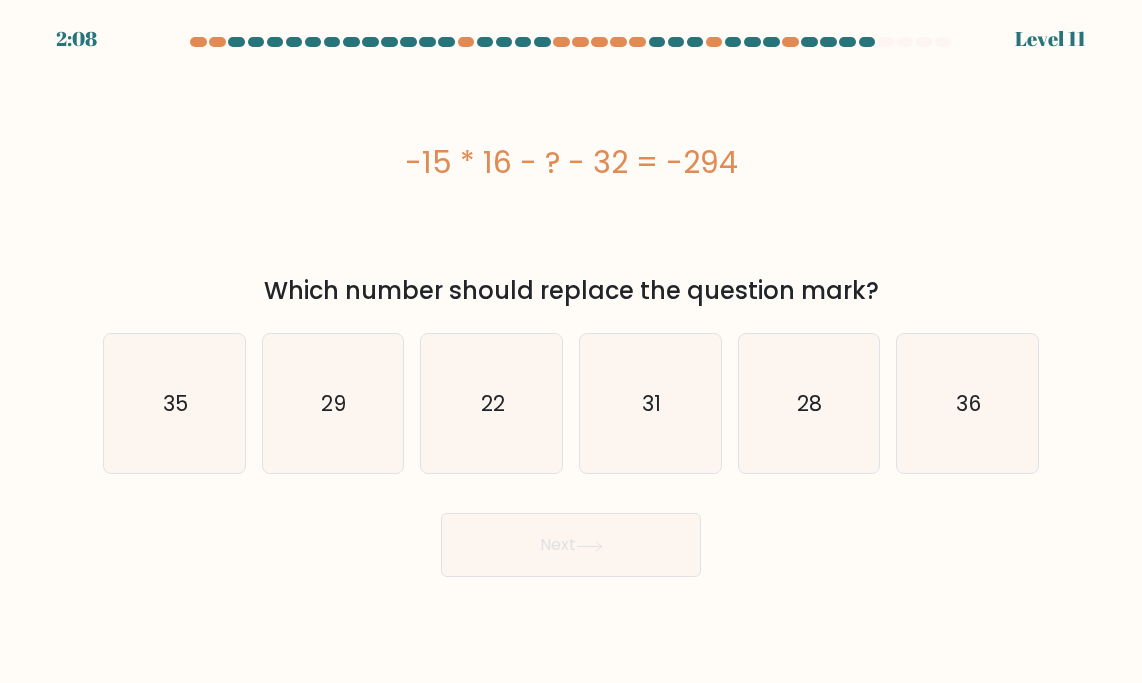 drag, startPoint x: 367, startPoint y: 154, endPoint x: 904, endPoint y: 280, distance: 551.5841 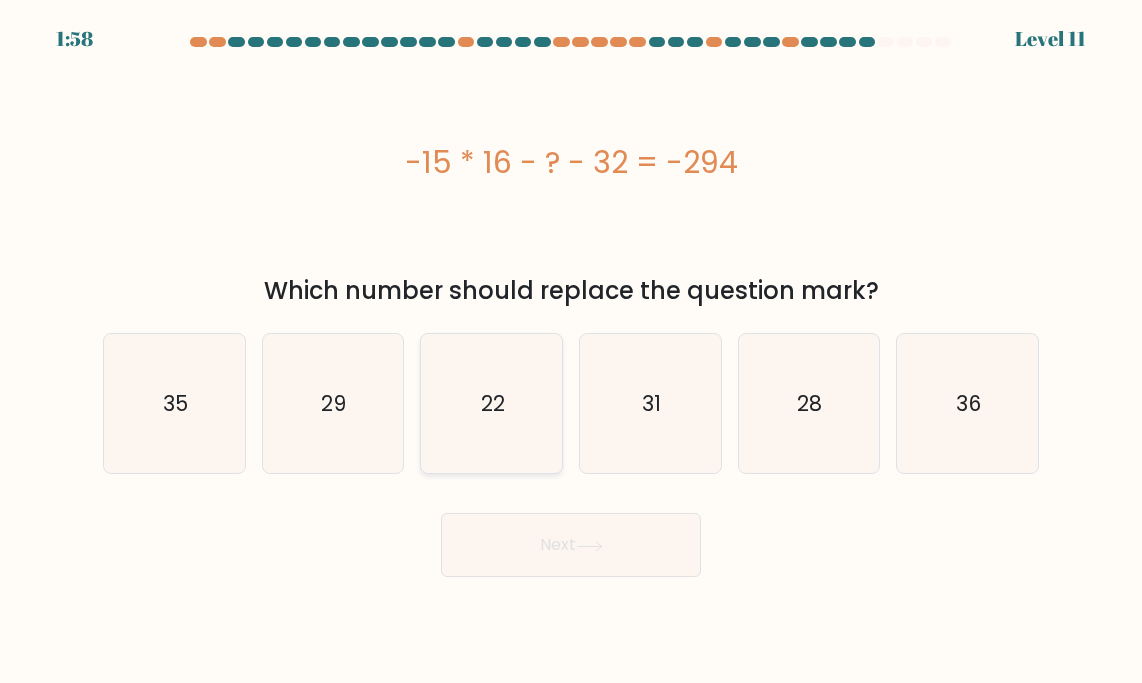 click on "22" 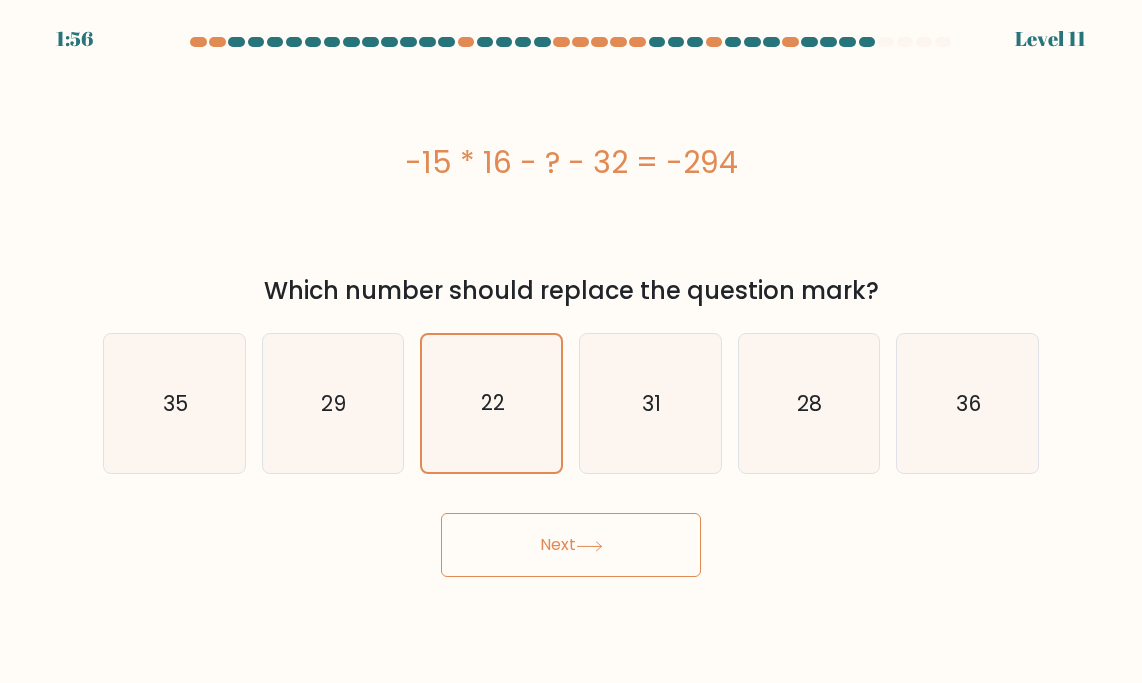 click 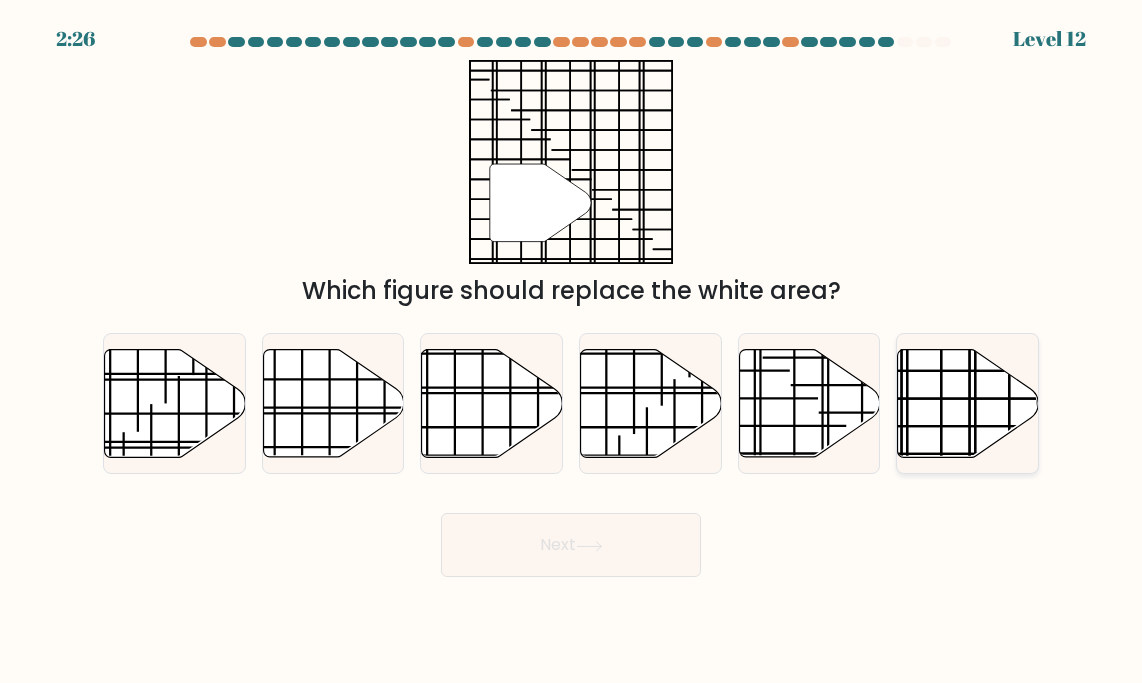 click 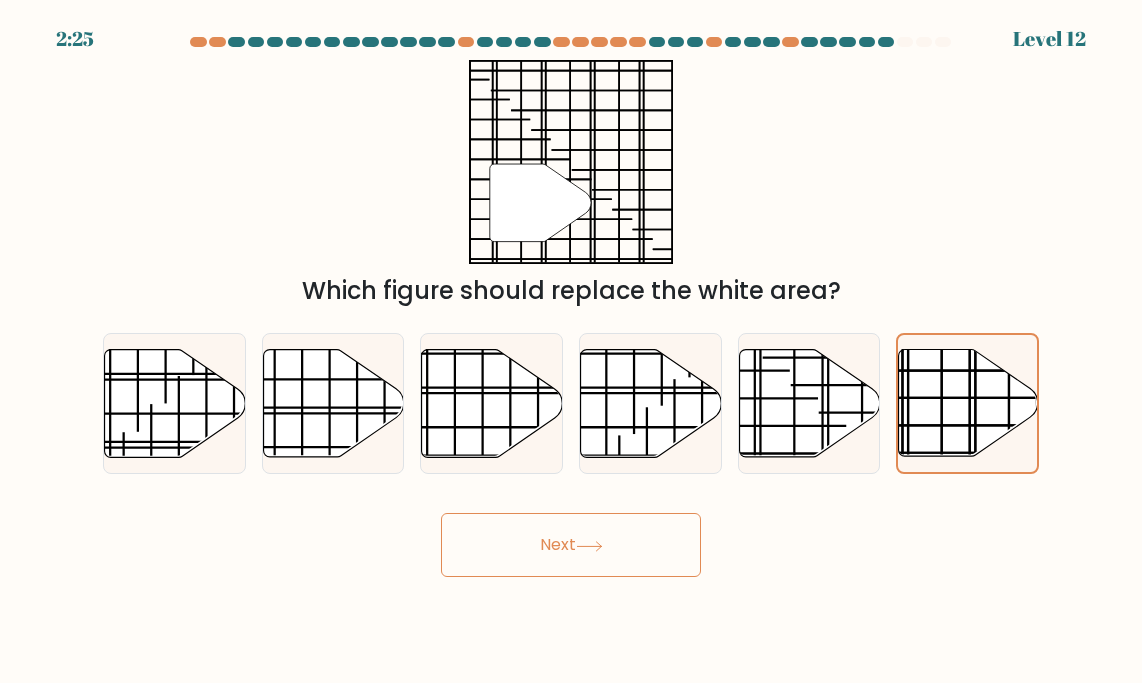 click on "Next" at bounding box center (571, 545) 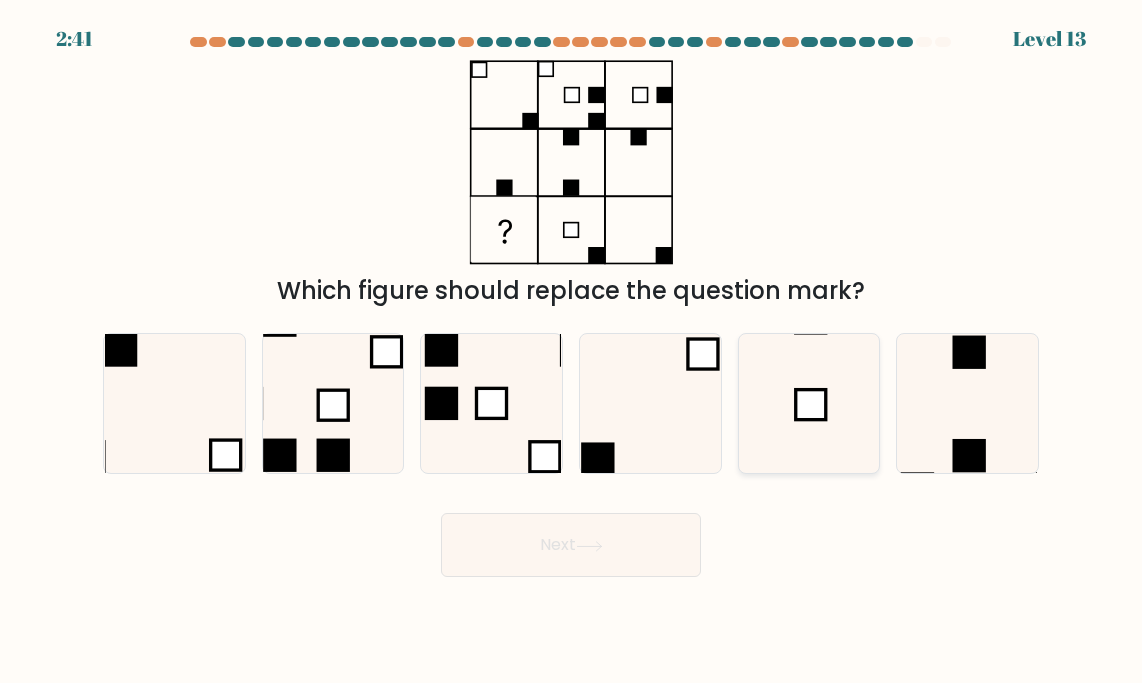 click 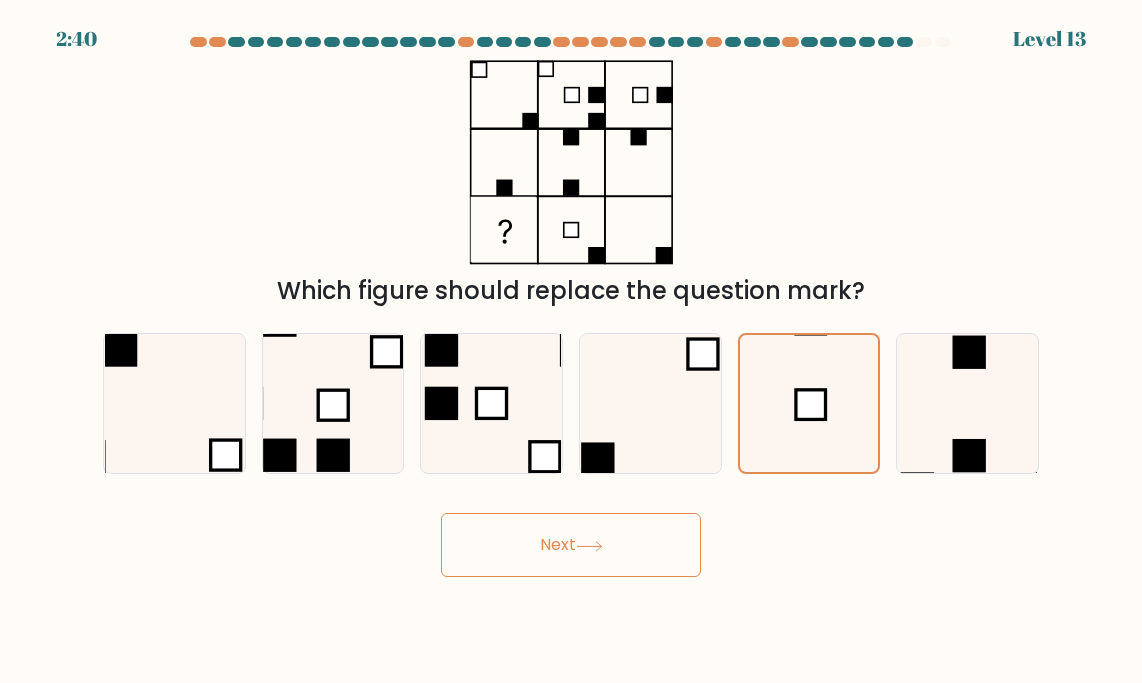 click on "Next" at bounding box center (571, 545) 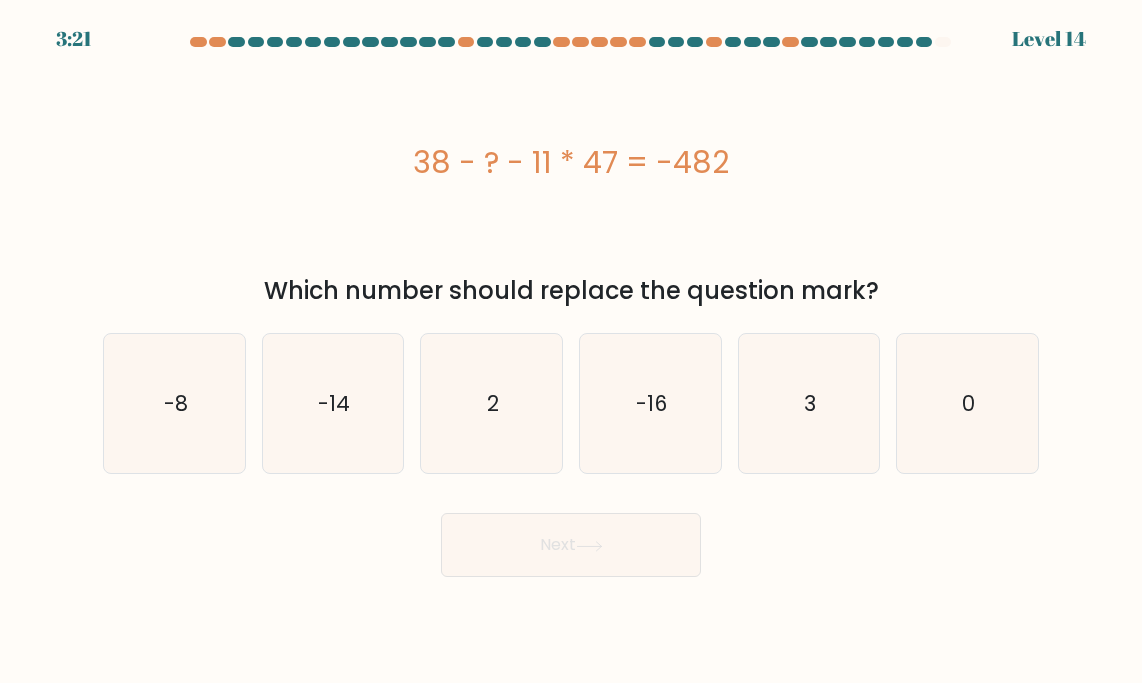 drag, startPoint x: 406, startPoint y: 145, endPoint x: 900, endPoint y: 294, distance: 515.98157 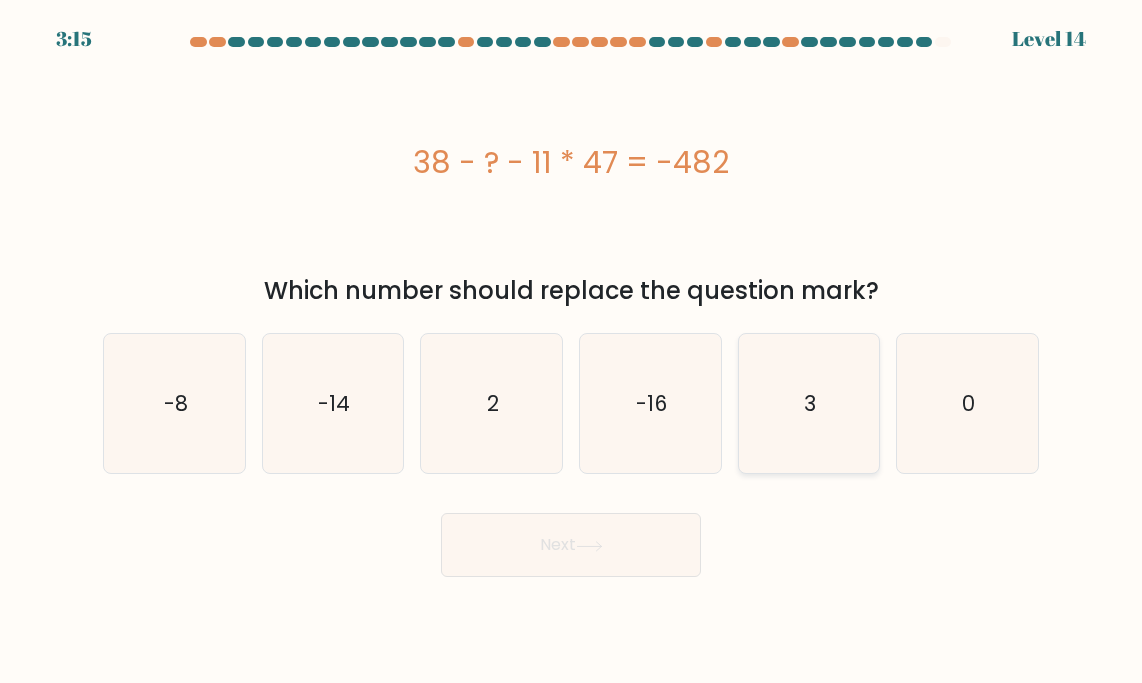 click on "3" 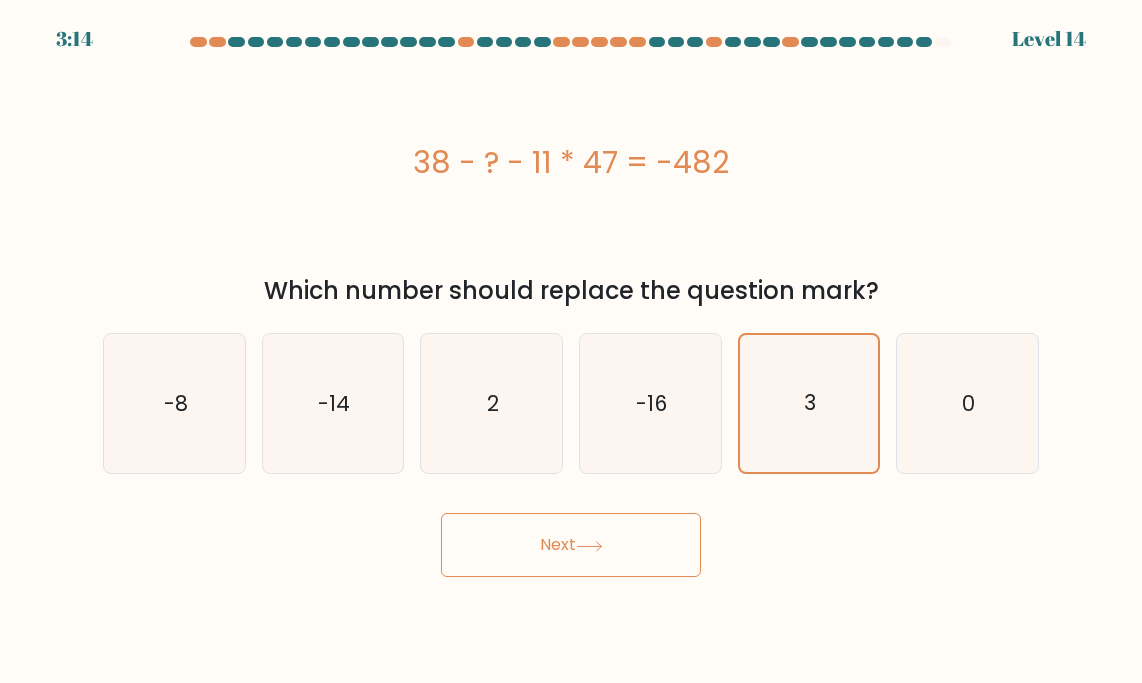 click on "Next" at bounding box center [571, 545] 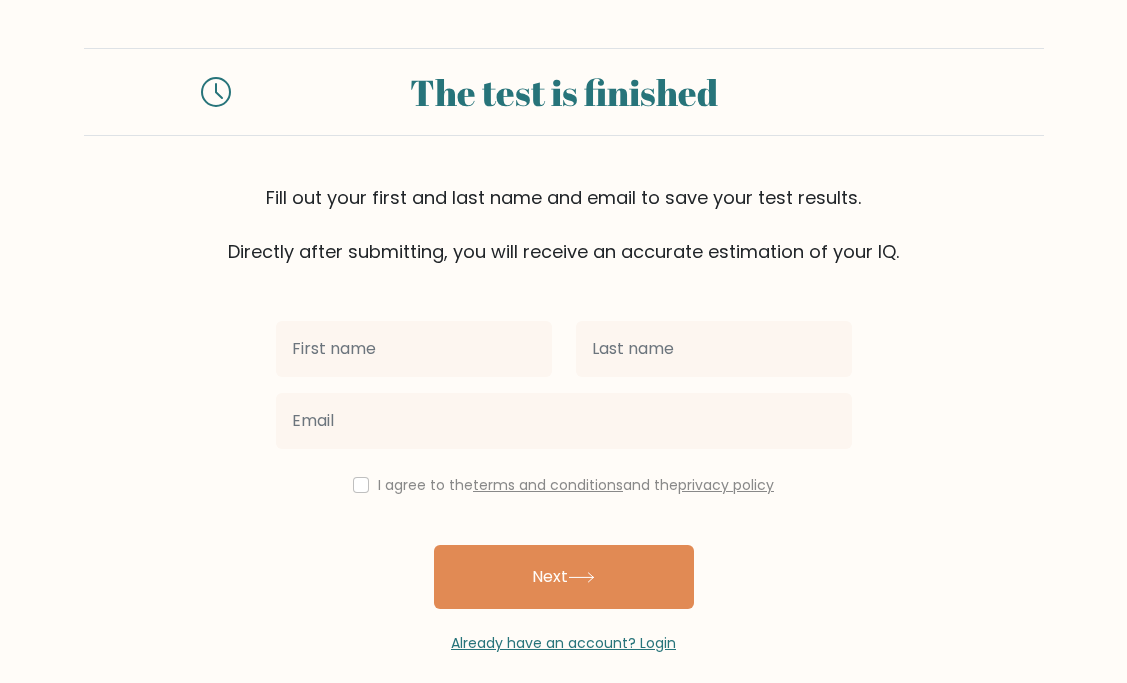 scroll, scrollTop: 0, scrollLeft: 0, axis: both 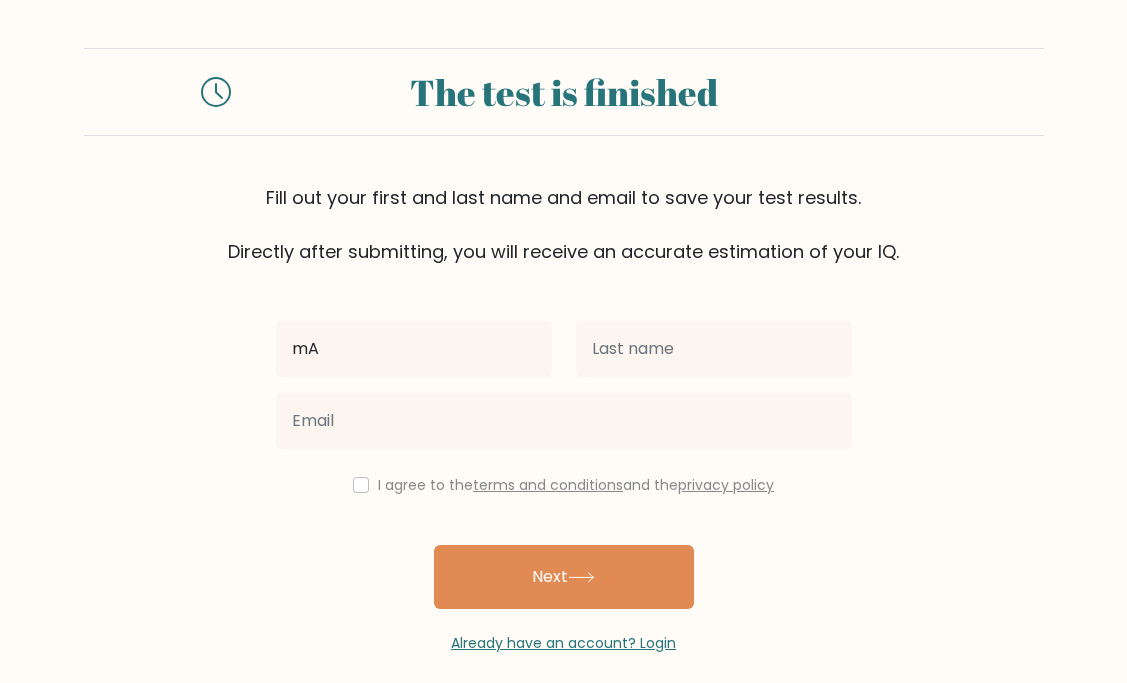 type on "[FIRST]" 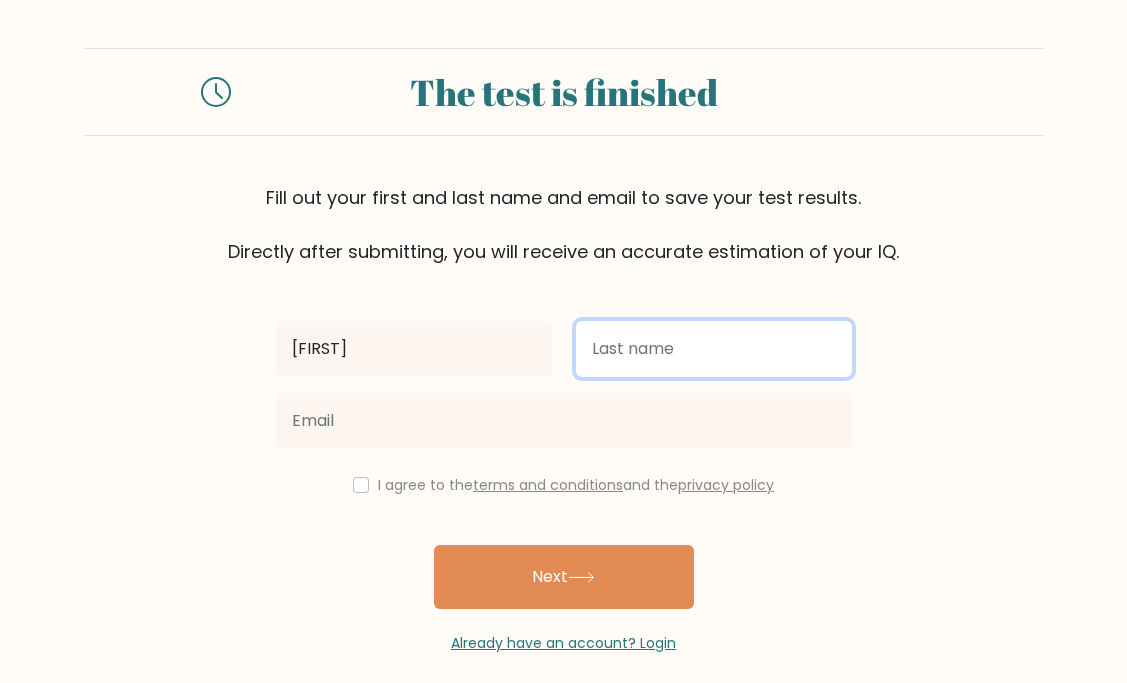 click at bounding box center (714, 349) 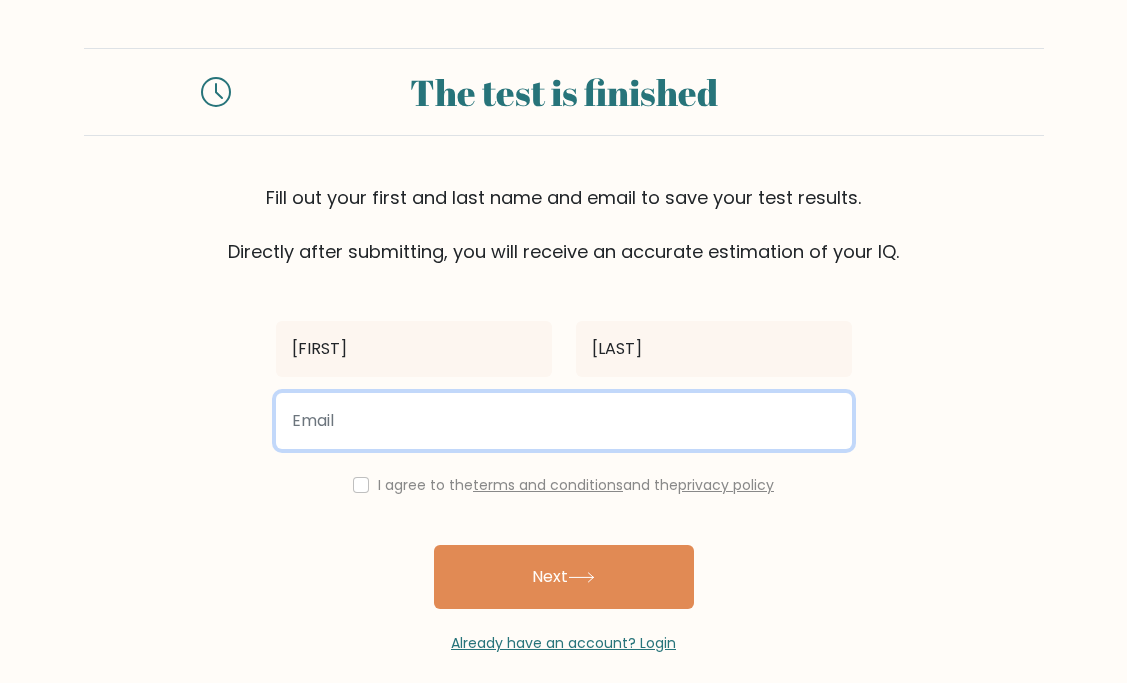 click at bounding box center [564, 421] 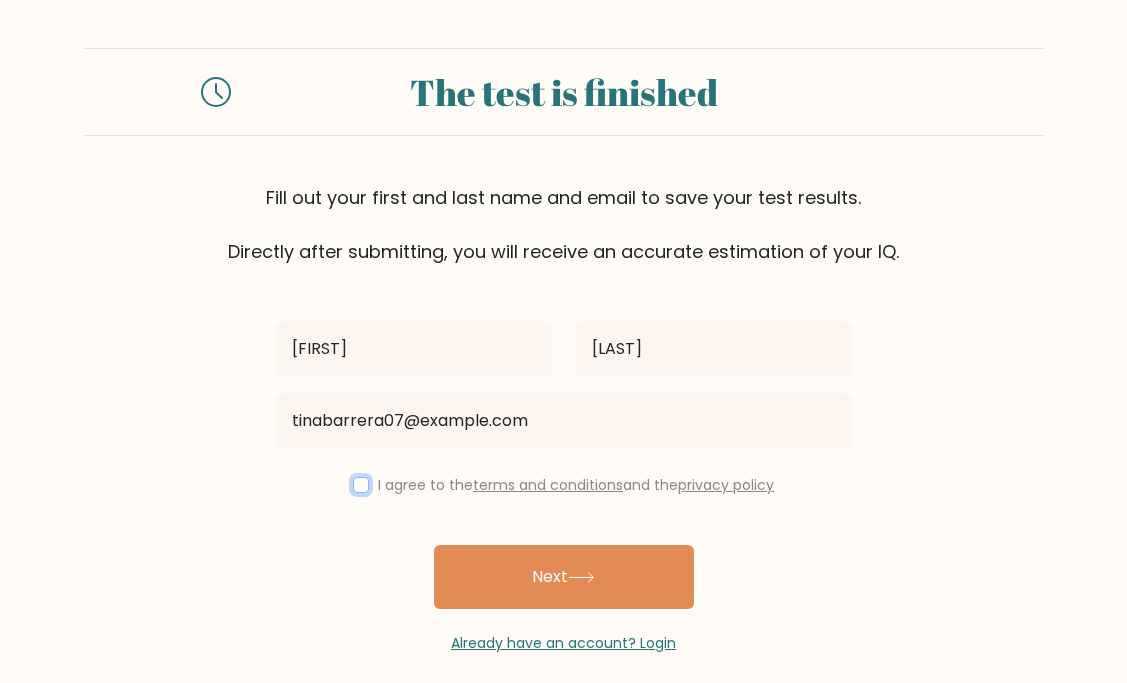 click at bounding box center [361, 485] 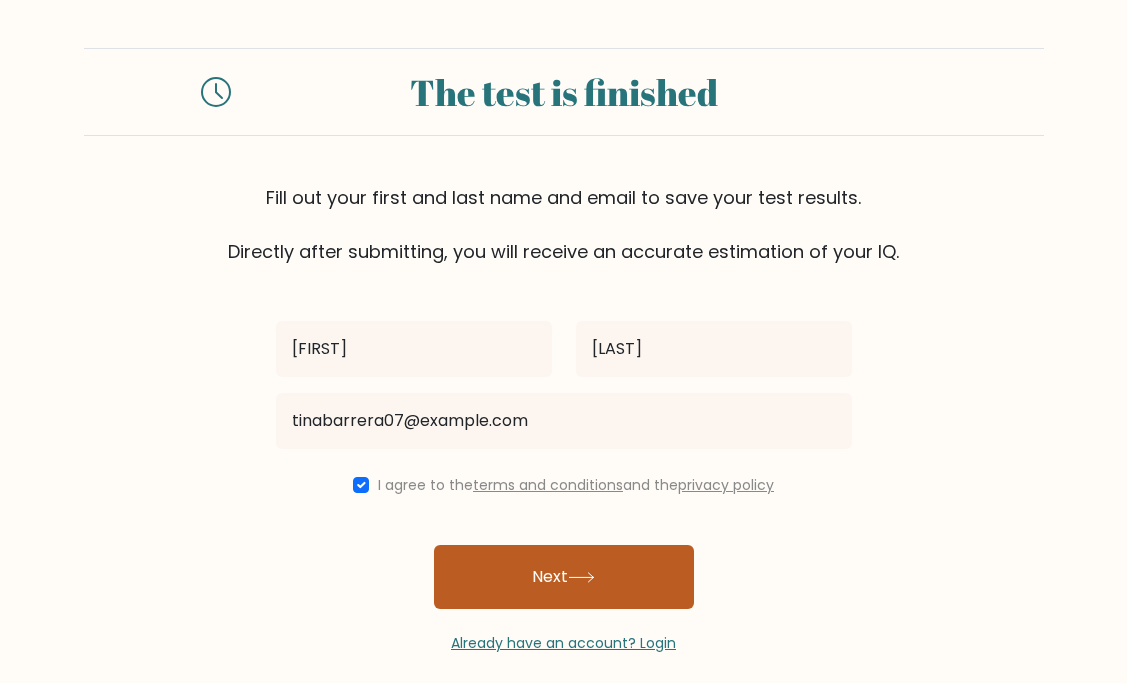 click on "Next" at bounding box center (564, 577) 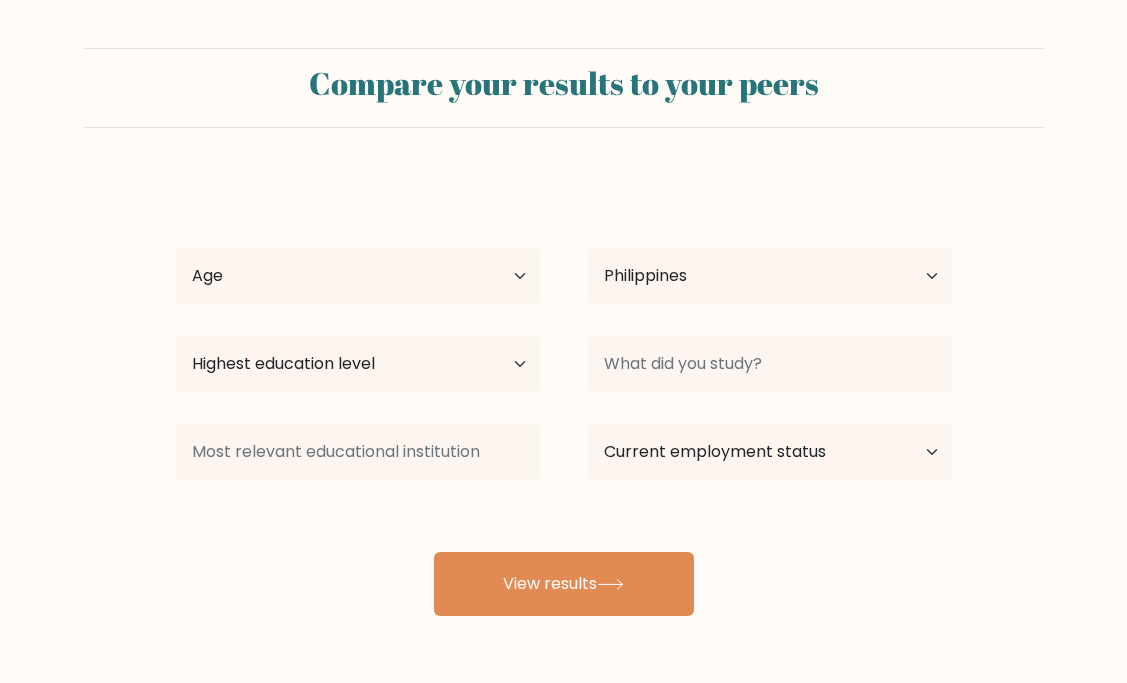 select on "PH" 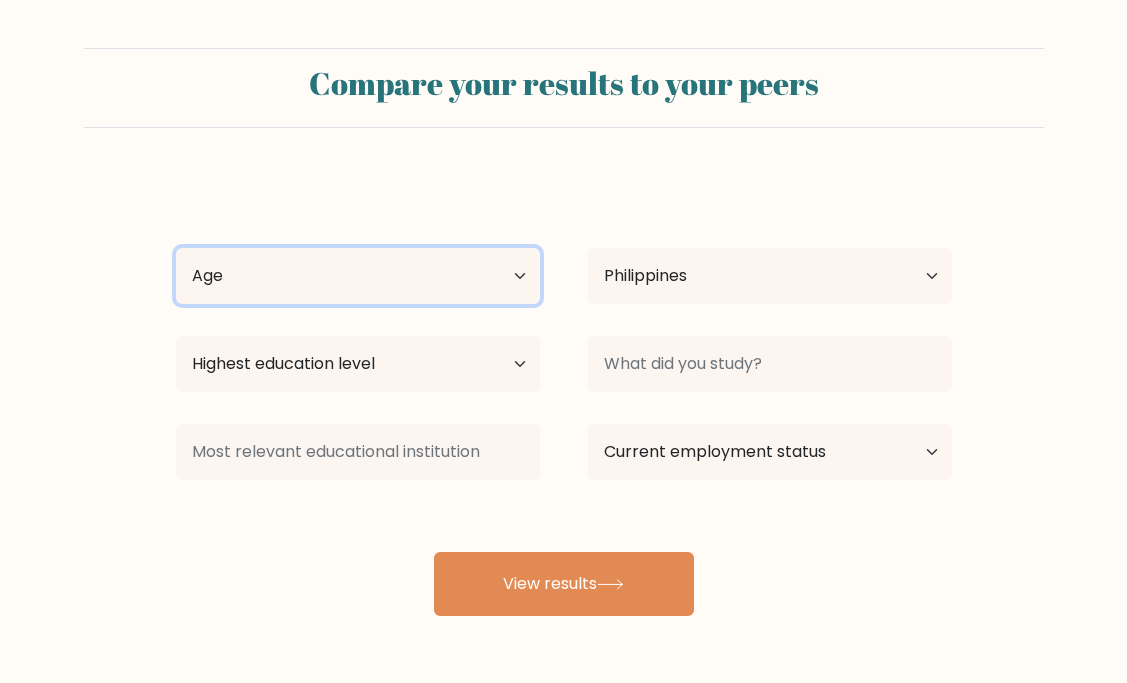 click on "Age
Under 18 years old
18-24 years old
25-34 years old
35-44 years old
45-54 years old
55-64 years old
65 years old and above" at bounding box center (358, 276) 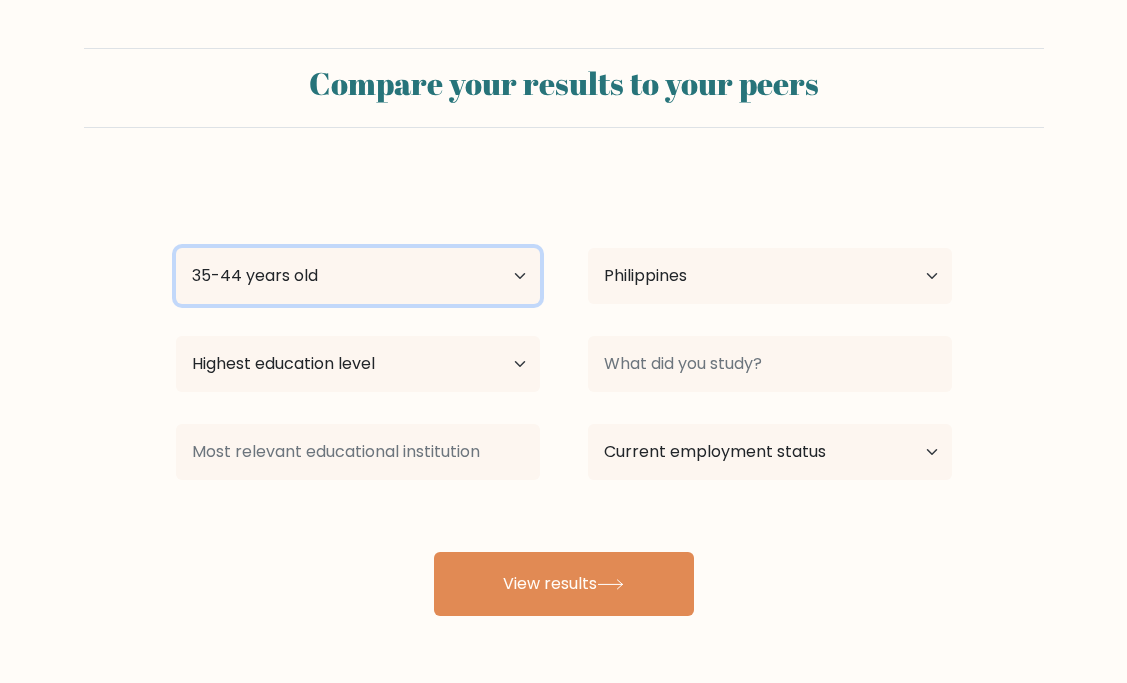click on "Age
Under 18 years old
18-24 years old
25-34 years old
35-44 years old
45-54 years old
55-64 years old
65 years old and above" at bounding box center (358, 276) 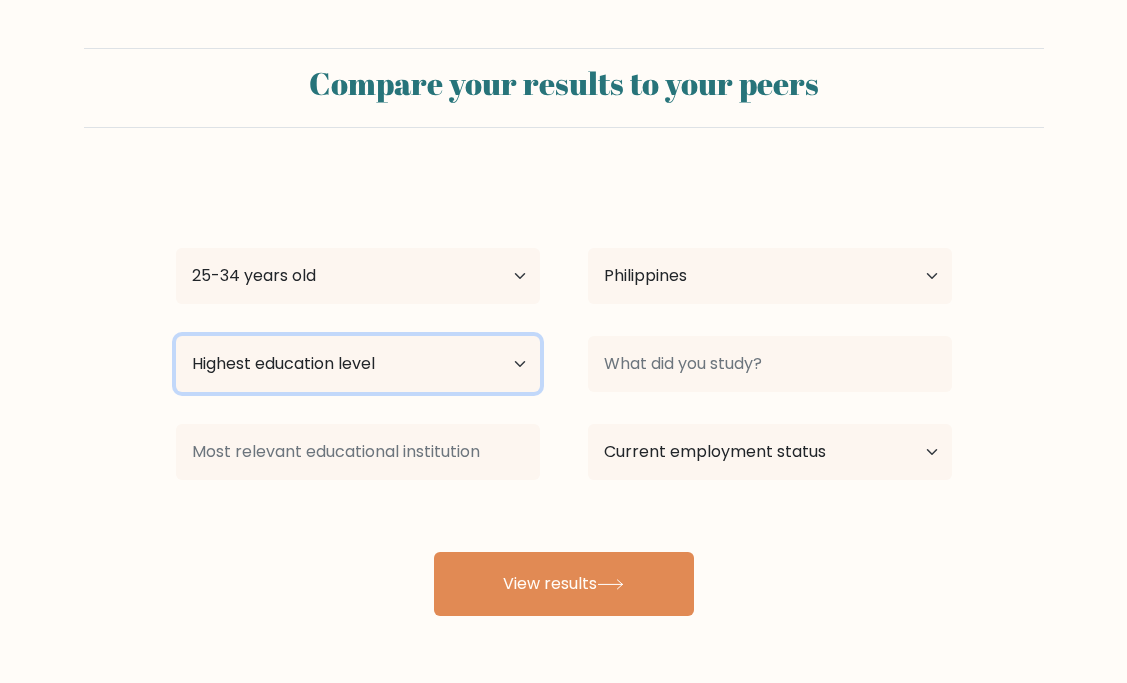 click on "Highest education level
No schooling
Primary
Lower Secondary
Upper Secondary
Occupation Specific
Bachelor's degree
Master's degree
Doctoral degree" at bounding box center (358, 364) 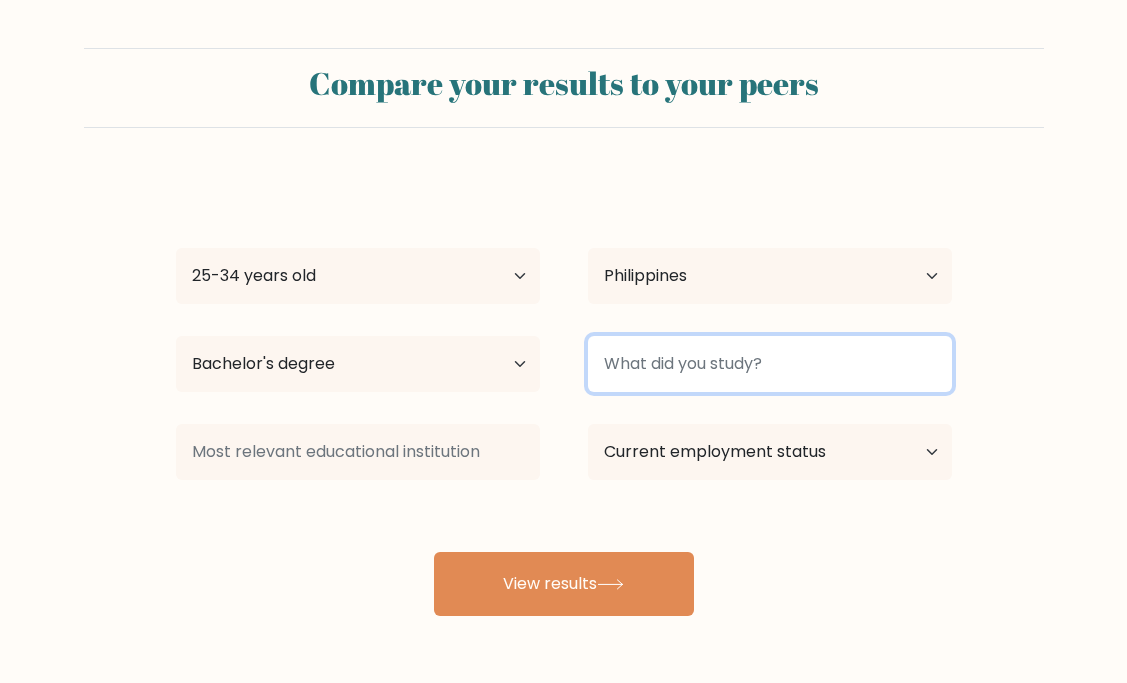 click at bounding box center [770, 364] 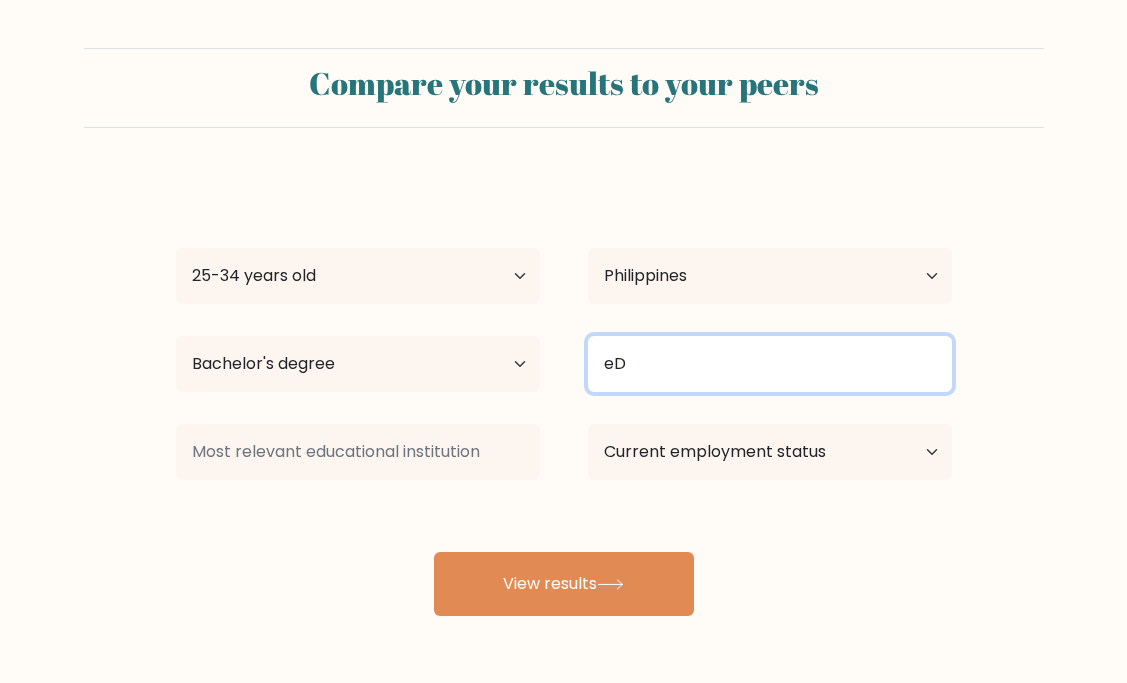 type on "e" 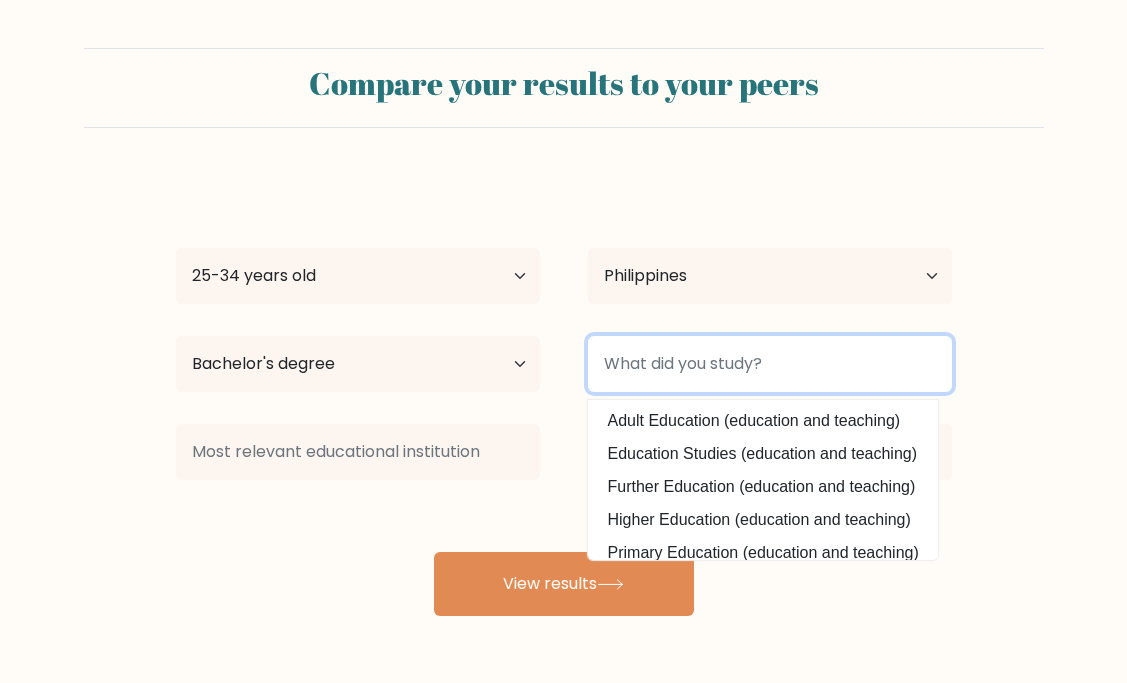 type on "E" 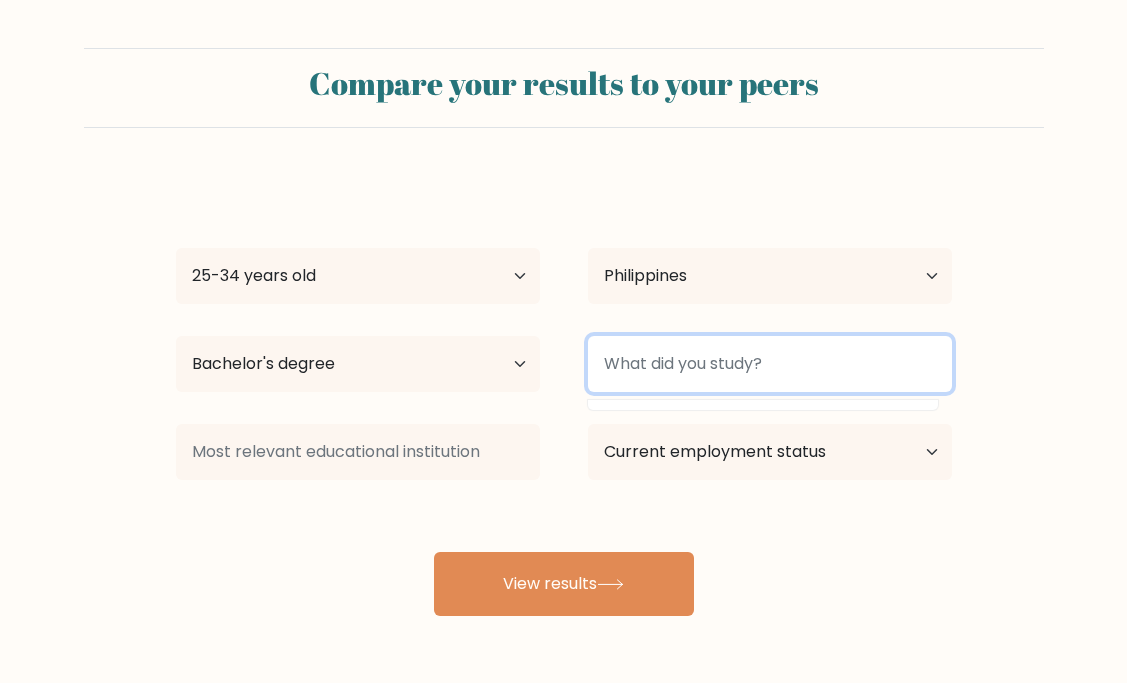 type on "e" 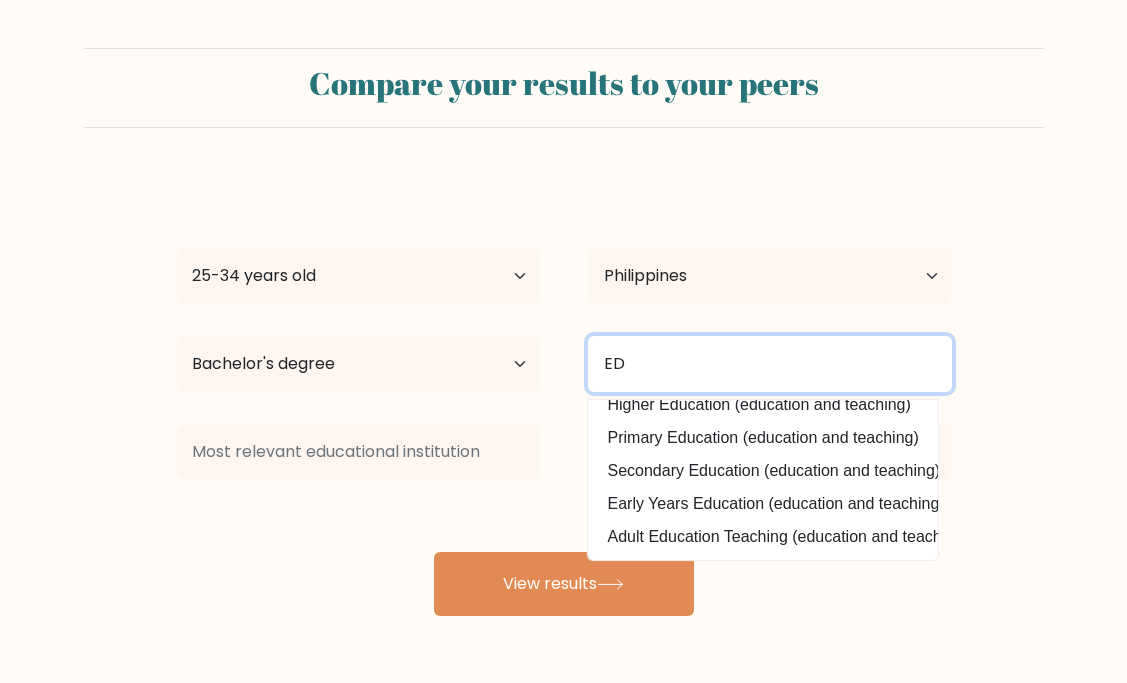 scroll, scrollTop: 117, scrollLeft: 0, axis: vertical 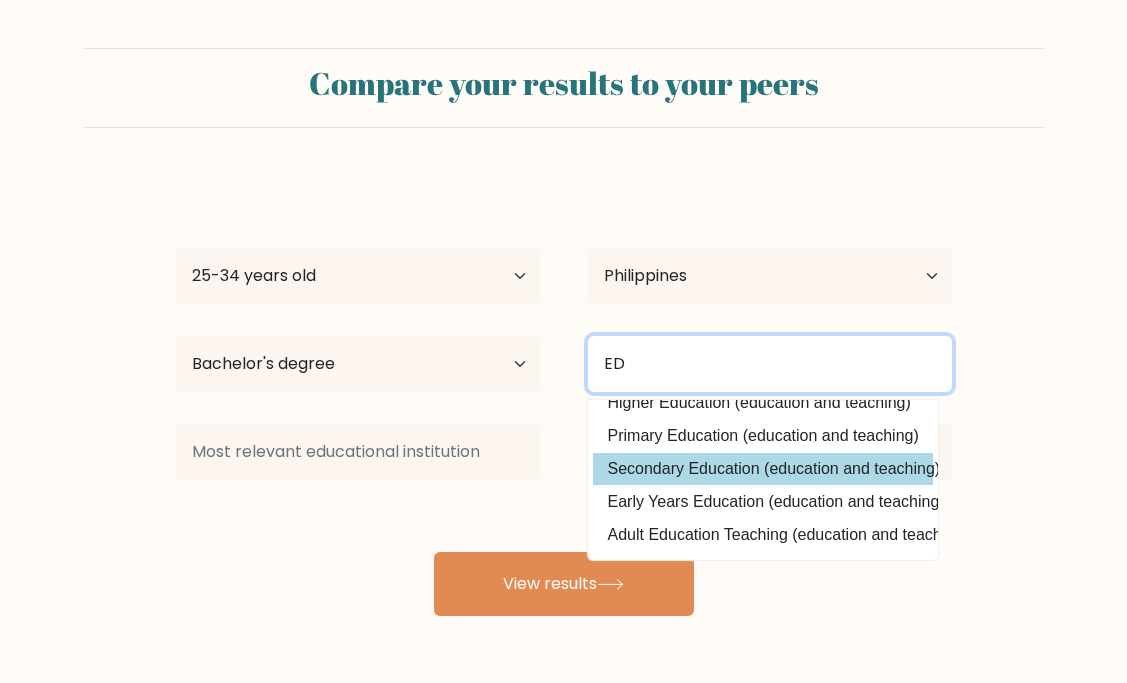type on "ED" 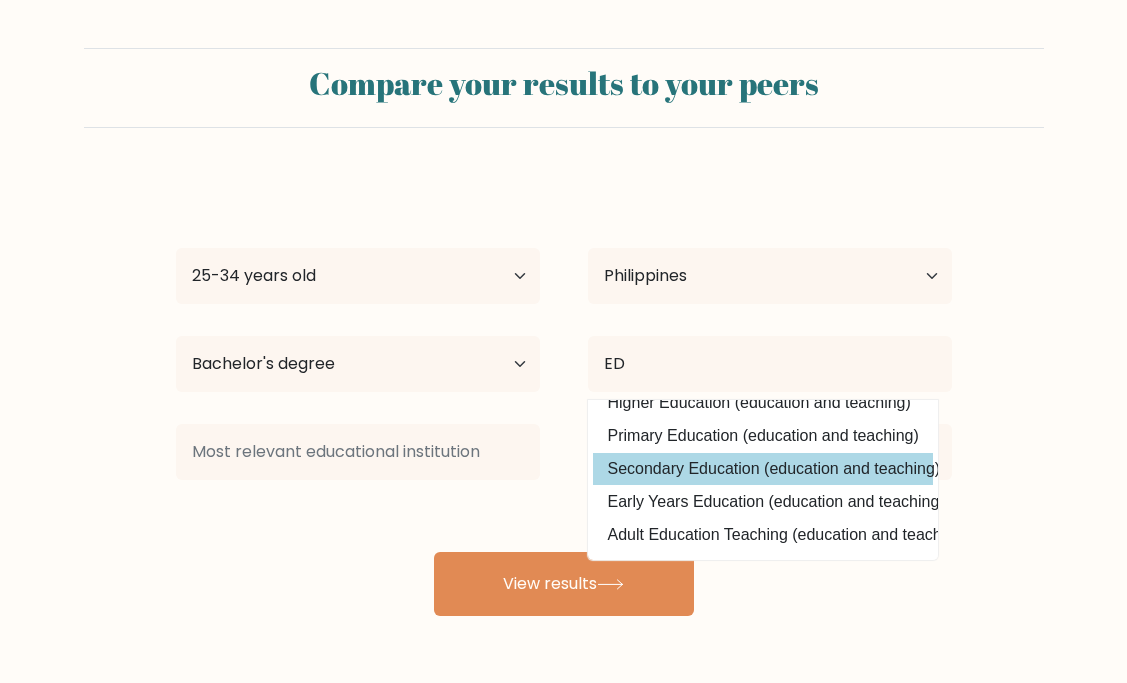click on "Ma. Cristina
Barrera
Age
Under 18 years old
18-24 years old
25-34 years old
35-44 years old
45-54 years old
55-64 years old
65 years old and above
Country
Afghanistan
Albania
Algeria
American Samoa
Andorra
Angola
Anguilla
Antarctica
Antigua and Barbuda
Argentina
Armenia
Aruba
Australia
Austria
Azerbaijan
Bahamas
Bahrain
Bangladesh
Barbados
Belarus
Belgium
Belize
Benin
Bermuda
Bhutan
Bolivia
Bonaire, Sint Eustatius and Saba
Bosnia and Herzegovina
Botswana
Bouvet Island
Brazil
[STATE]" at bounding box center (564, 396) 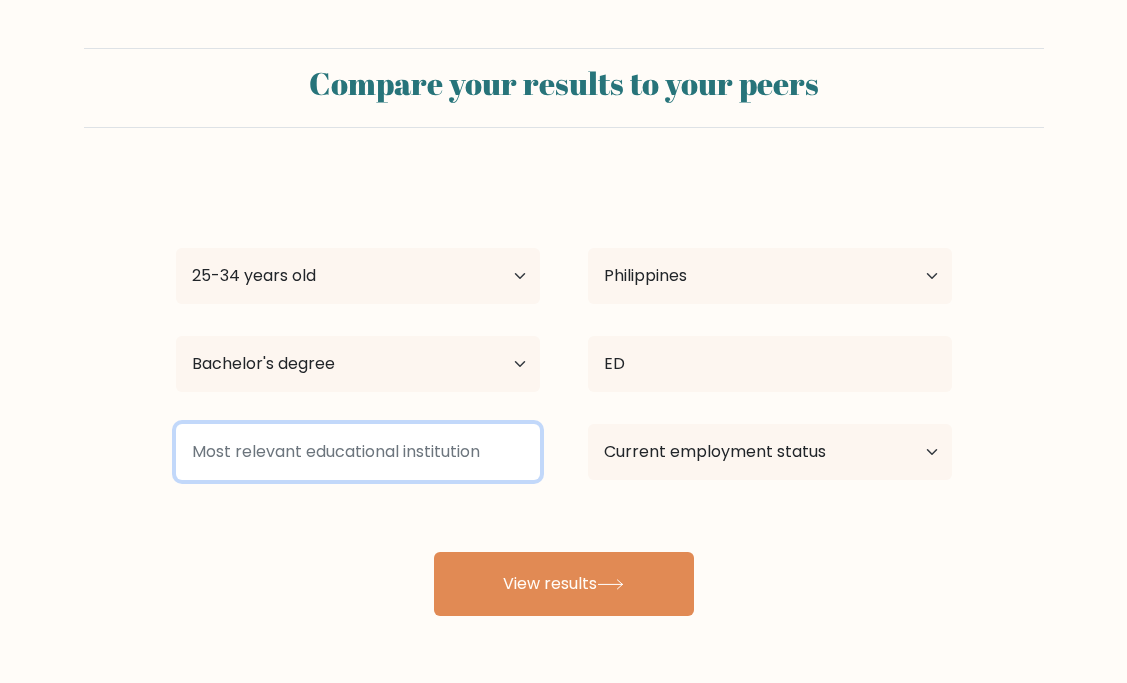 click at bounding box center [358, 452] 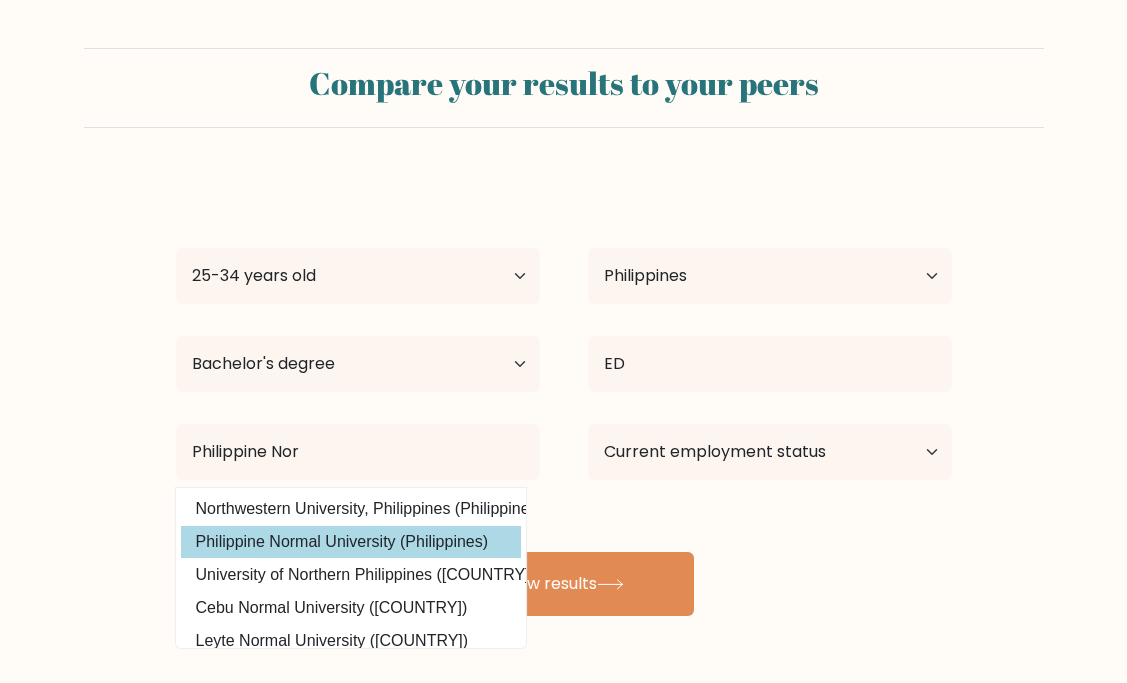 click on "Ma. Cristina
Barrera
Age
Under 18 years old
18-24 years old
25-34 years old
35-44 years old
45-54 years old
55-64 years old
65 years old and above
Country
Afghanistan
Albania
Algeria
American Samoa
Andorra
Angola
Anguilla
Antarctica
Antigua and Barbuda
Argentina
Armenia
Aruba
Australia
Austria
Azerbaijan
Bahamas
Bahrain
Bangladesh
Barbados
Belarus
Belgium
Belize
Benin
Bermuda
Bhutan
Bolivia
Bonaire, Sint Eustatius and Saba
Bosnia and Herzegovina
Botswana
Bouvet Island
Brazil
[STATE]" at bounding box center (564, 396) 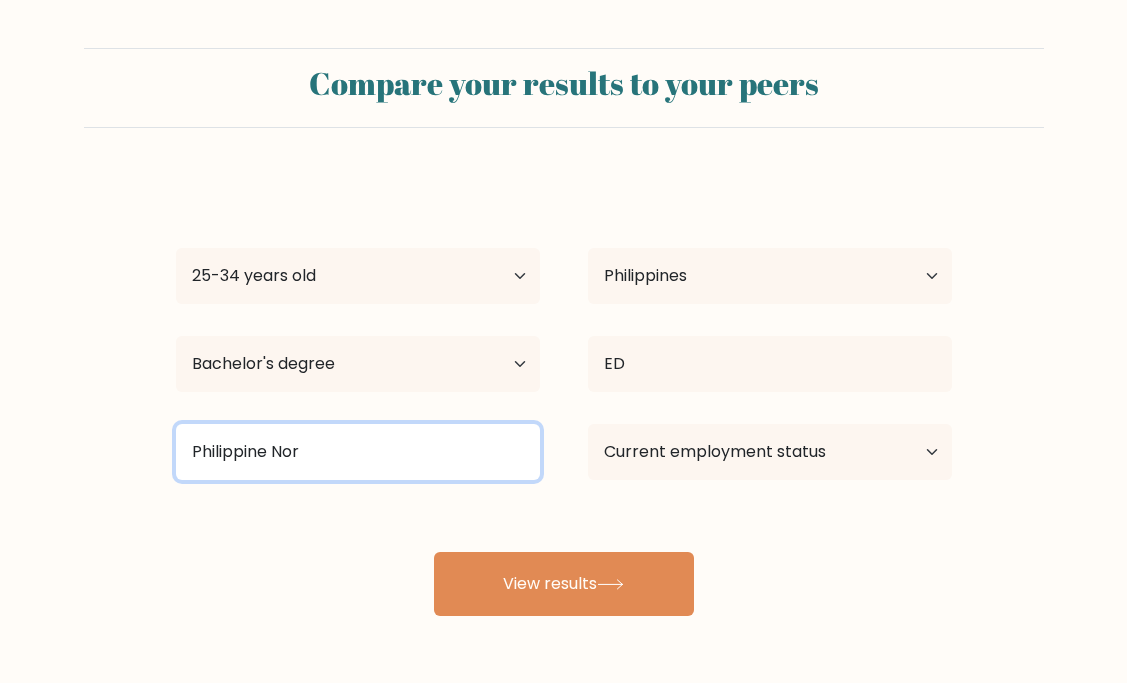 click on "Philippine Nor" at bounding box center [358, 452] 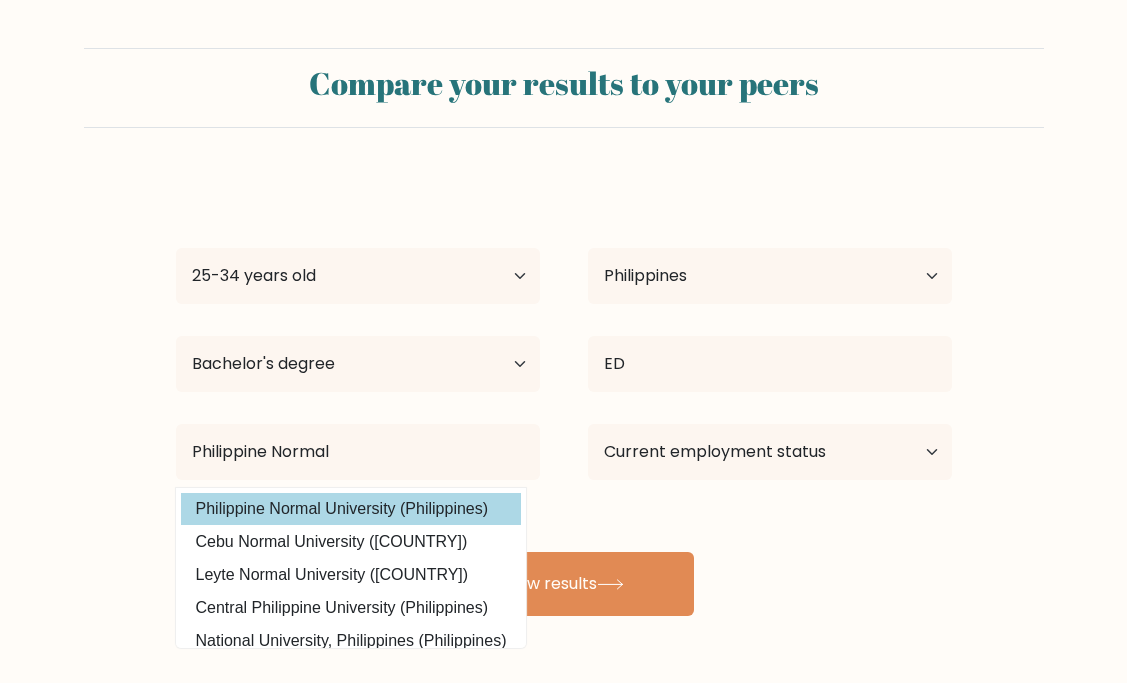 click on "Philippine Normal University (Philippines)" at bounding box center [351, 509] 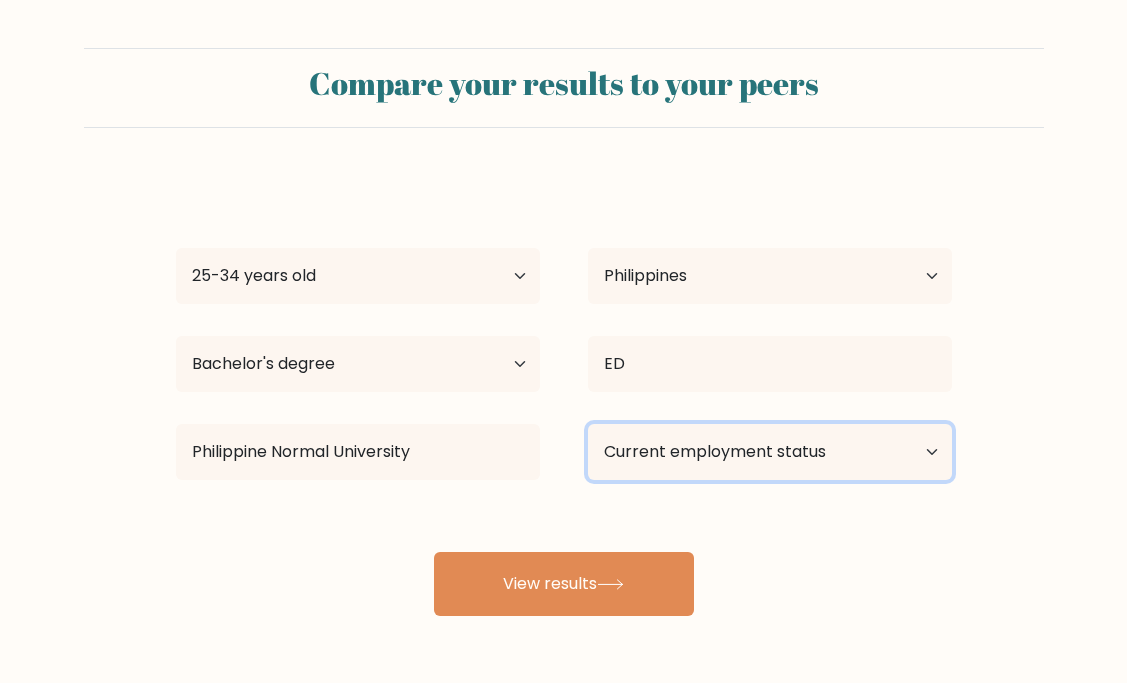click on "Current employment status
Employed
Student
Retired
Other / prefer not to answer" at bounding box center (770, 452) 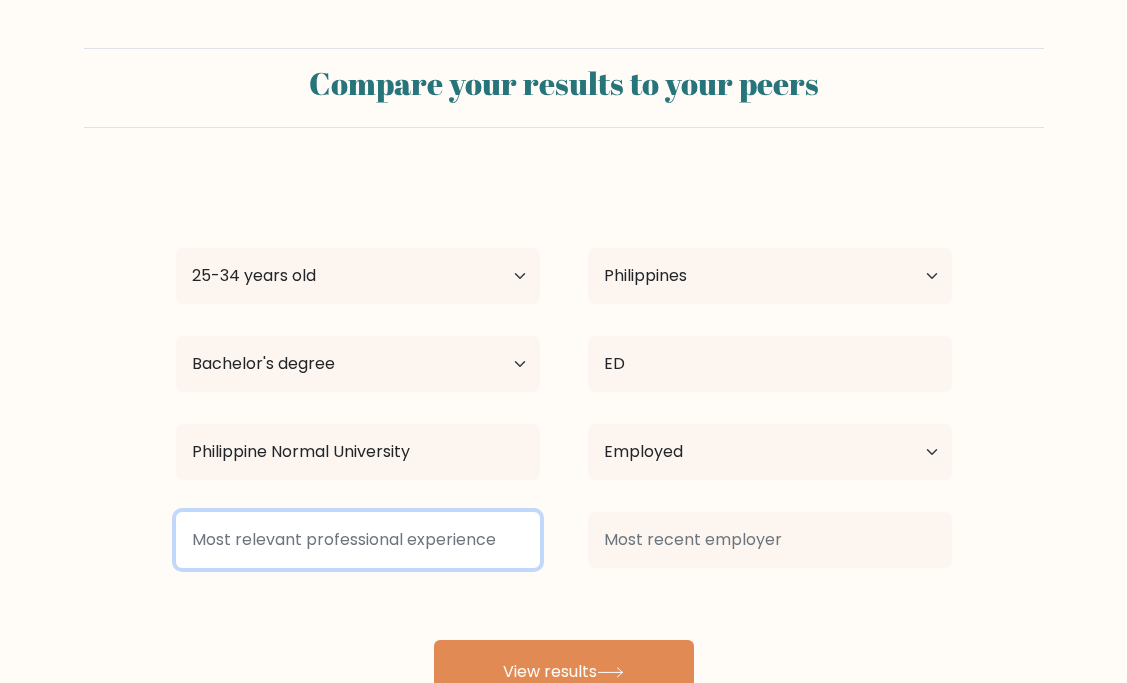 click at bounding box center [358, 540] 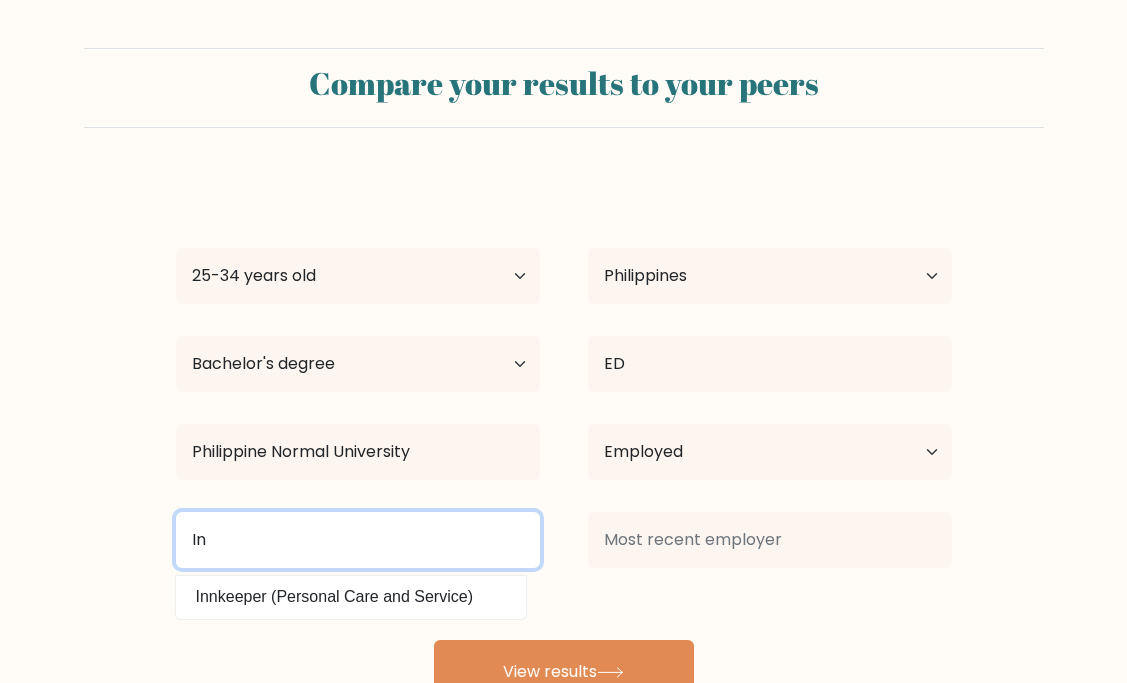 type on "I" 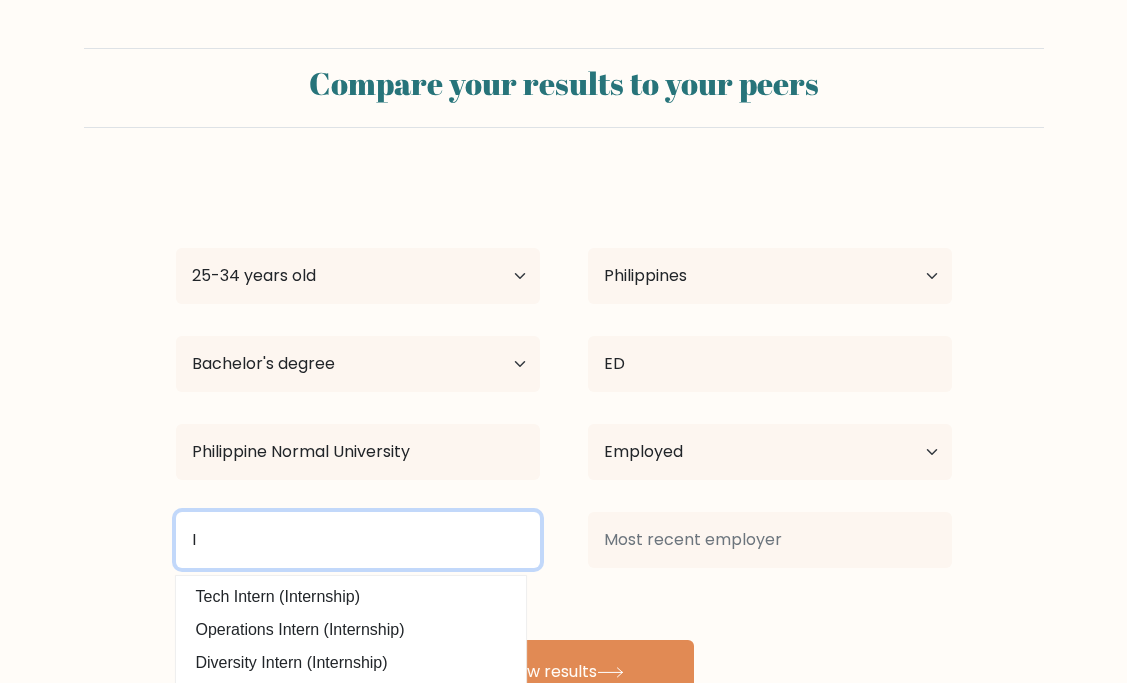 type 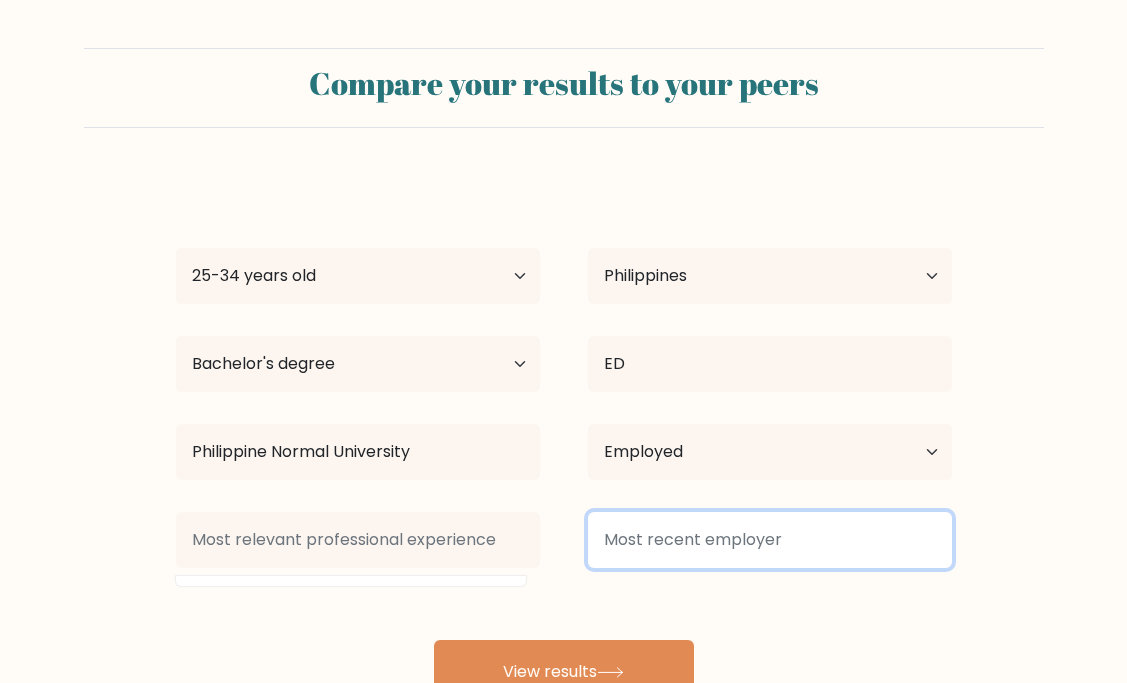 click at bounding box center [770, 540] 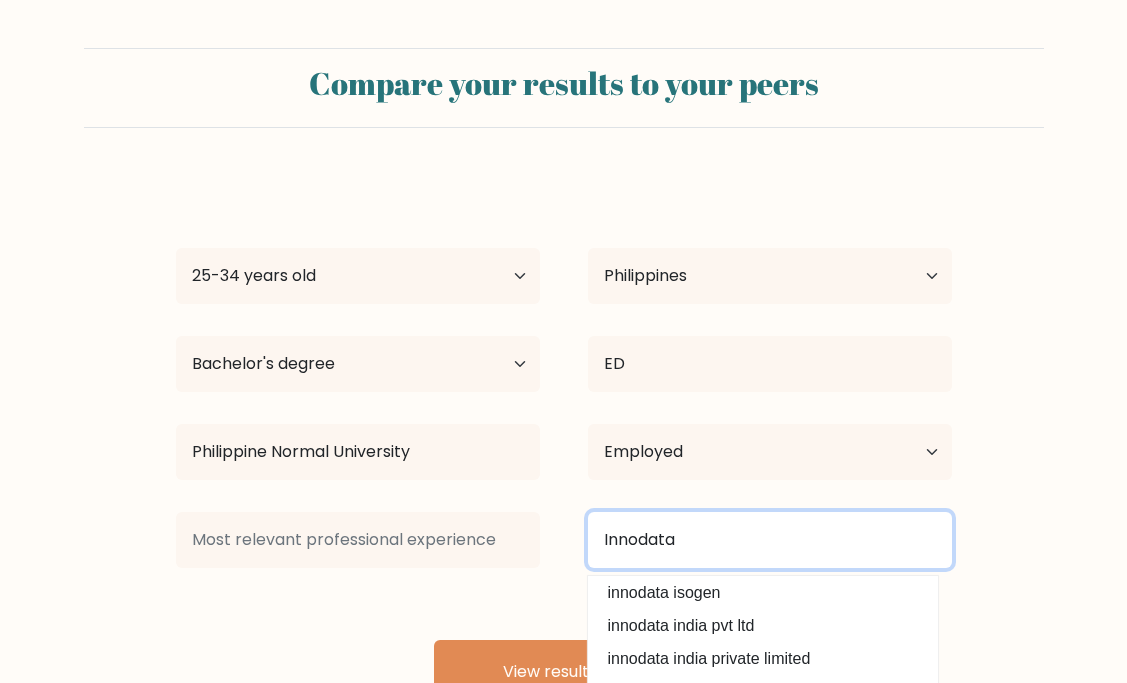 scroll, scrollTop: 147, scrollLeft: 0, axis: vertical 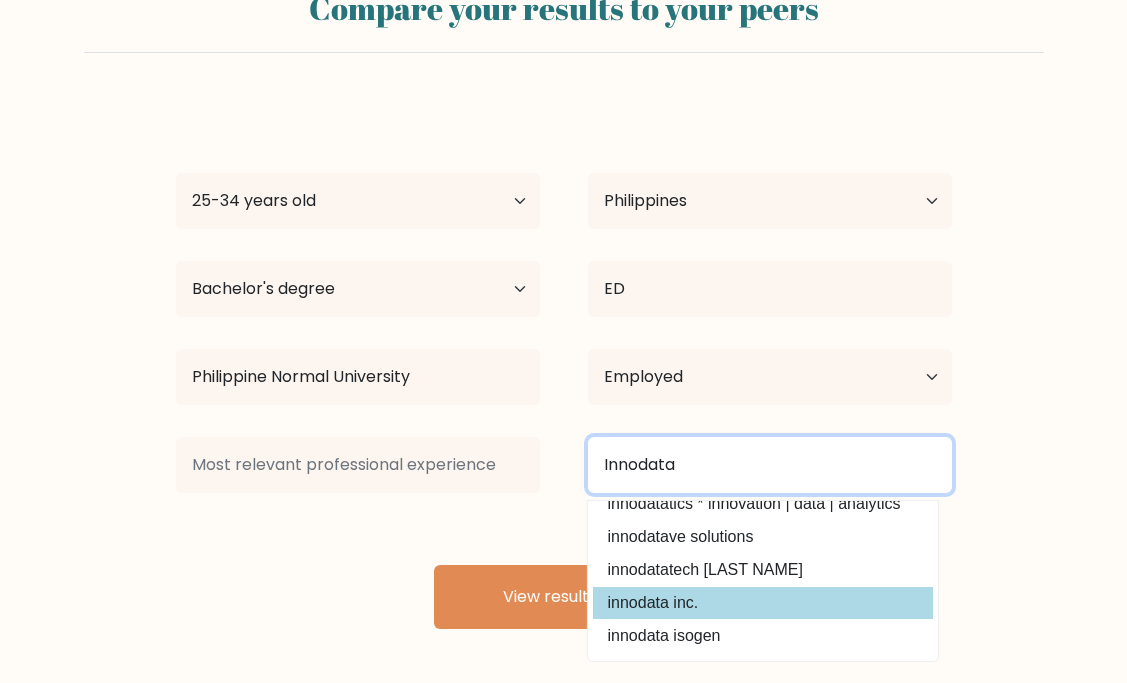 type on "Innodata" 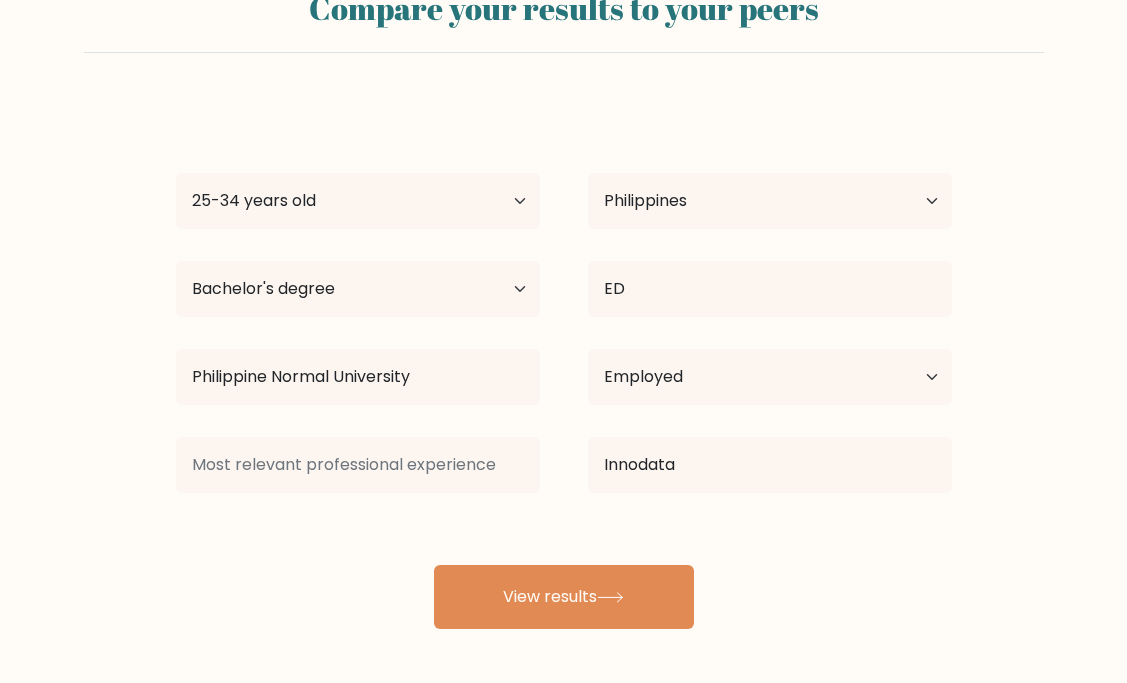 click on "Ma. Cristina
Barrera
Age
Under 18 years old
18-24 years old
25-34 years old
35-44 years old
45-54 years old
55-64 years old
65 years old and above
Country
Afghanistan
Albania
Algeria
American Samoa
Andorra
Angola
Anguilla
Antarctica
Antigua and Barbuda
Argentina
Armenia
Aruba
Australia
Austria
Azerbaijan
Bahamas
Bahrain
Bangladesh
Barbados
Belarus
Belgium
Belize
Benin
Bermuda
Bhutan
Bolivia
Bonaire, Sint Eustatius and Saba
Bosnia and Herzegovina
Botswana
Bouvet Island
Brazil
[STATE]" at bounding box center (564, 365) 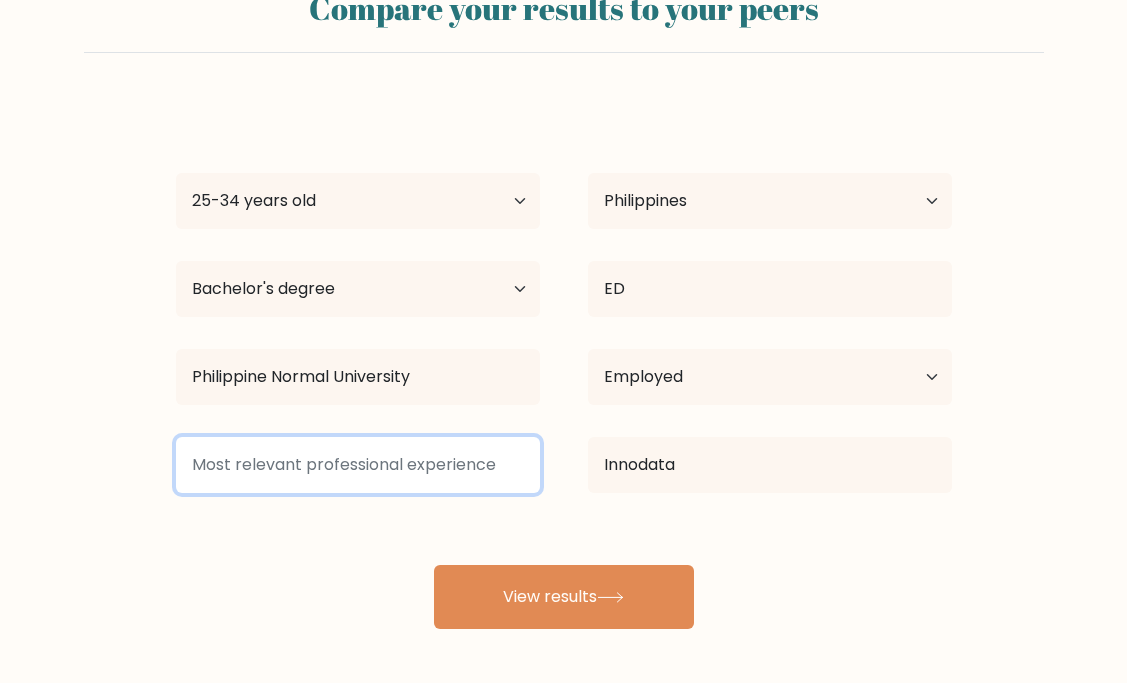 click at bounding box center [358, 465] 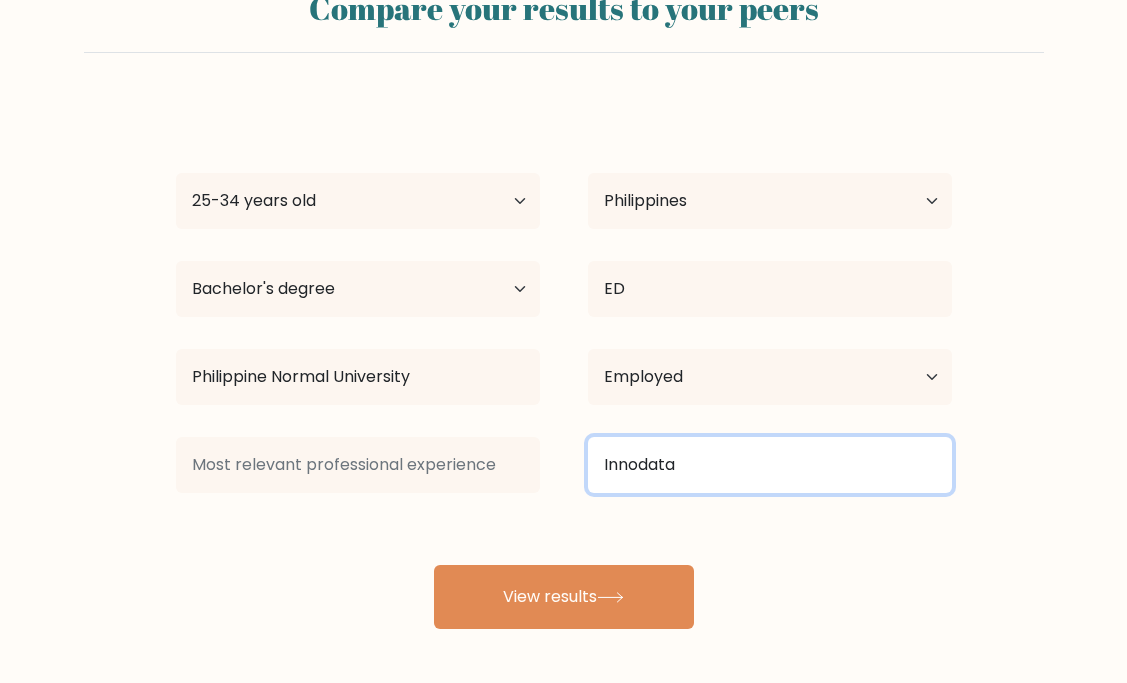 click on "Innodata" at bounding box center [770, 465] 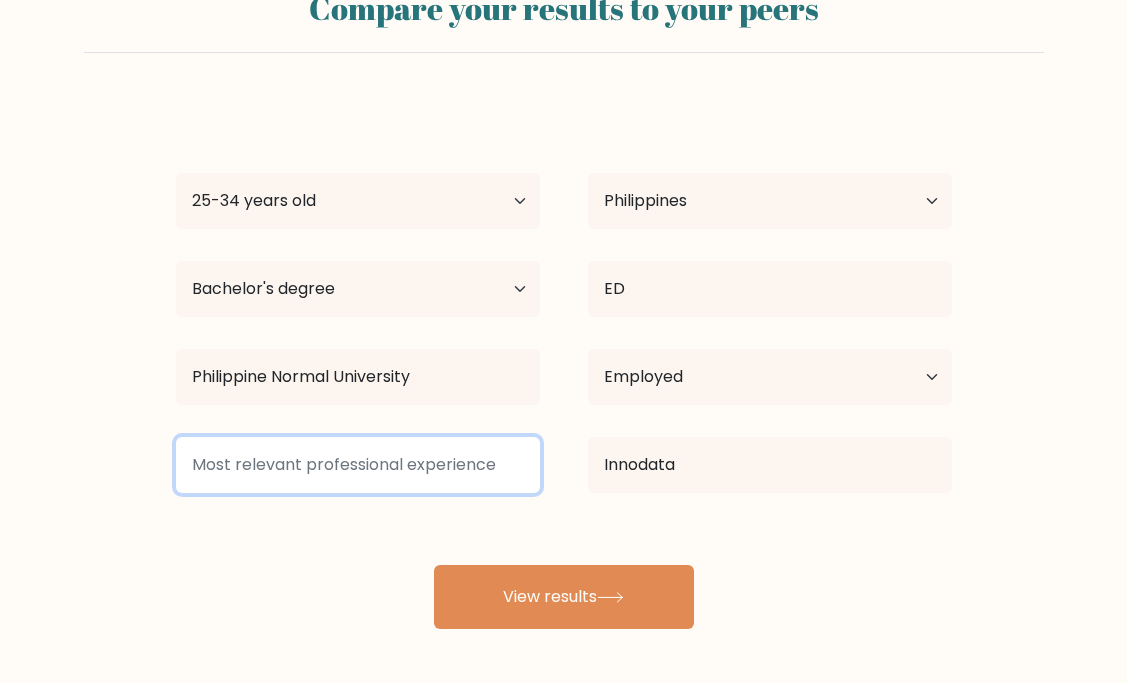 click at bounding box center [358, 465] 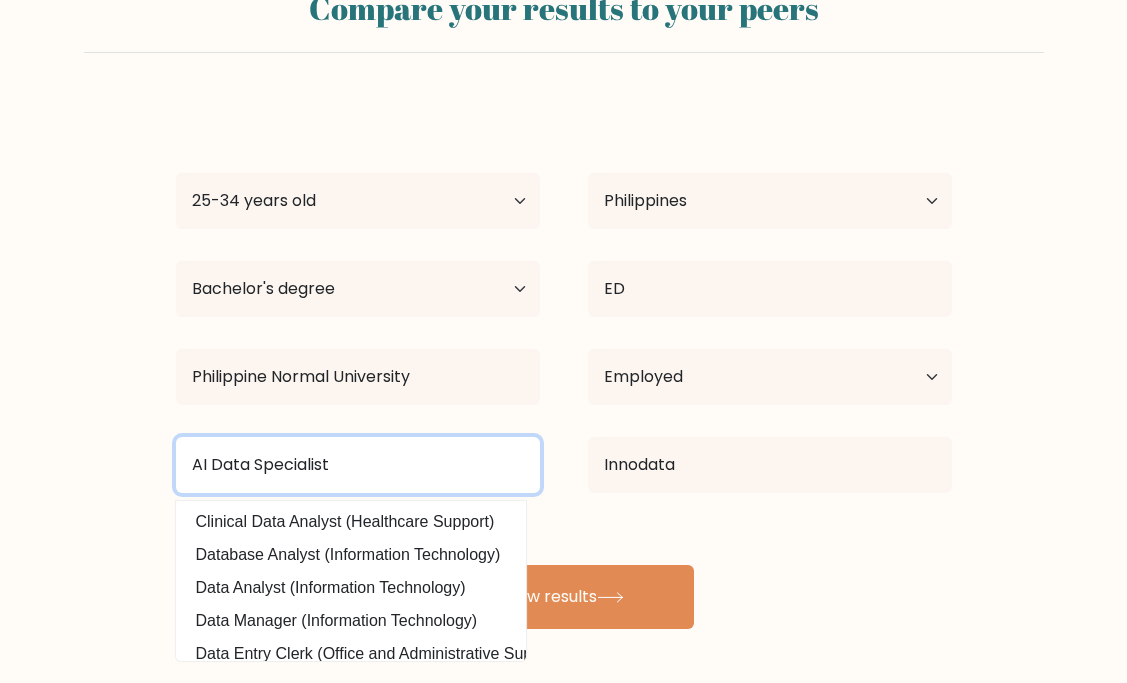 drag, startPoint x: 388, startPoint y: 469, endPoint x: 193, endPoint y: 457, distance: 195.36888 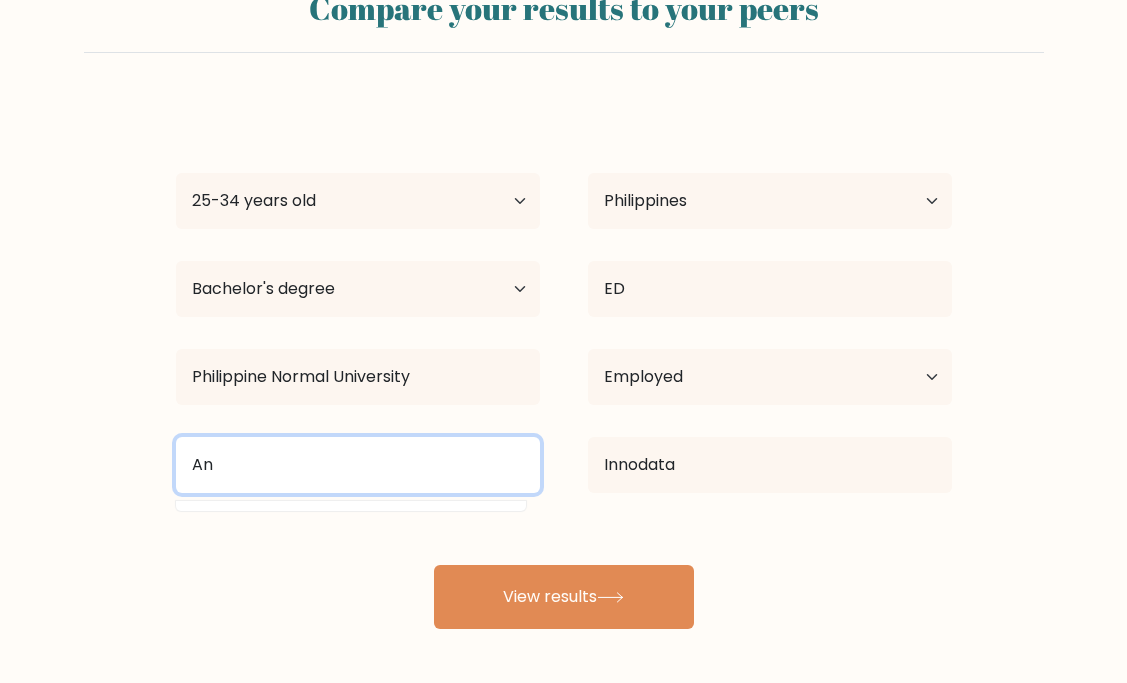 type on "A" 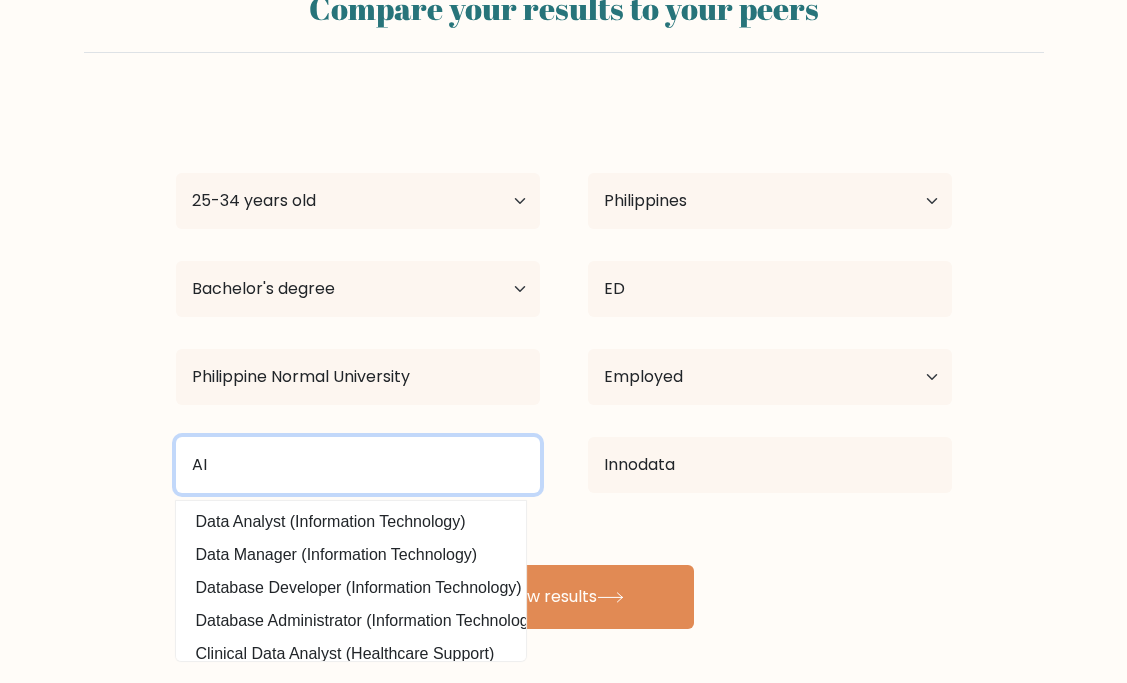 type on "A" 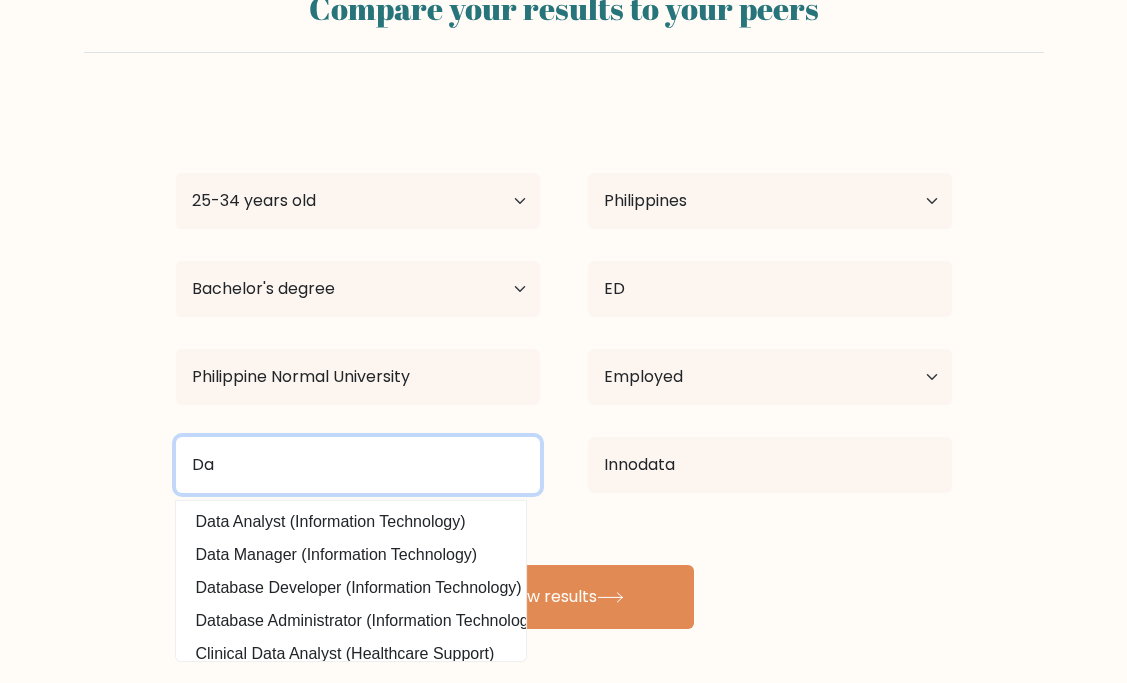 type on "D" 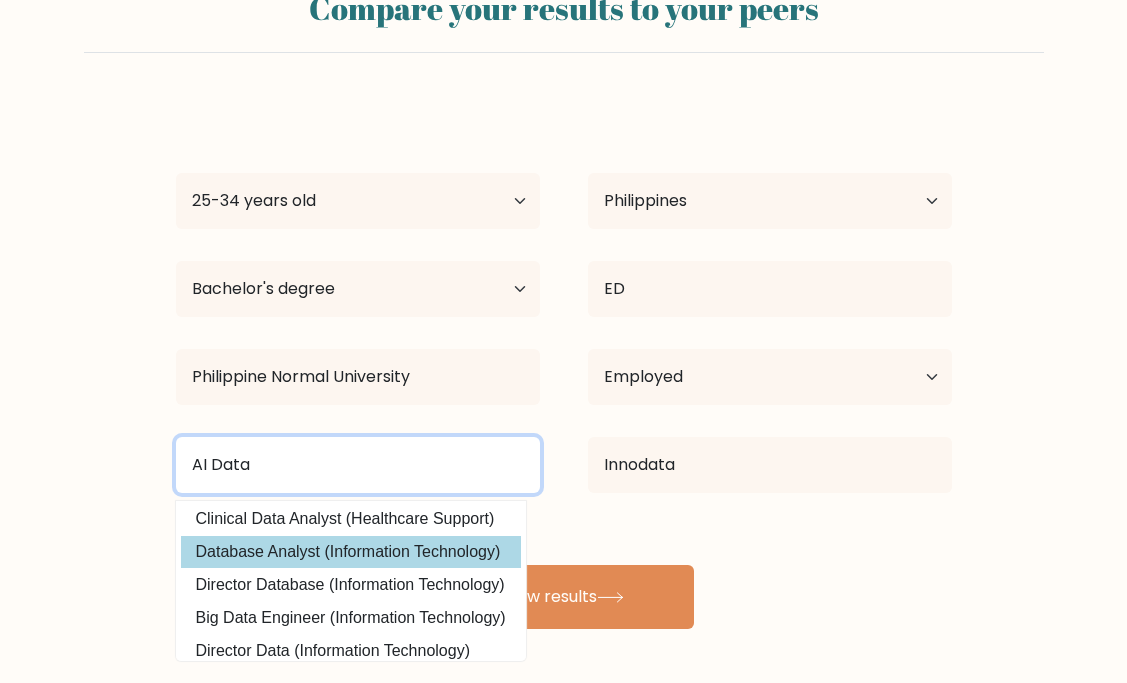 scroll, scrollTop: 195, scrollLeft: 0, axis: vertical 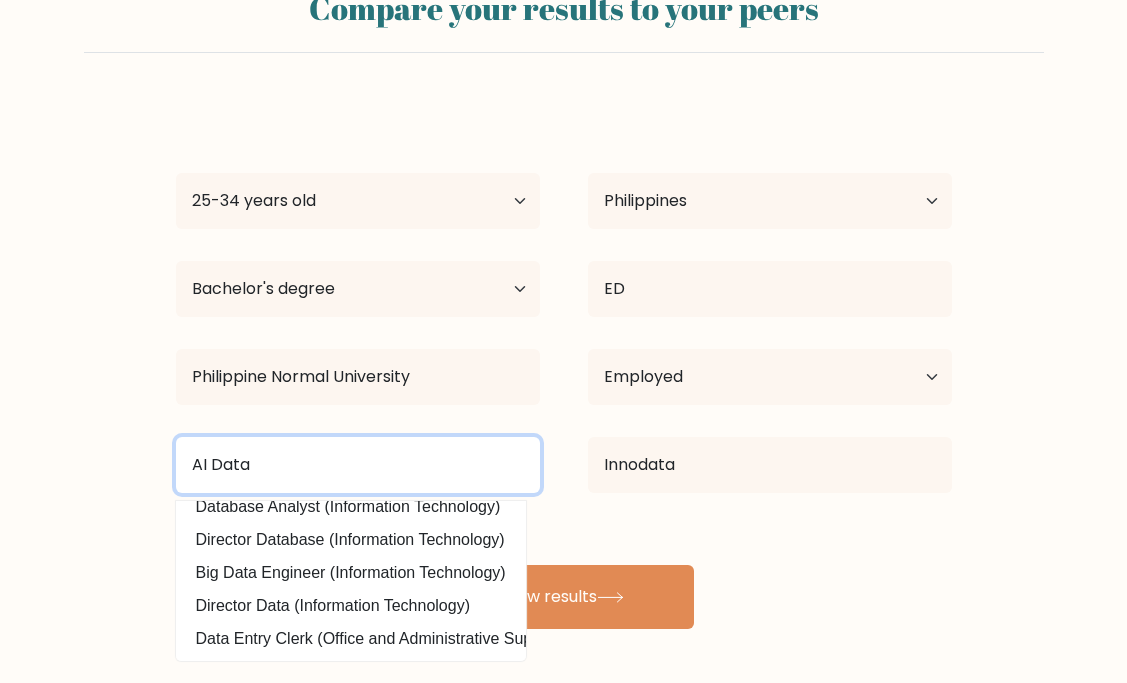 click on "AI Data" at bounding box center (358, 465) 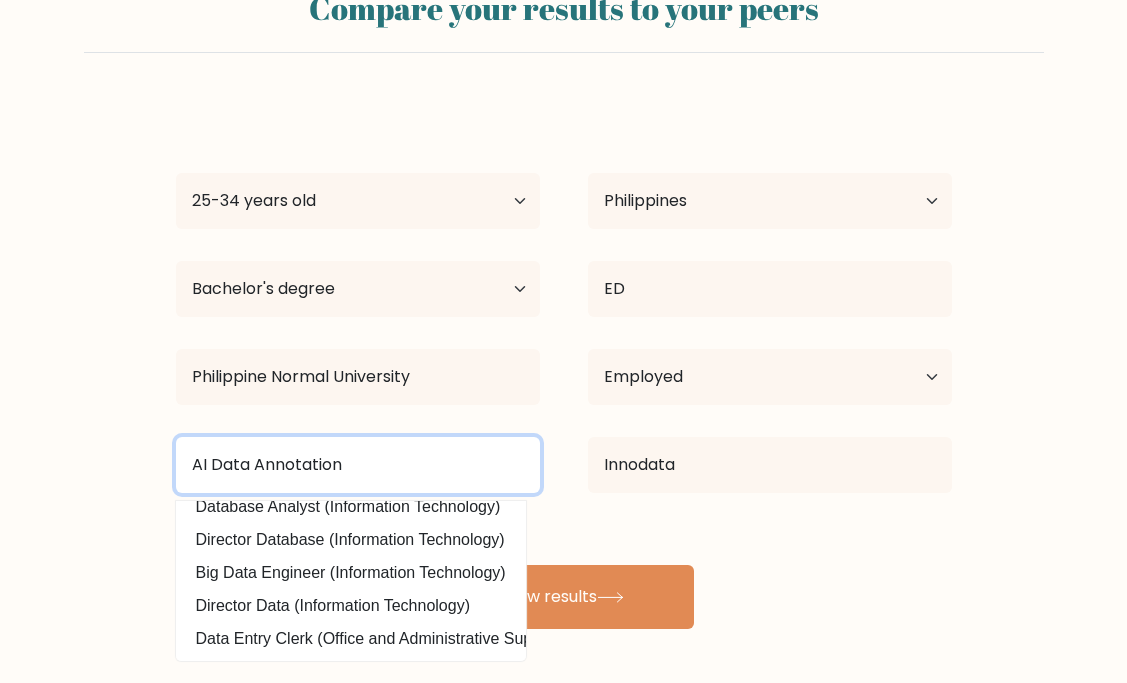 type on "AI Data Annotation" 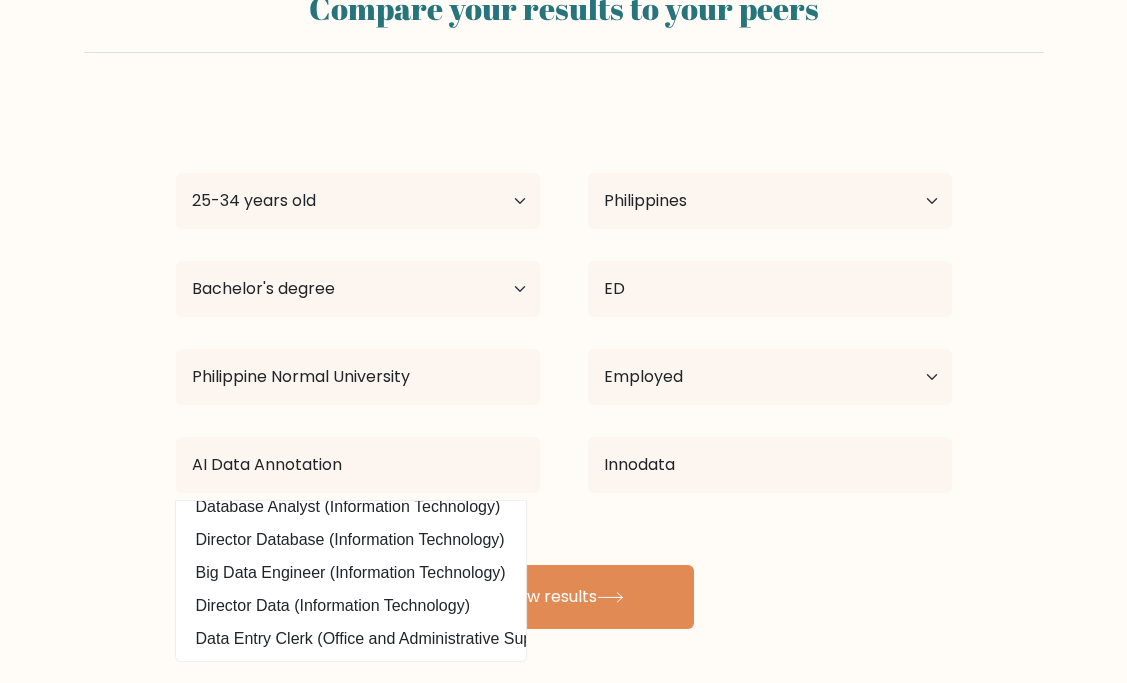 click on "Compare your results to your peers
Ma. Cristina
Barrera
Age
Under 18 years old
18-24 years old
25-34 years old
35-44 years old
45-54 years old
55-64 years old
65 years old and above
Country
Afghanistan
Albania
Algeria
American Samoa
Andorra
Angola
Anguilla
Antarctica
Antigua and Barbuda
Argentina
Armenia
Aruba
Australia ED" at bounding box center (563, 301) 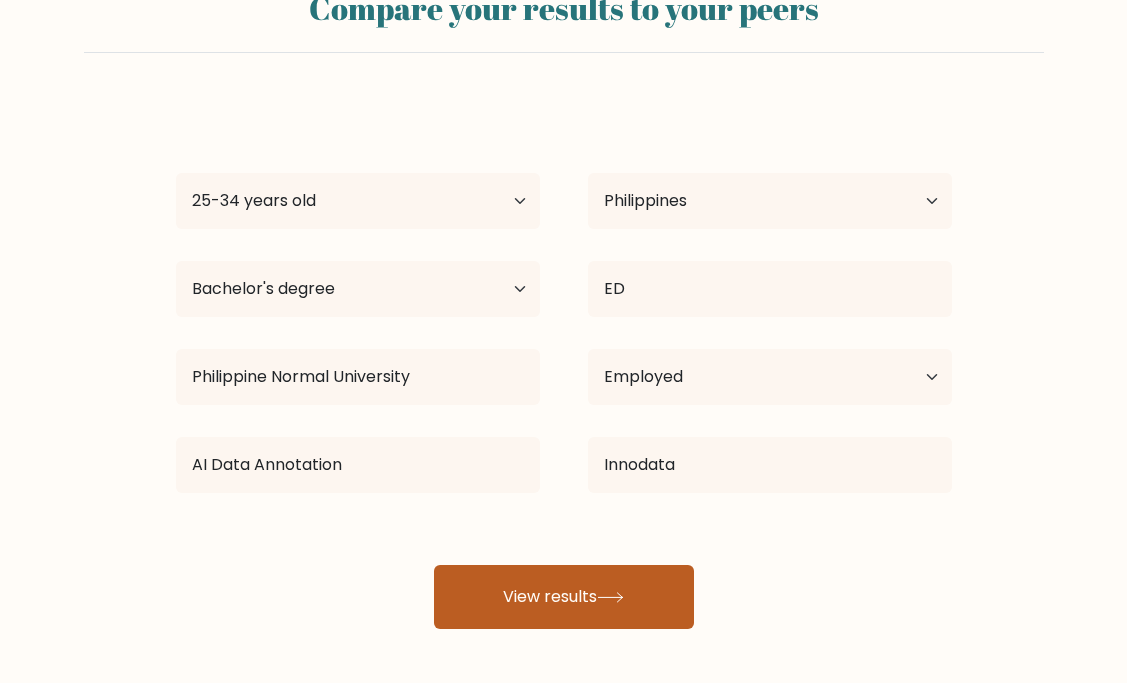 click on "View results" at bounding box center (564, 597) 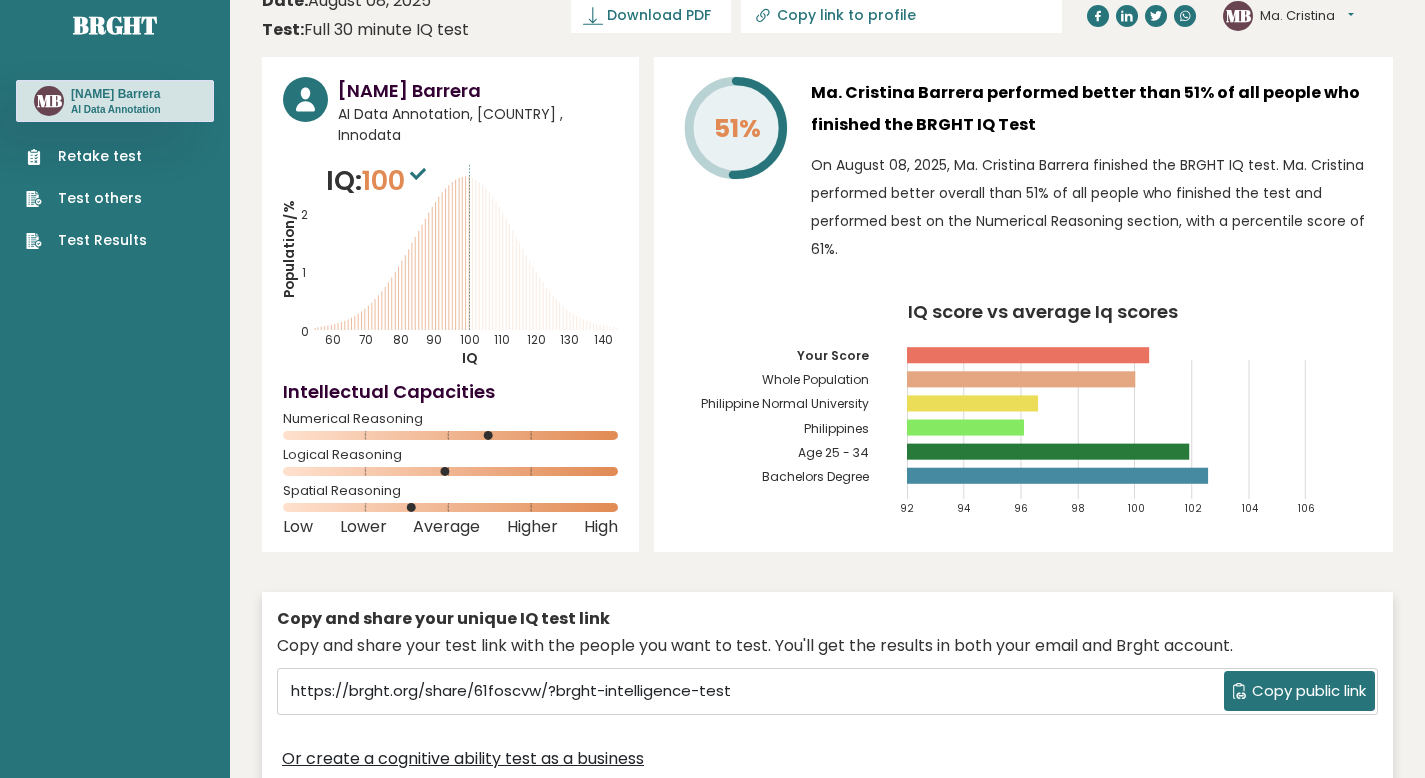 scroll, scrollTop: 0, scrollLeft: 0, axis: both 